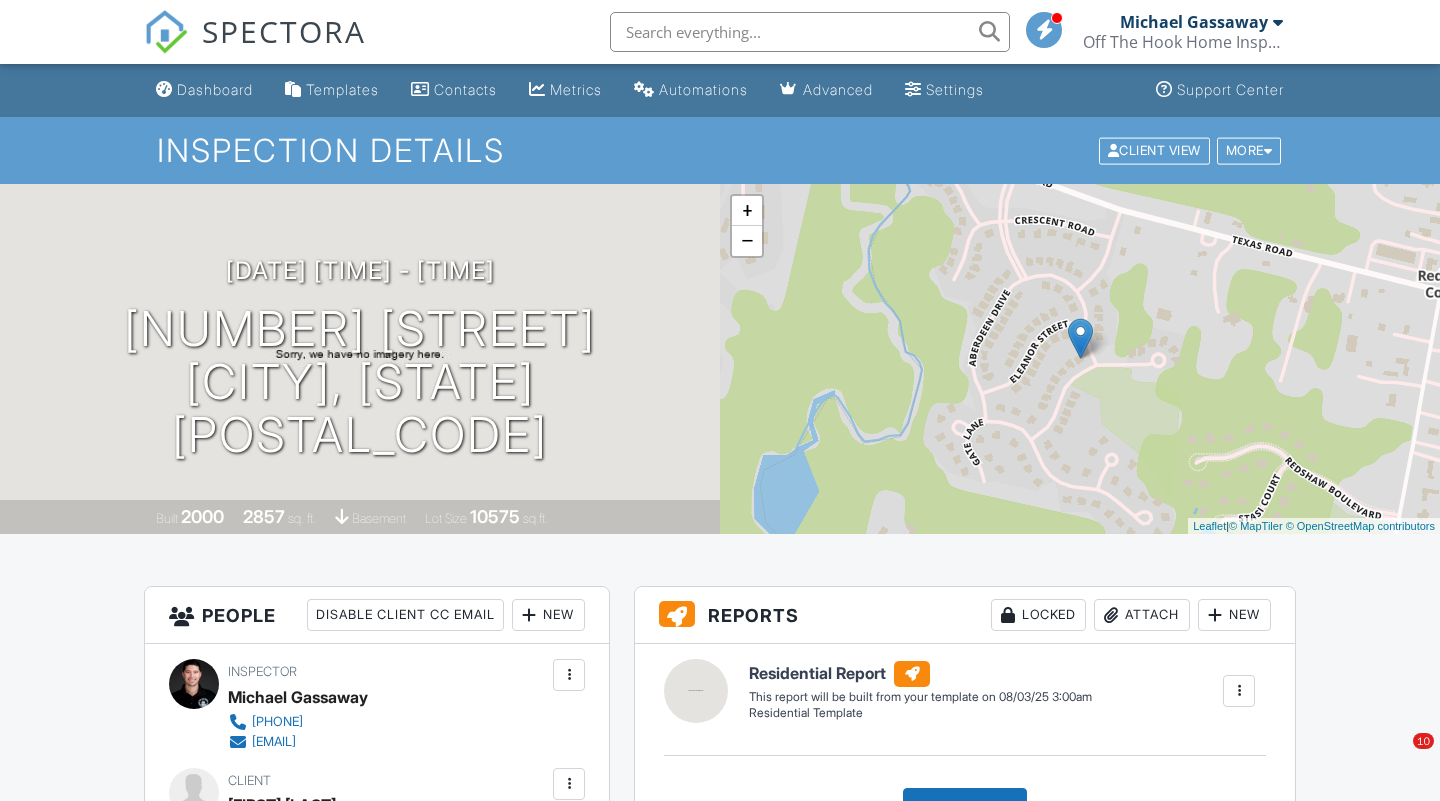 scroll, scrollTop: 330, scrollLeft: 0, axis: vertical 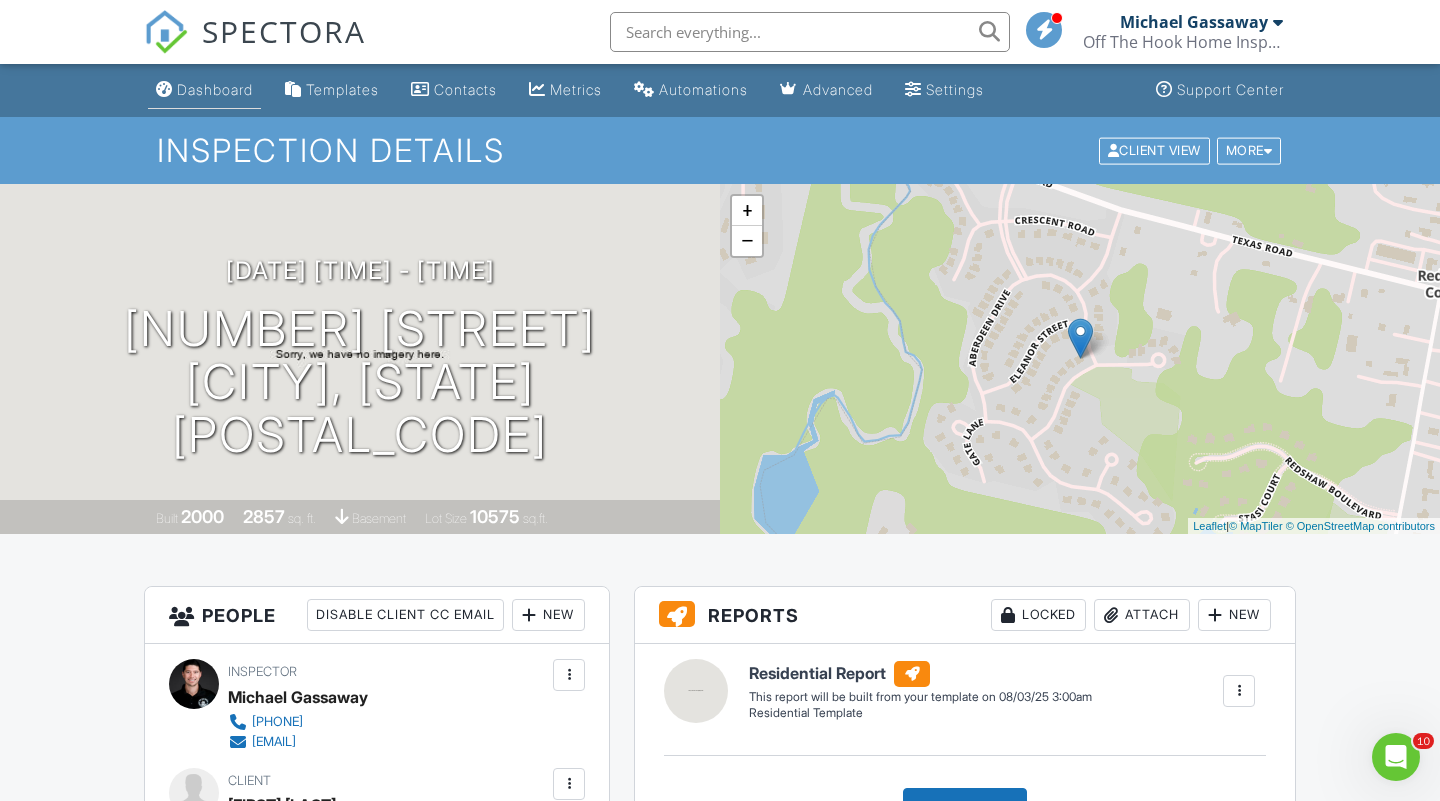 click on "Dashboard" at bounding box center [215, 89] 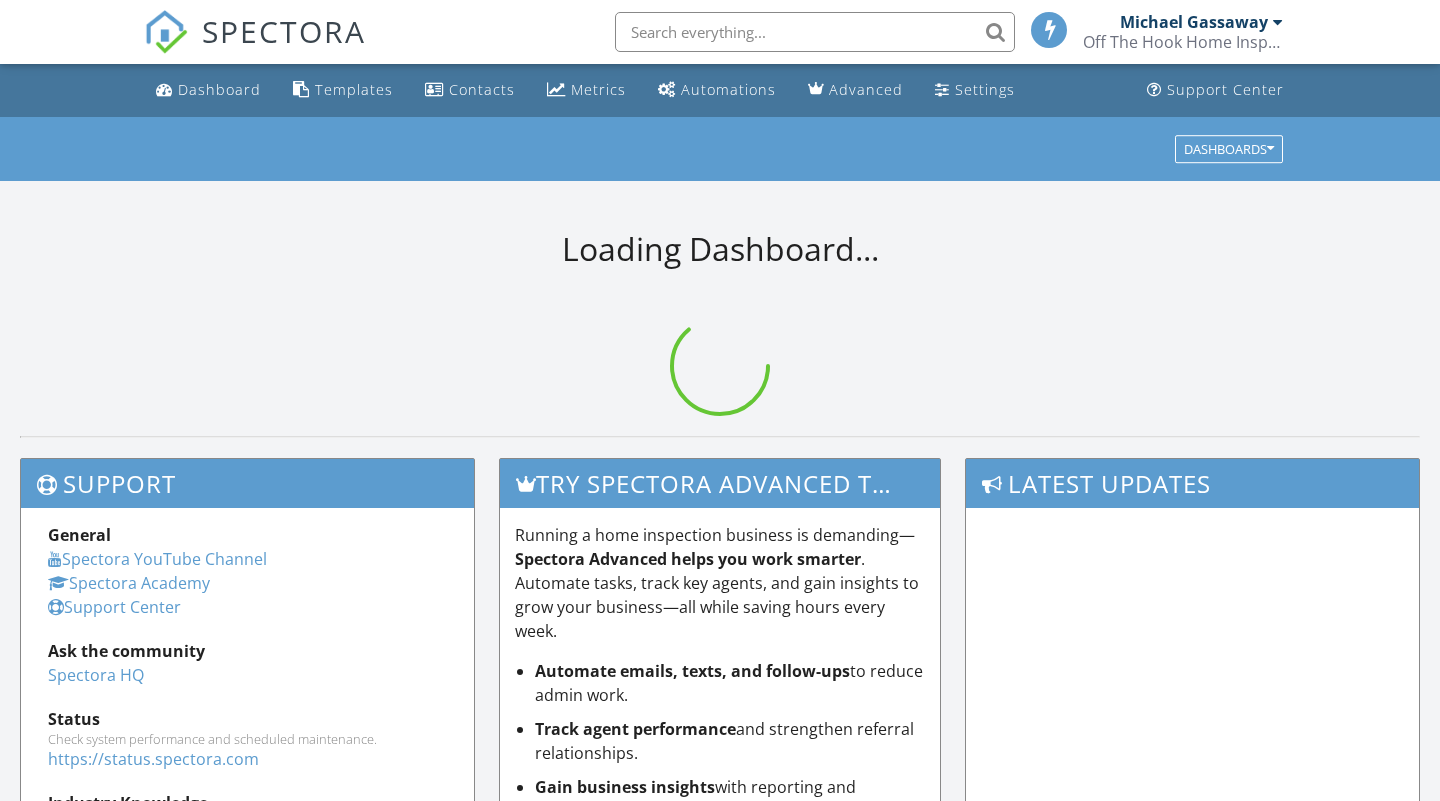 scroll, scrollTop: 0, scrollLeft: 0, axis: both 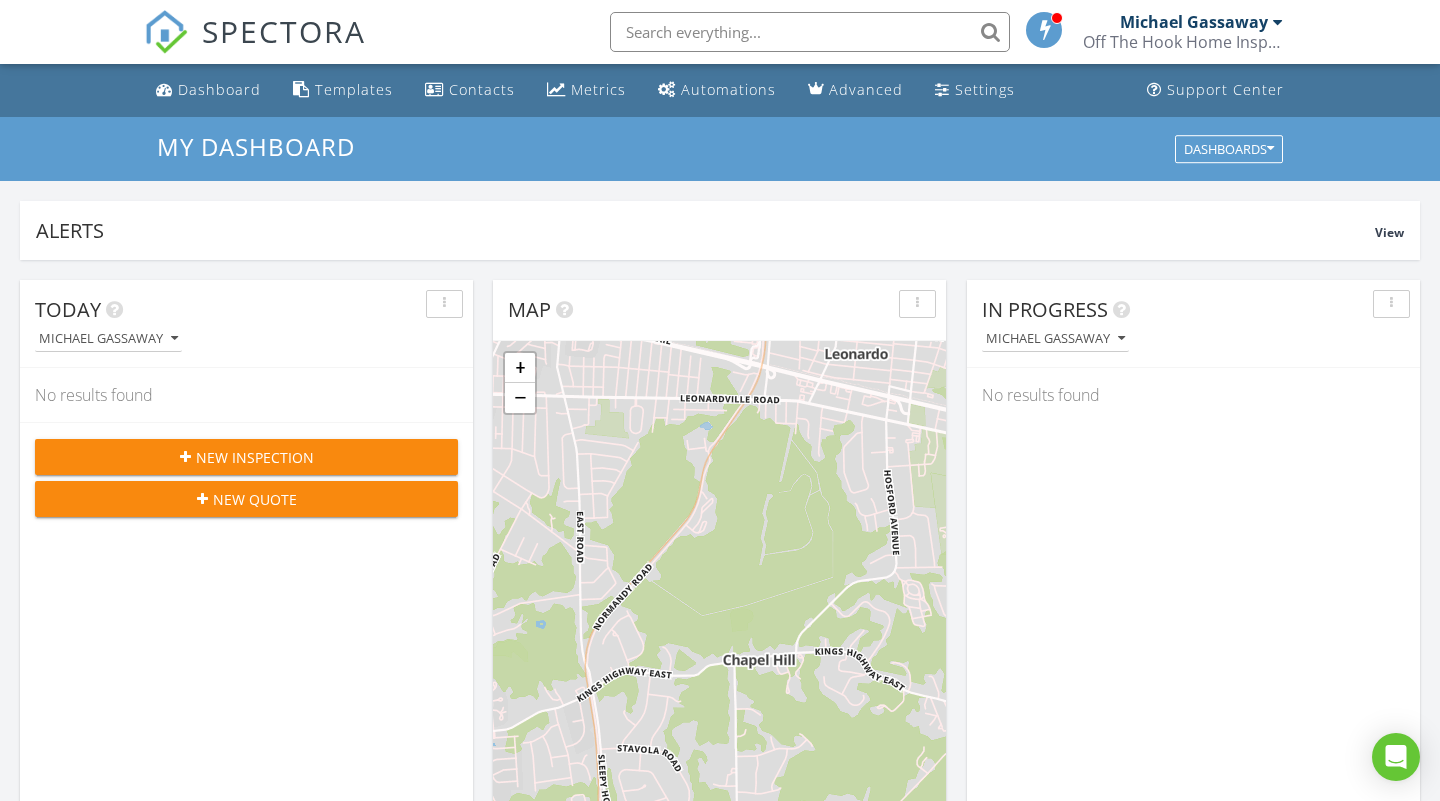 click on "New Inspection" at bounding box center (255, 457) 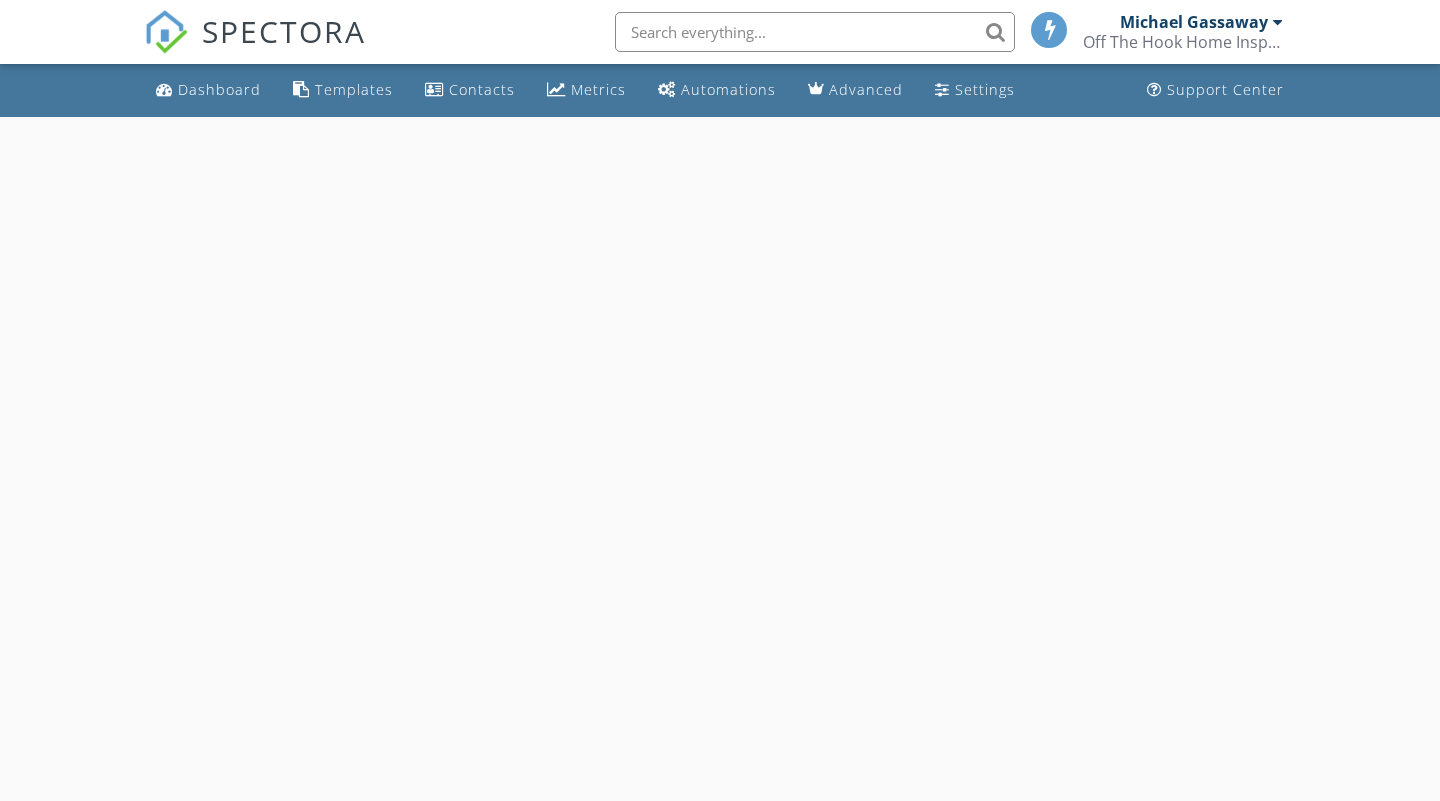 scroll, scrollTop: 0, scrollLeft: 0, axis: both 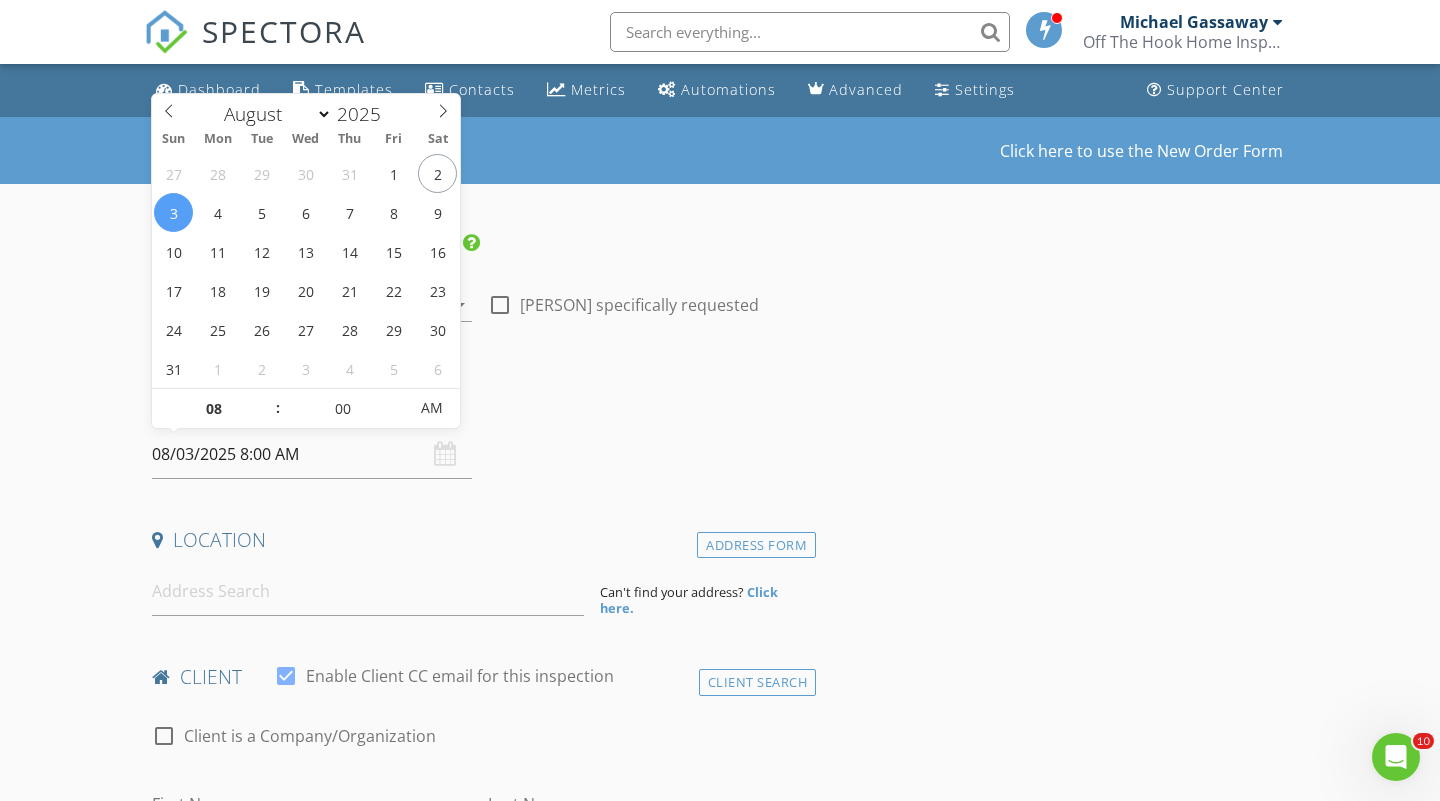 click on "08/03/2025 8:00 AM" at bounding box center [312, 454] 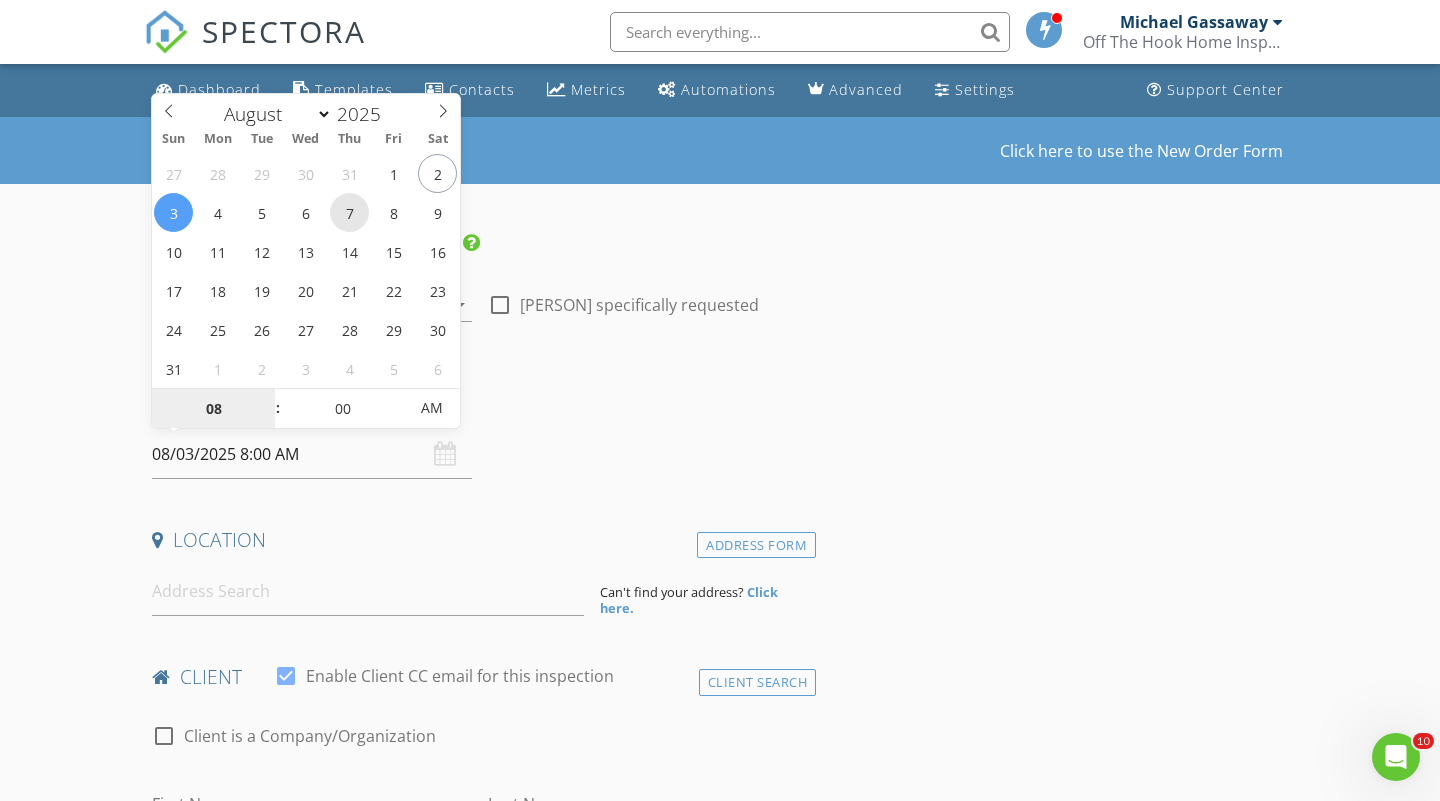 type on "08/07/2025 8:00 AM" 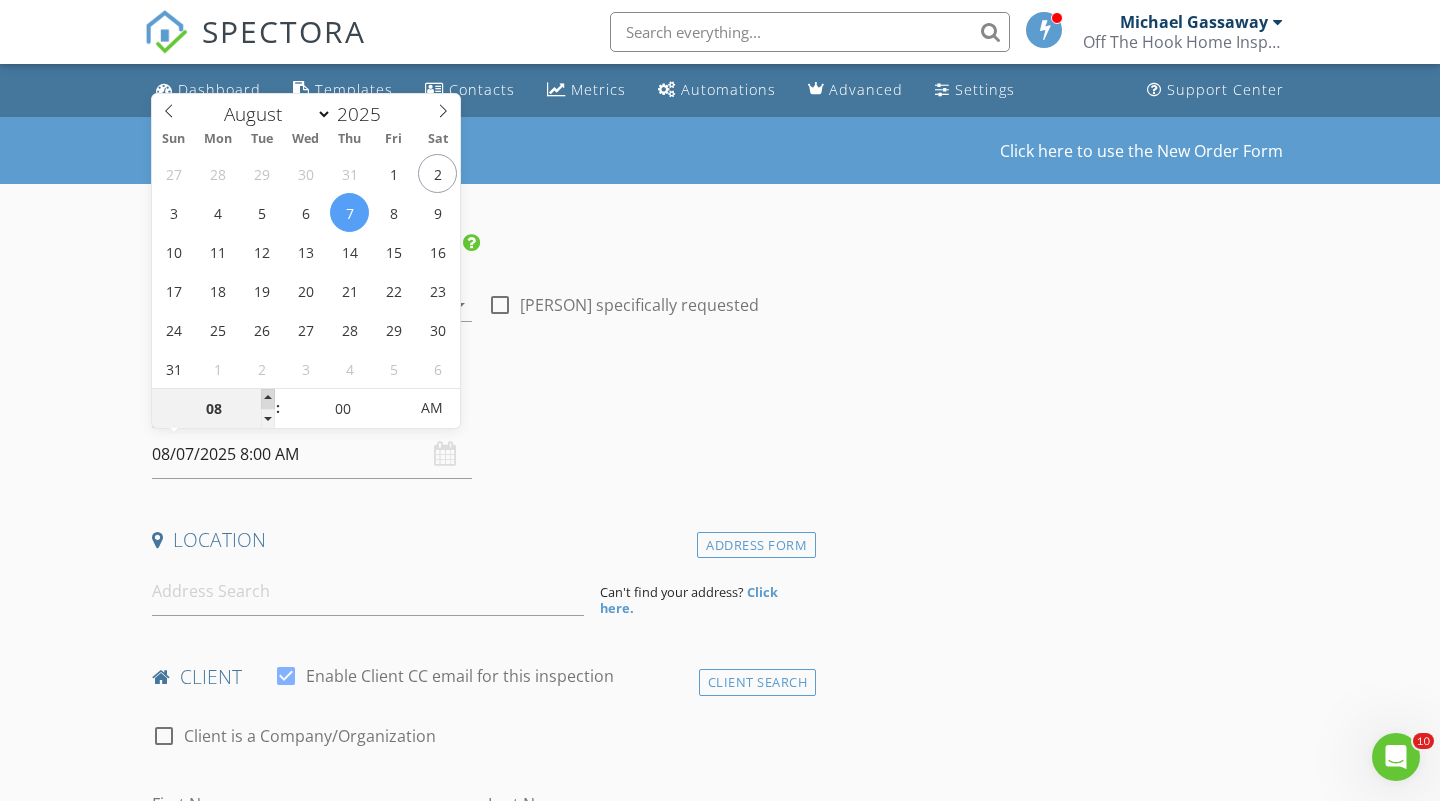 type on "09" 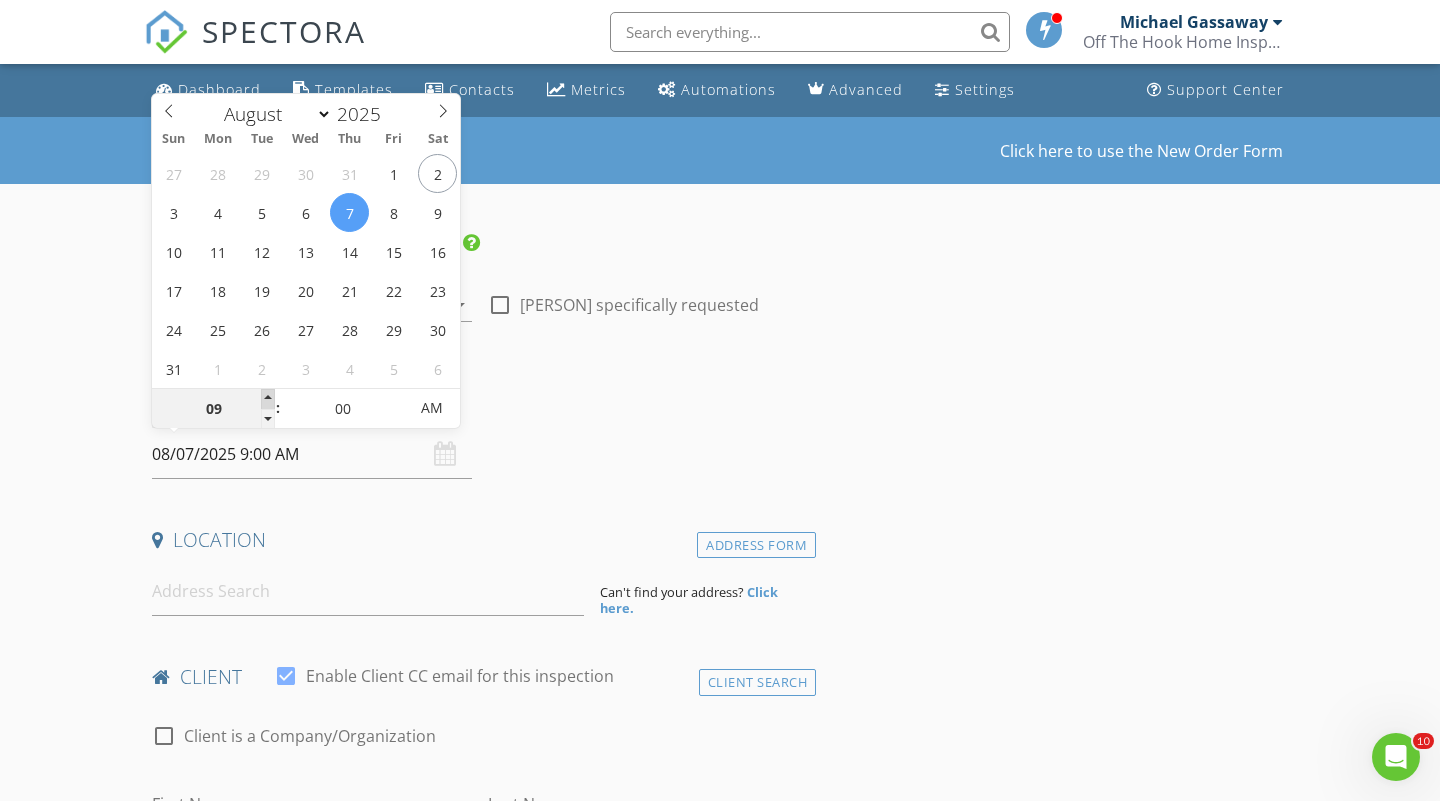 click at bounding box center [268, 399] 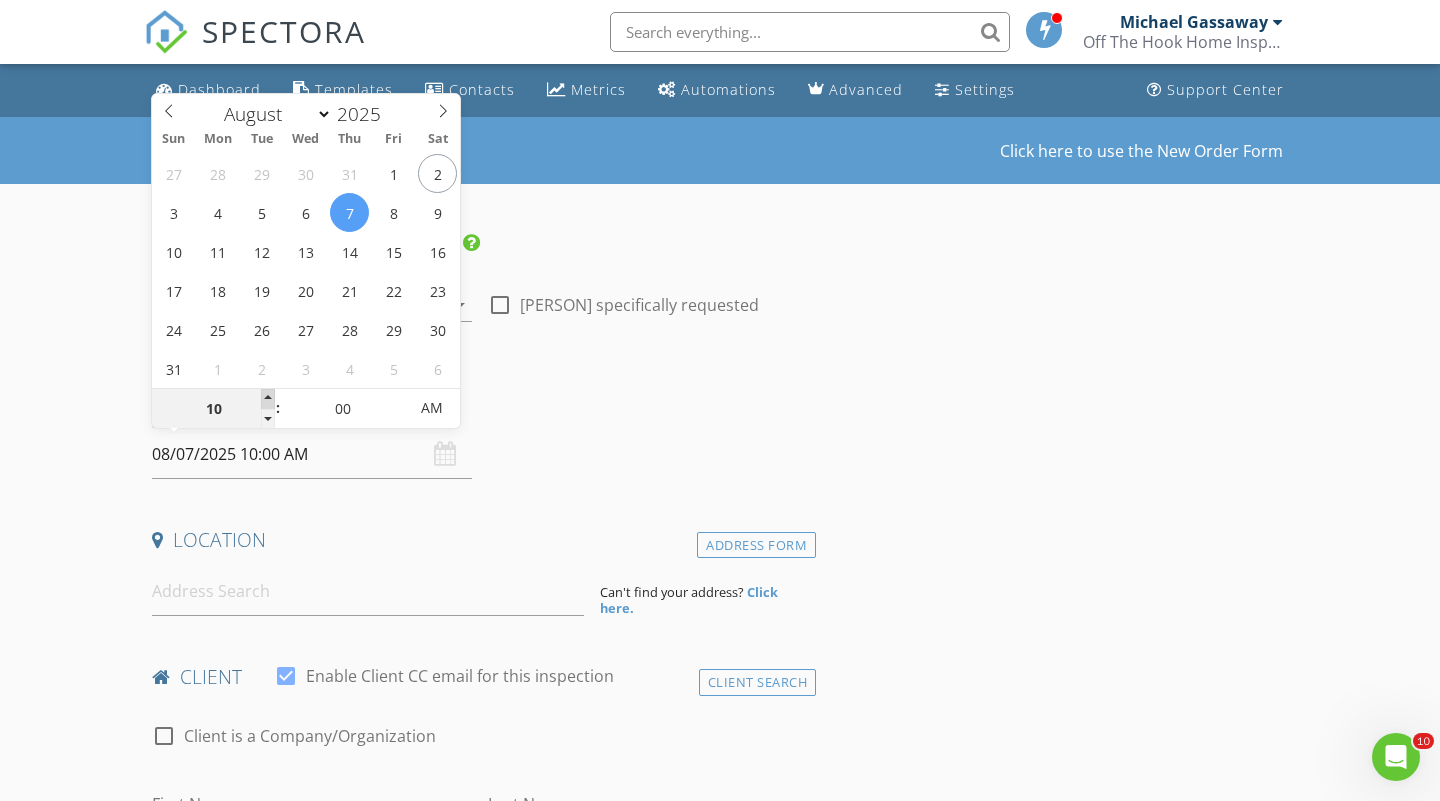 click at bounding box center [268, 399] 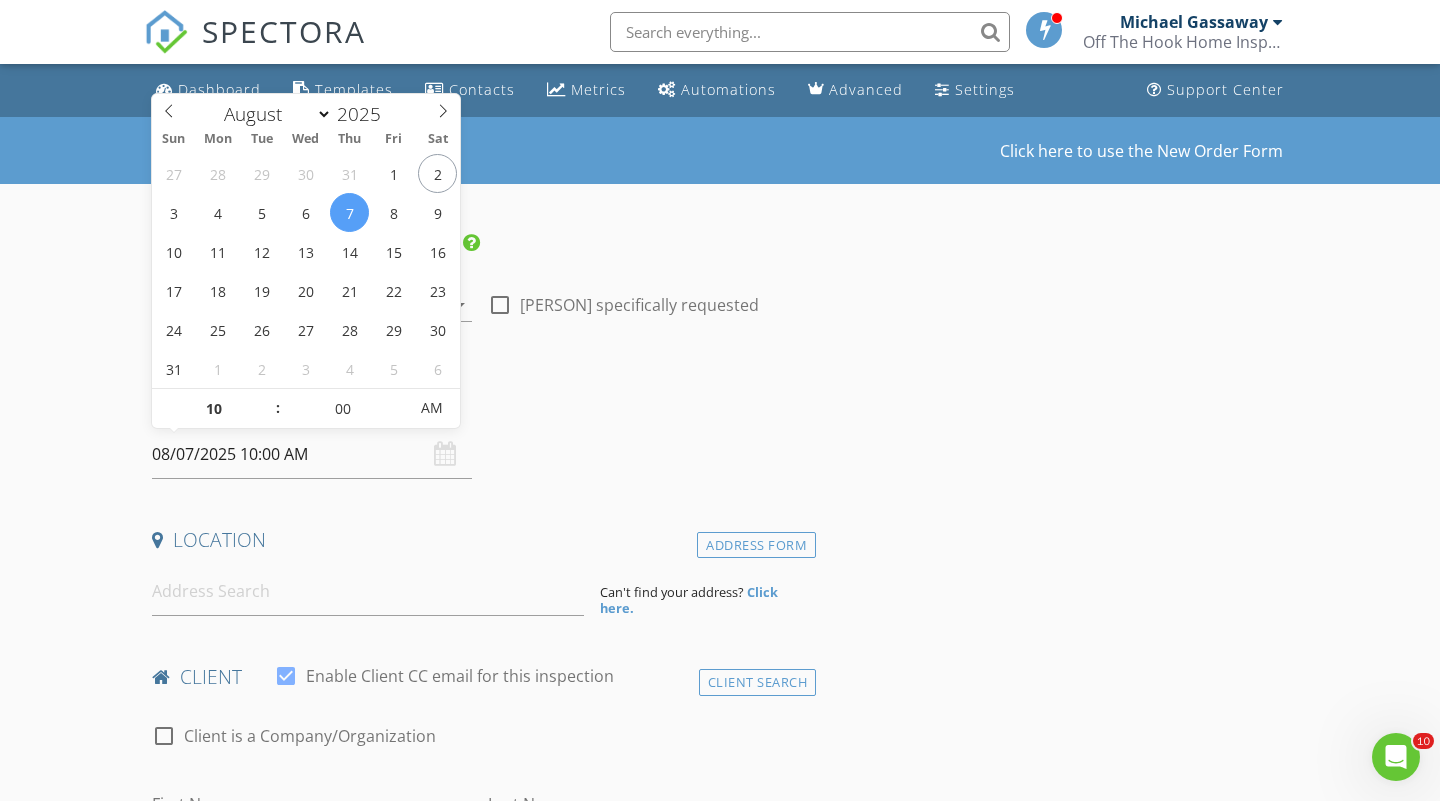 click on "Date/Time" at bounding box center [480, 403] 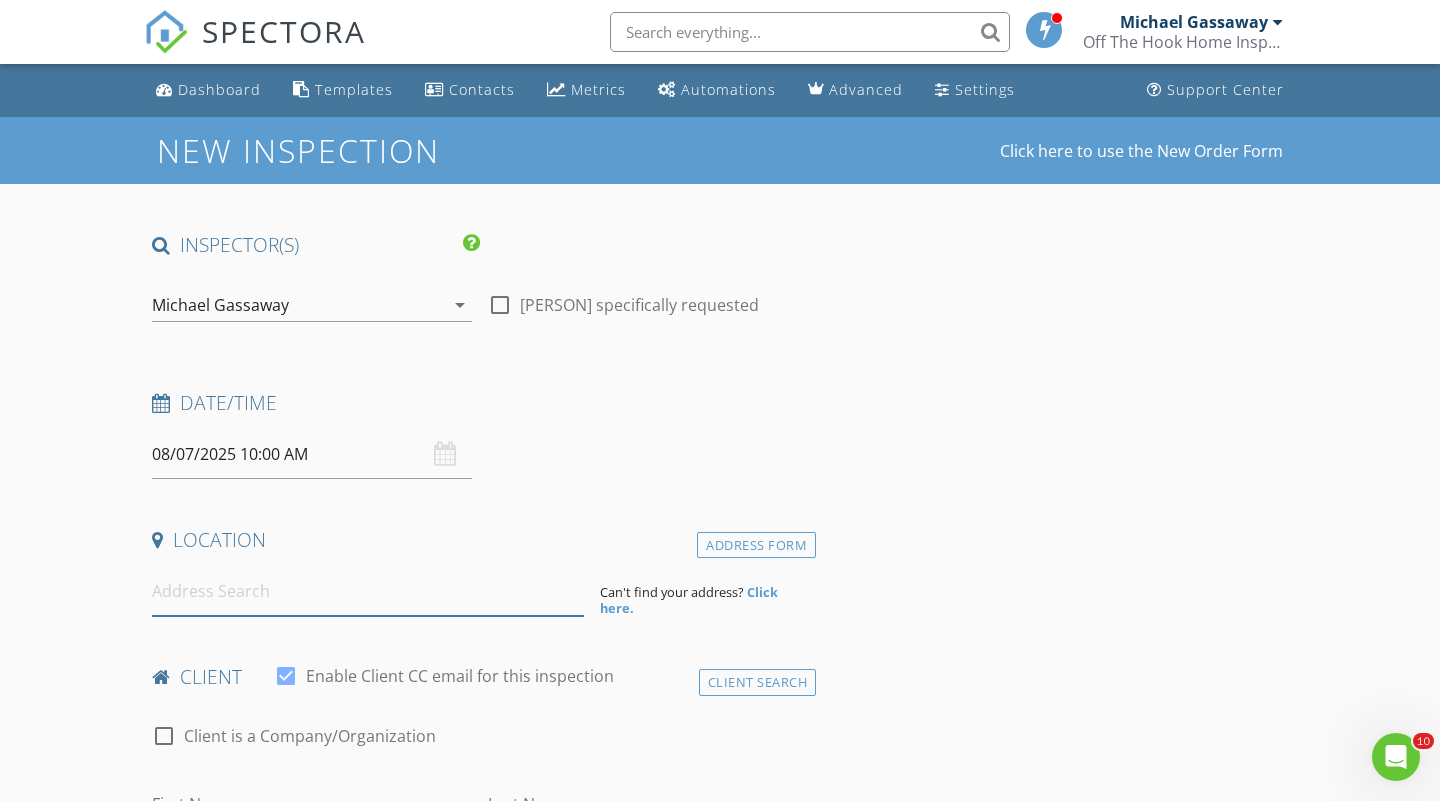 click at bounding box center [368, 591] 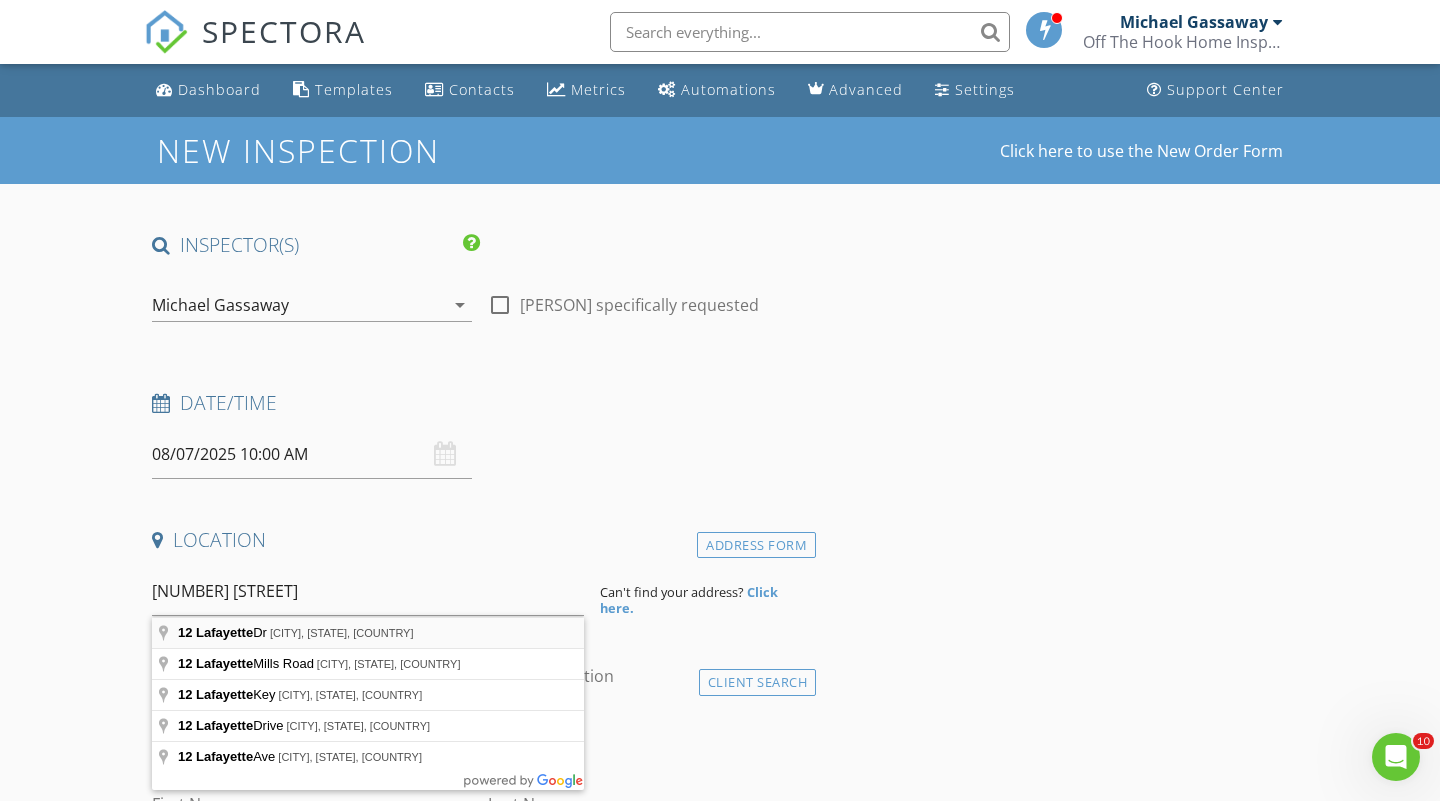 type on "12 Lafayette Dr, Hazlet, NJ, USA" 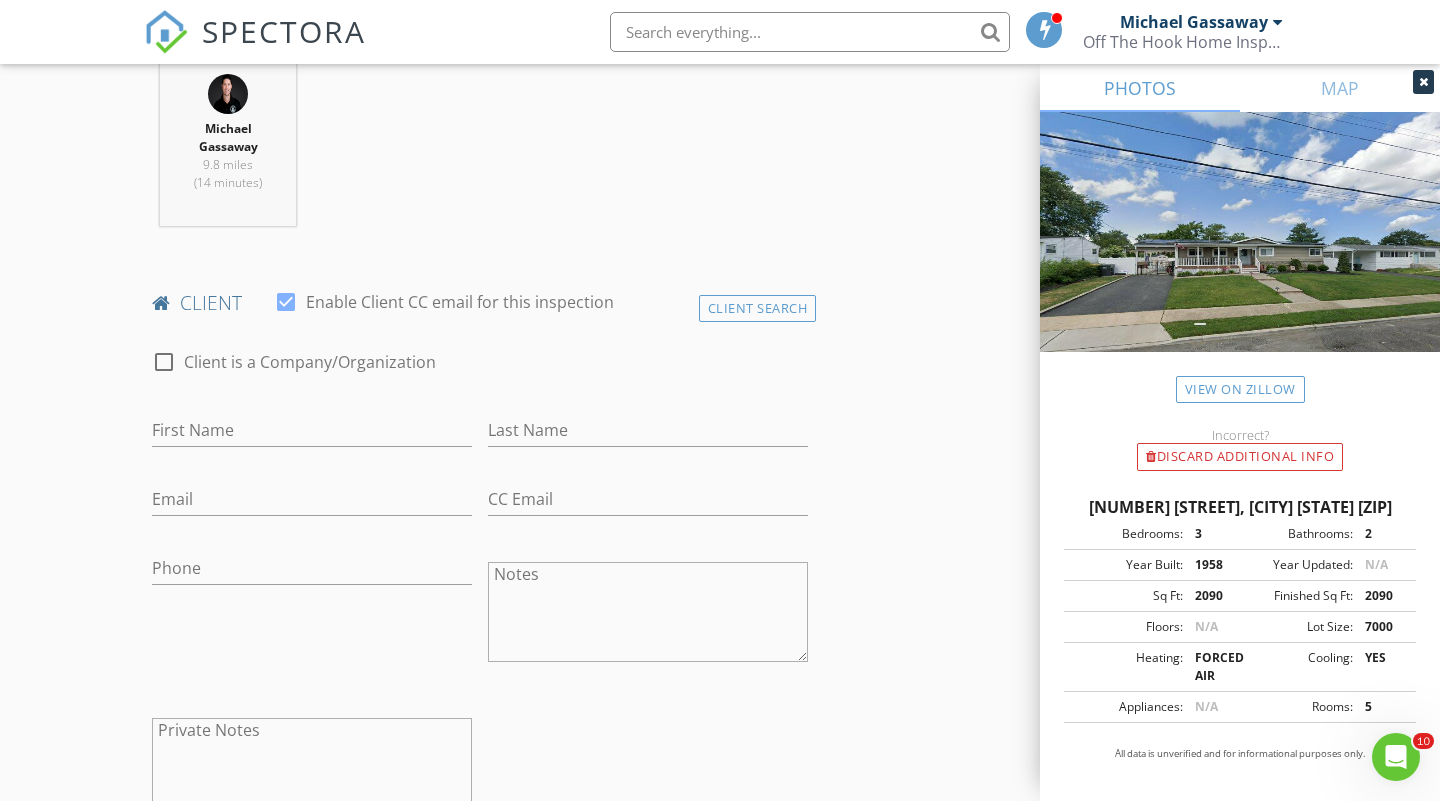 scroll, scrollTop: 805, scrollLeft: 0, axis: vertical 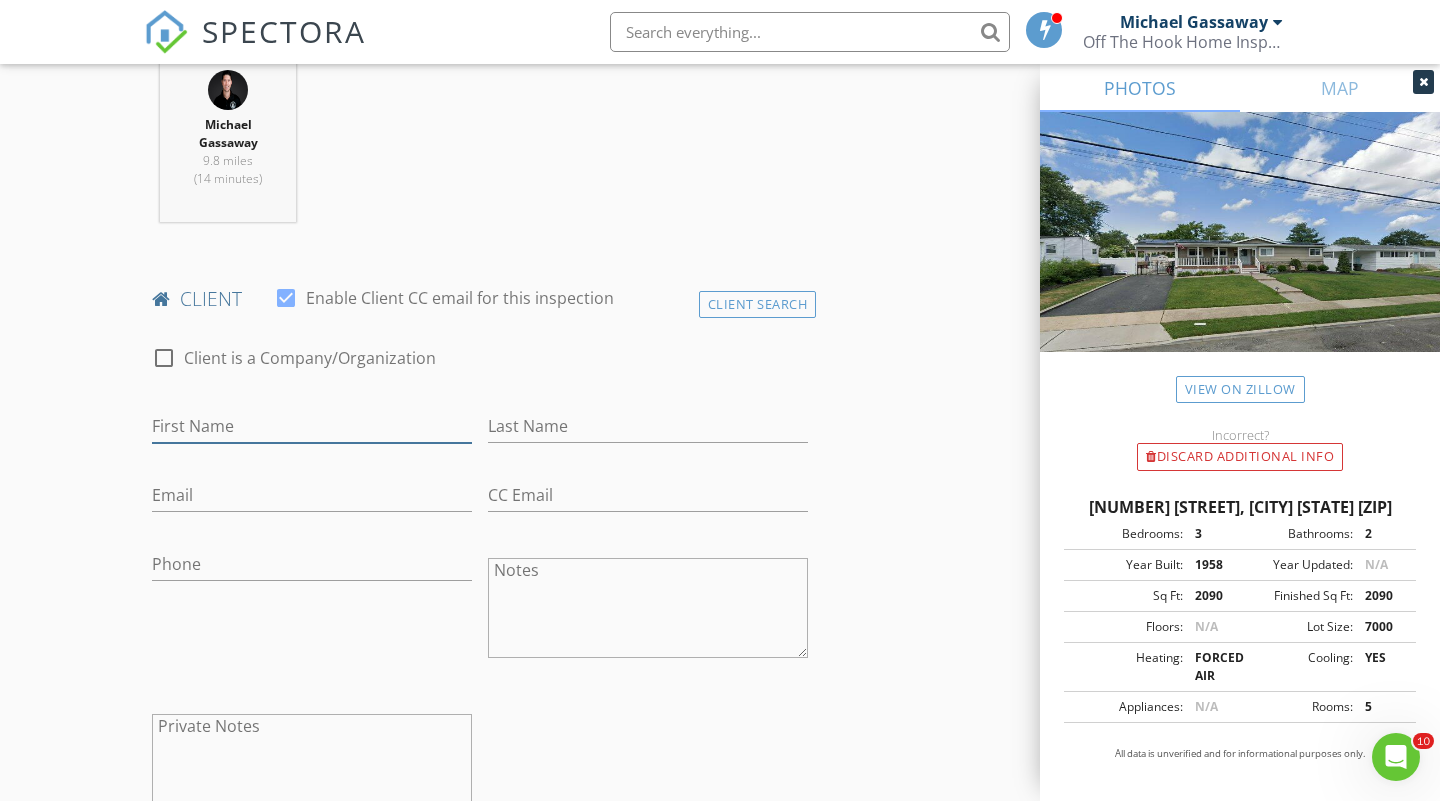 click on "First Name" at bounding box center [312, 426] 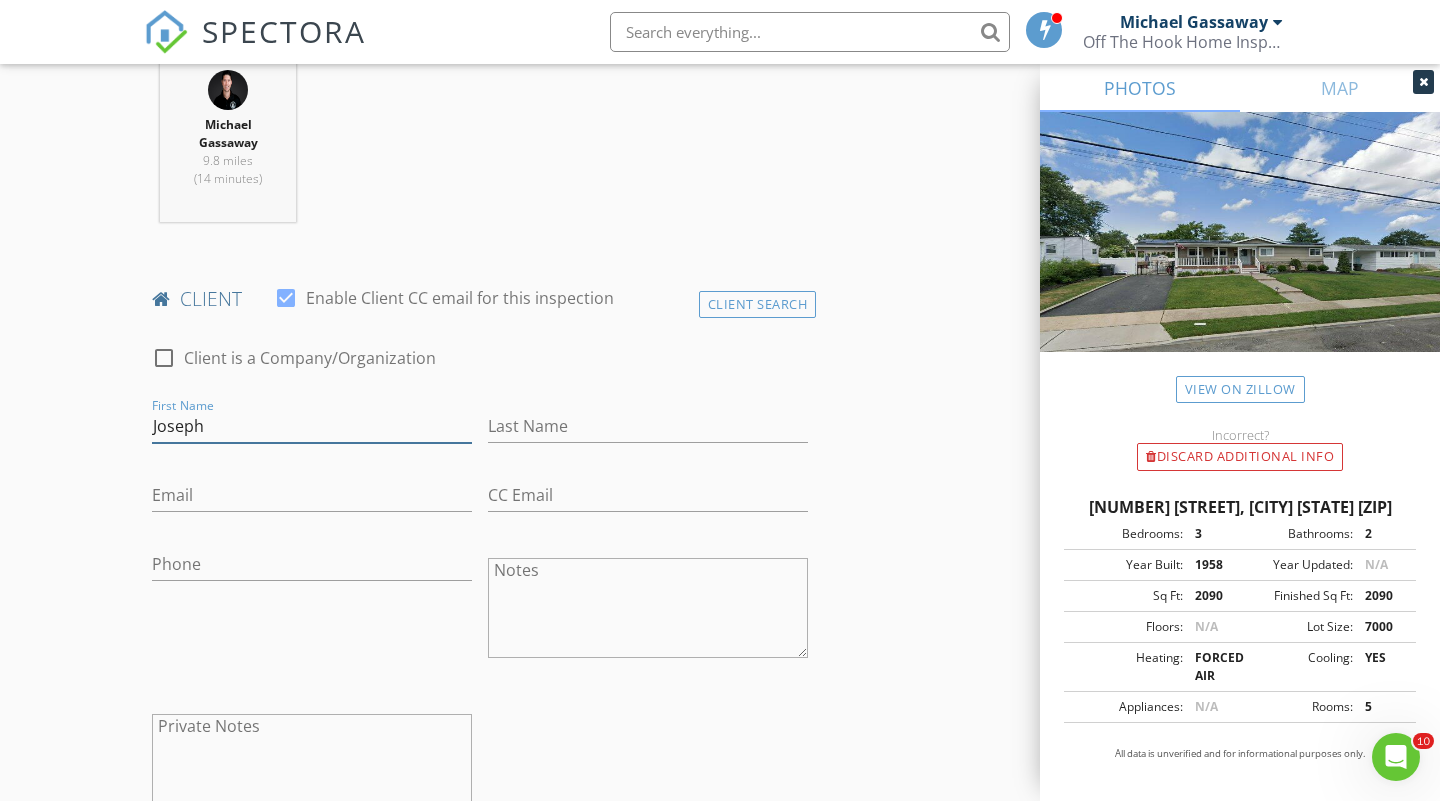 type on "Joseph" 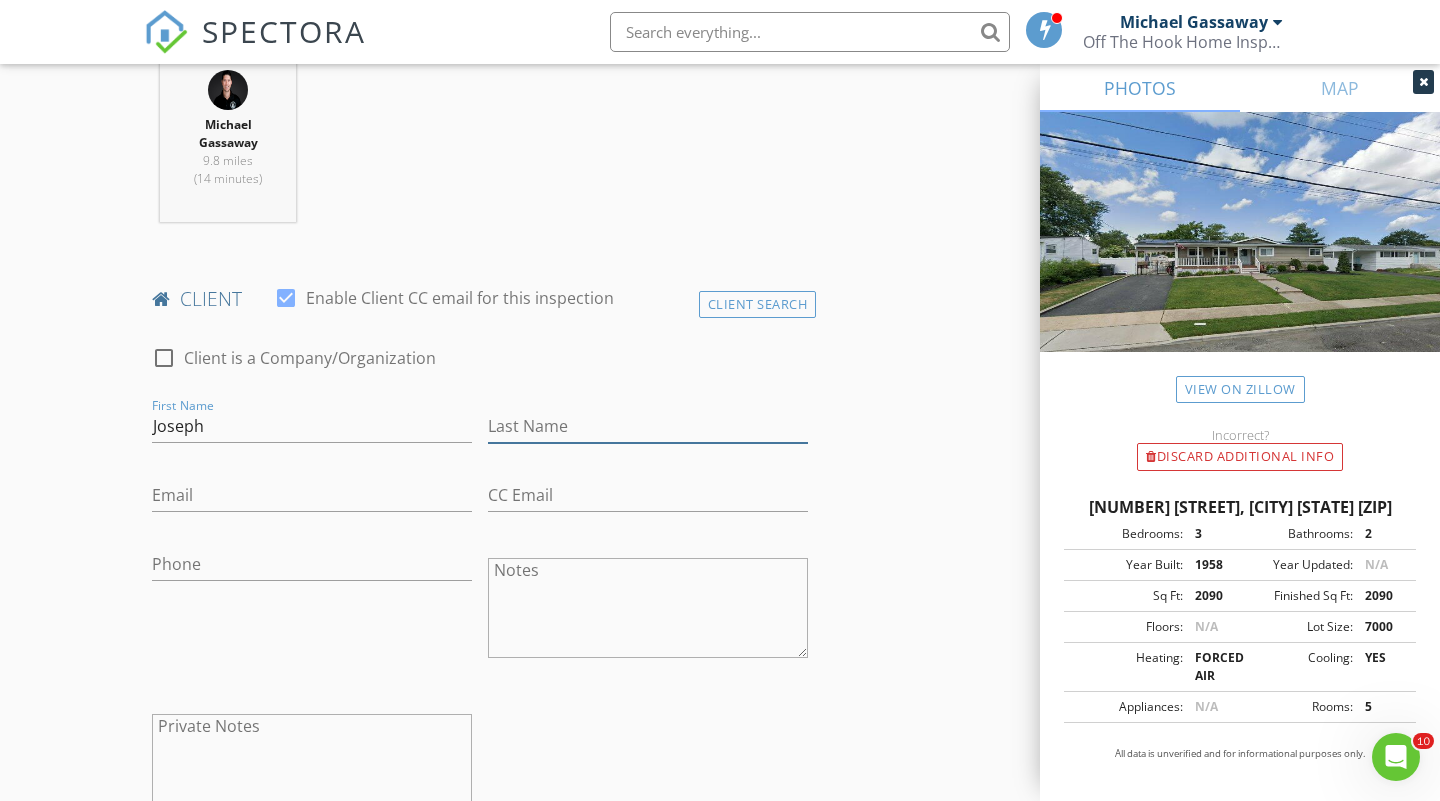 click on "Last Name" at bounding box center (648, 426) 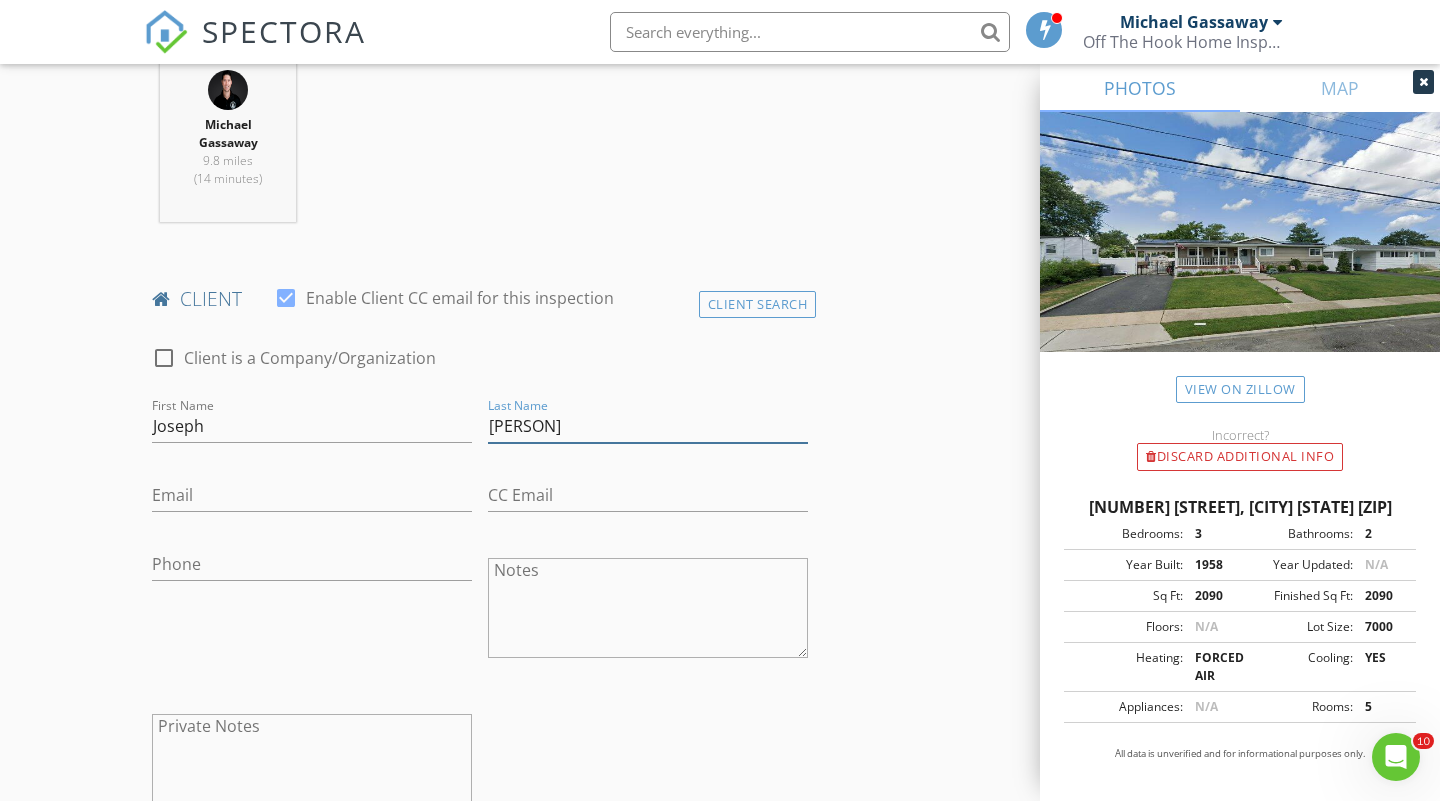 type on "Fay" 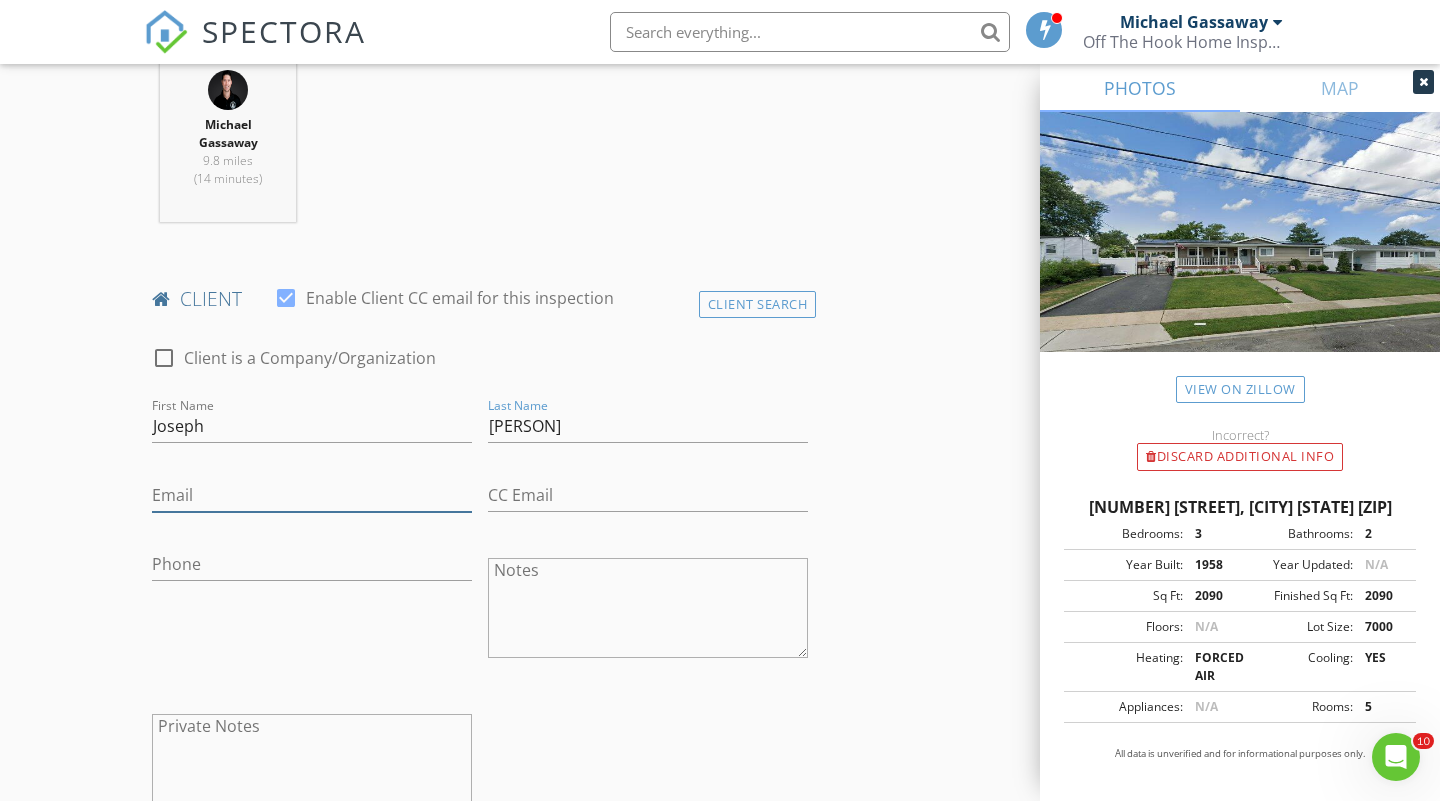 click on "Email" at bounding box center (312, 495) 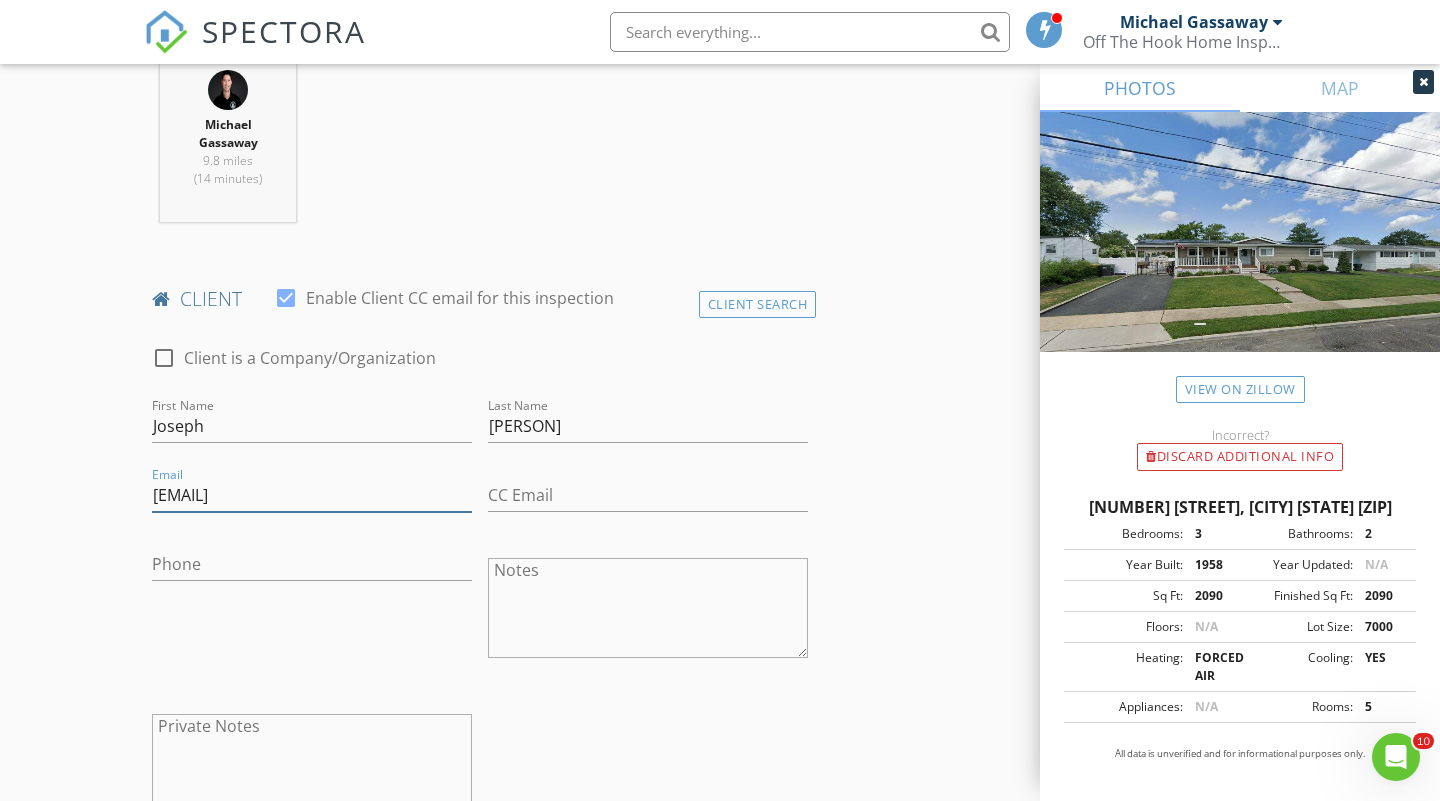type on "jfay817@yahoo.com" 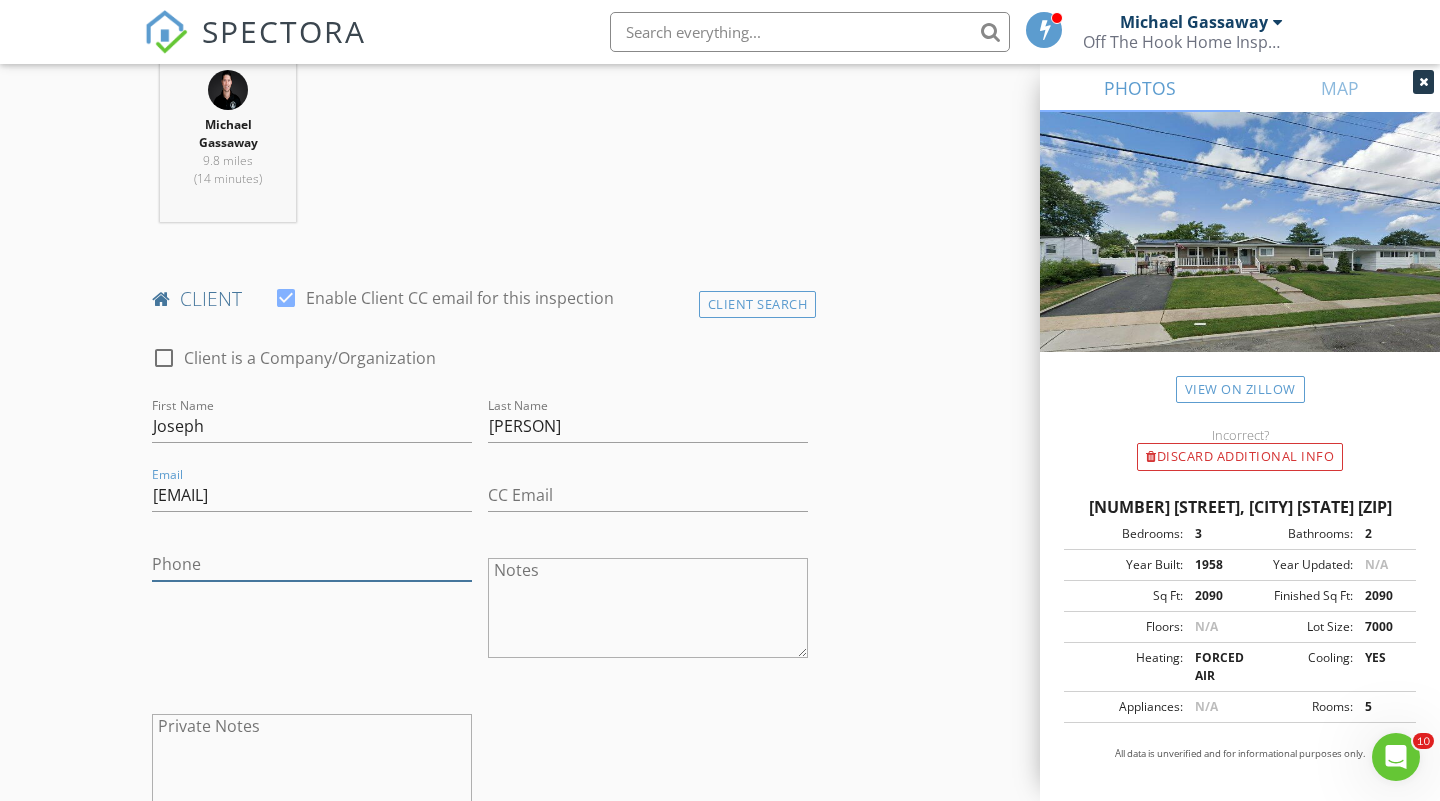 click on "Phone" at bounding box center (312, 564) 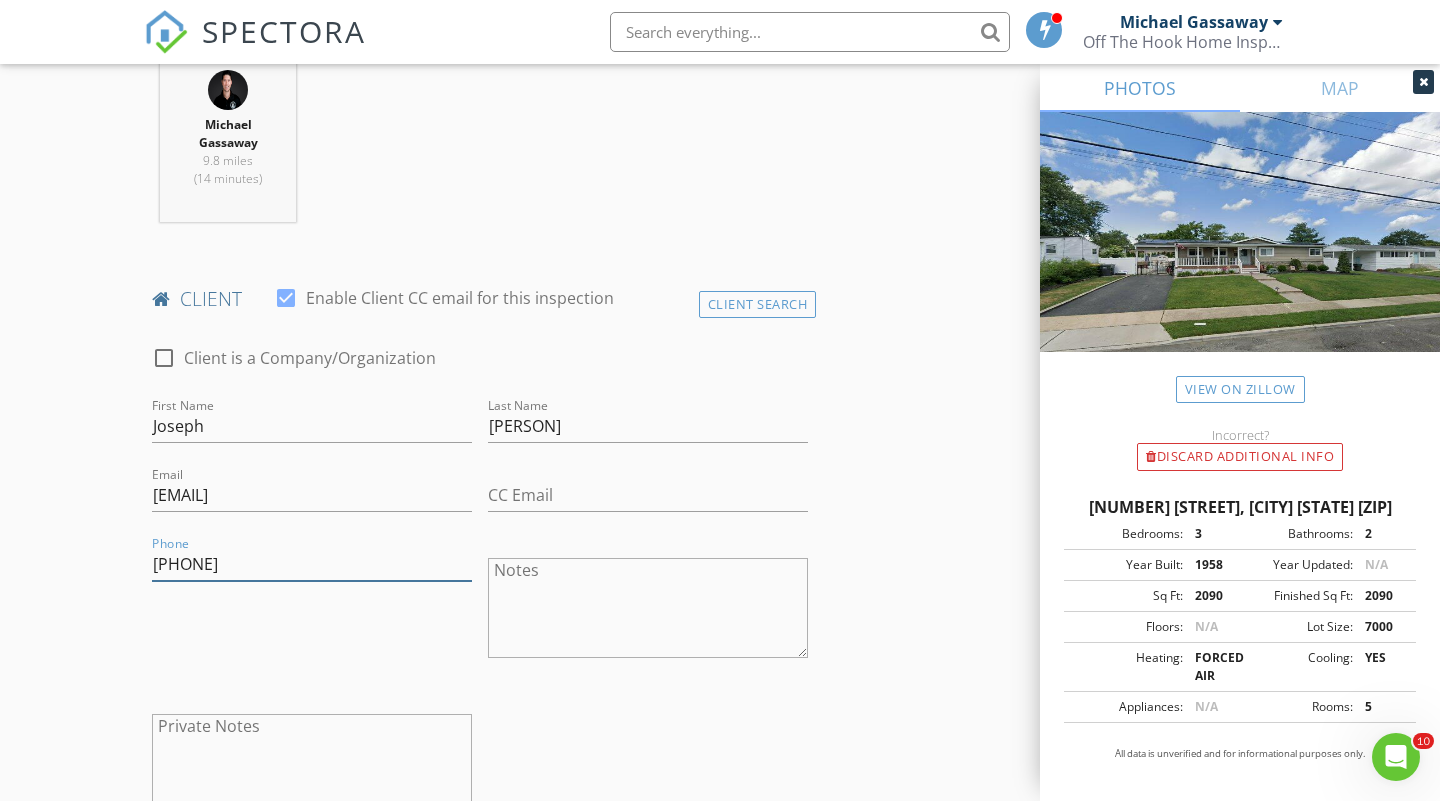 type on "[PHONE]" 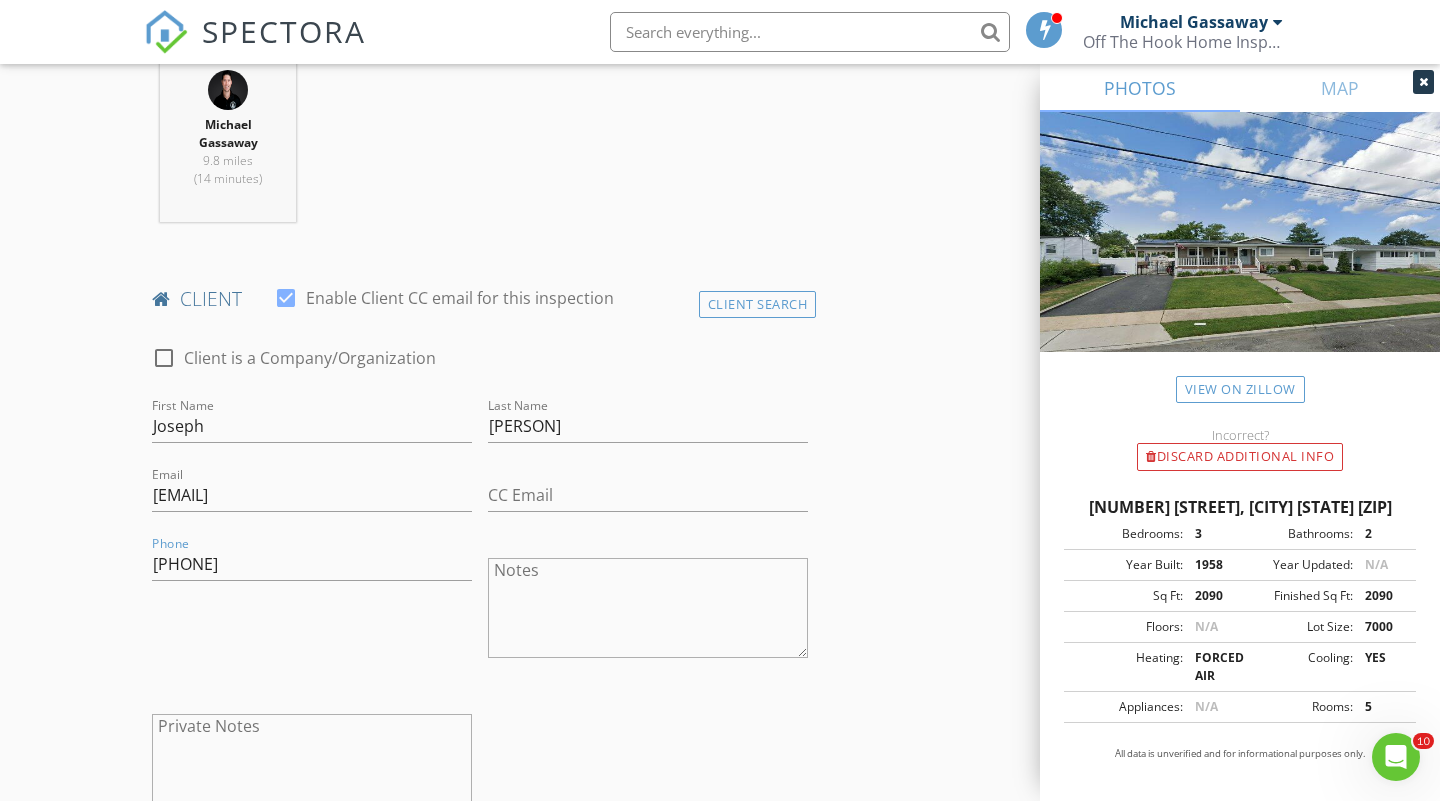 click on "Phone 732-670-3326" at bounding box center (312, 610) 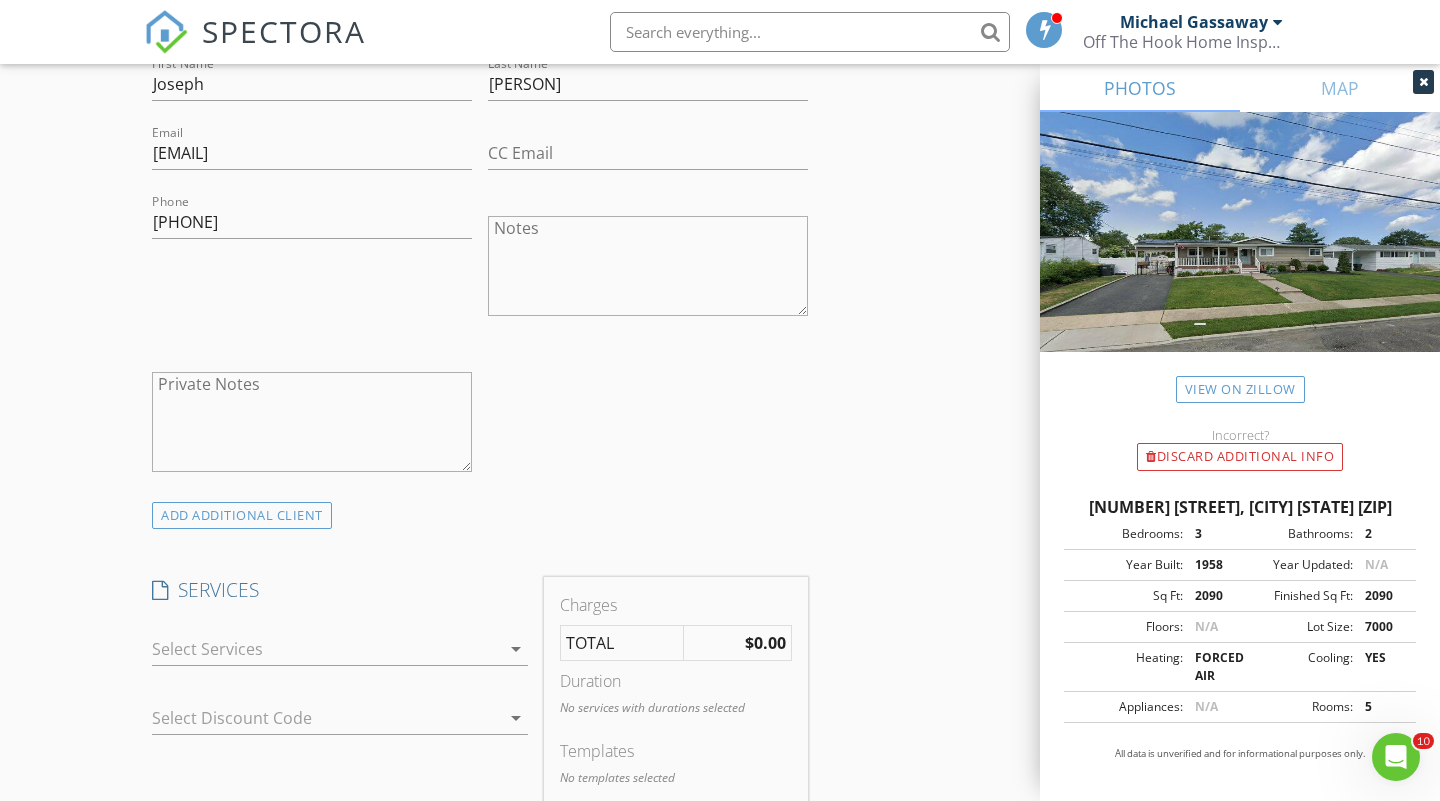scroll, scrollTop: 1159, scrollLeft: 0, axis: vertical 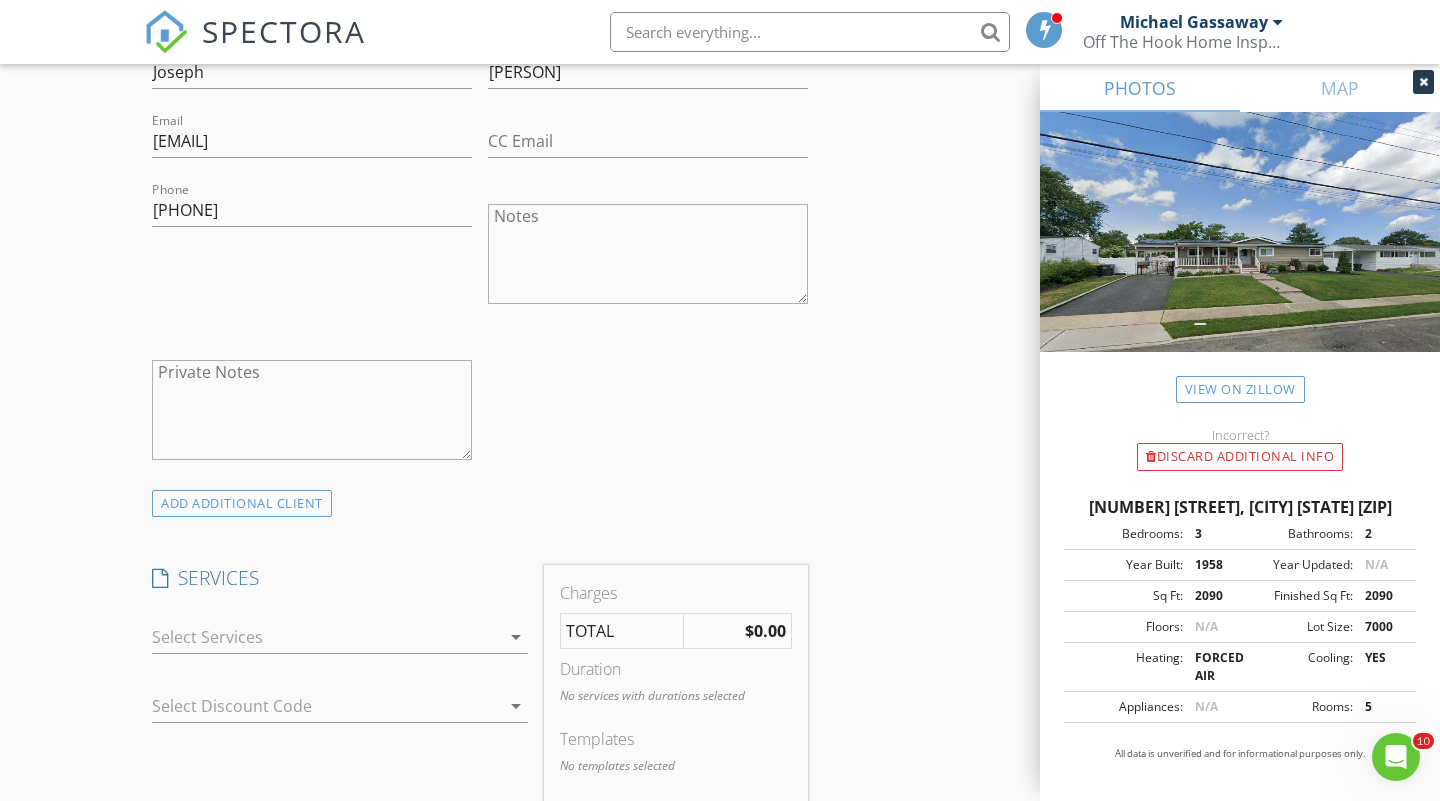click at bounding box center (326, 637) 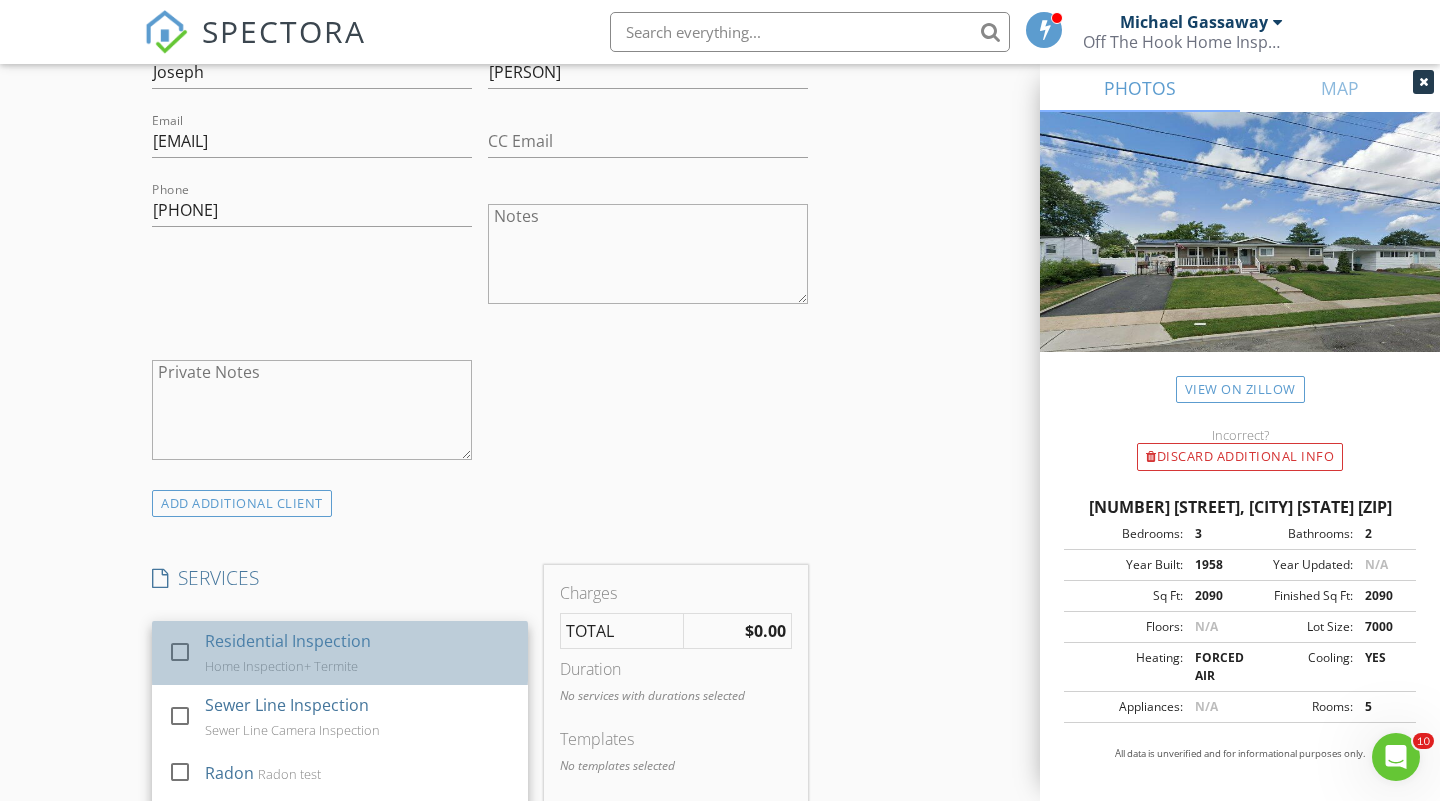click on "check_box_outline_blank" at bounding box center (184, 652) 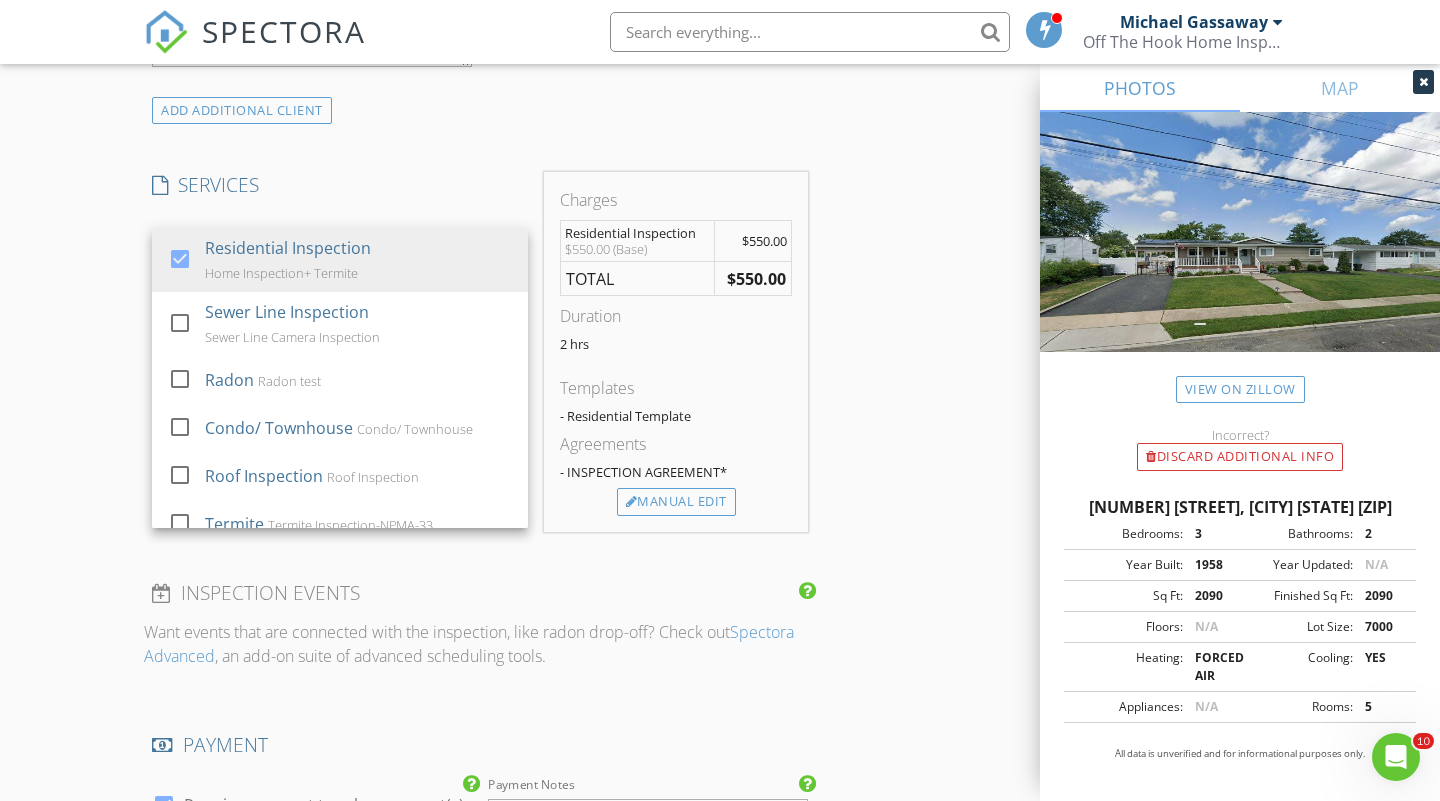 scroll, scrollTop: 1581, scrollLeft: 0, axis: vertical 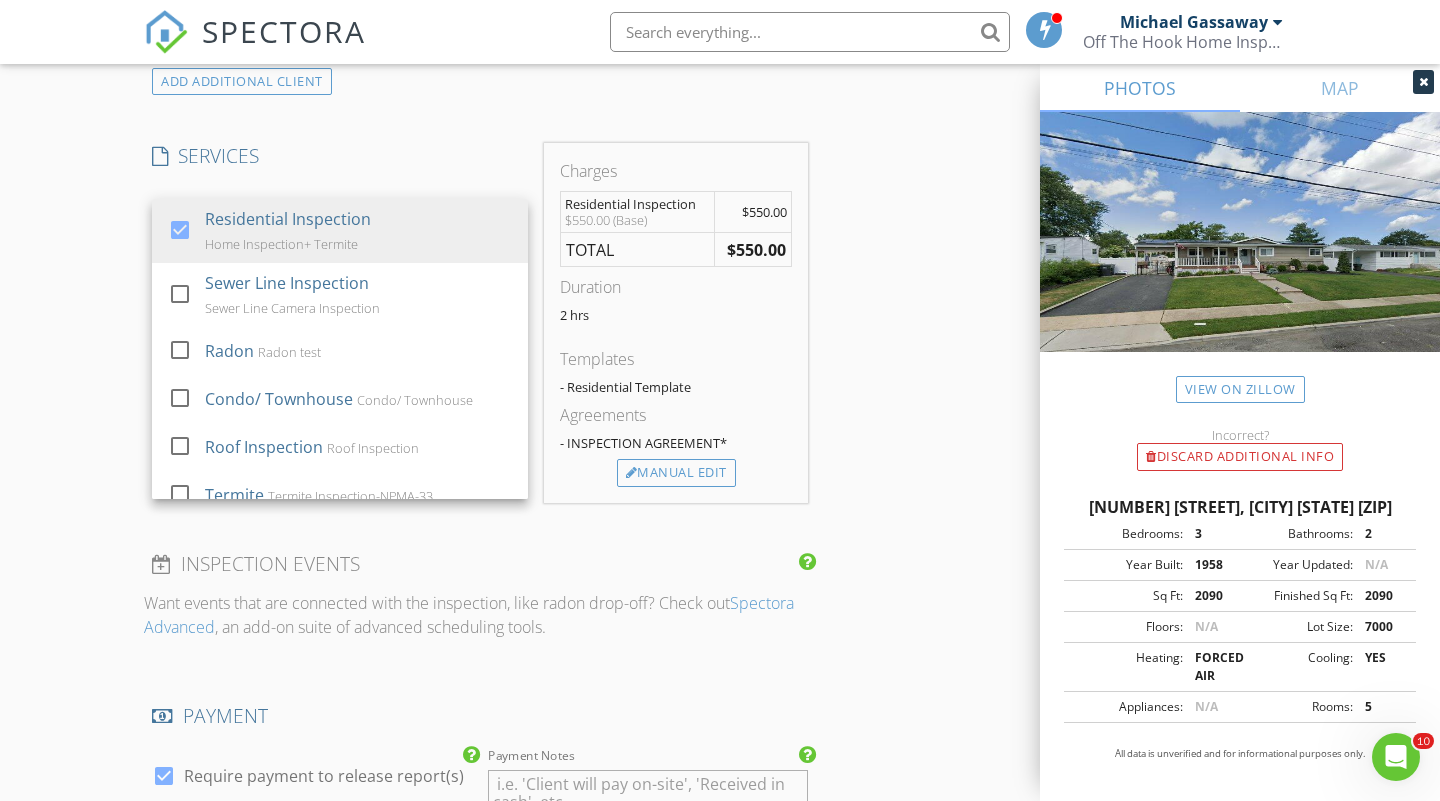 click on "INSPECTOR(S)
check_box   Michael Gassaway   PRIMARY   Michael Gassaway arrow_drop_down   check_box_outline_blank Michael Gassaway specifically requested
Date/Time
08/07/2025 10:00 AM
Location
Address Search       Address 12 Lafayette Dr   Unit   City Hazlet   State NJ   Zip 07730   County Monmouth     Square Feet 2090   Year Built 1958   Foundation arrow_drop_down     Michael Gassaway     9.8 miles     (14 minutes)
client
check_box Enable Client CC email for this inspection   Client Search     check_box_outline_blank Client is a Company/Organization     First Name Joseph   Last Name Fay   Email jfay817@yahoo.com   CC Email   Phone 732-670-3326           Notes   Private Notes
ADD ADDITIONAL client
SERVICES
check_box   Residential Inspection   Home Inspection+ Termite       Radon" at bounding box center [480, 326] 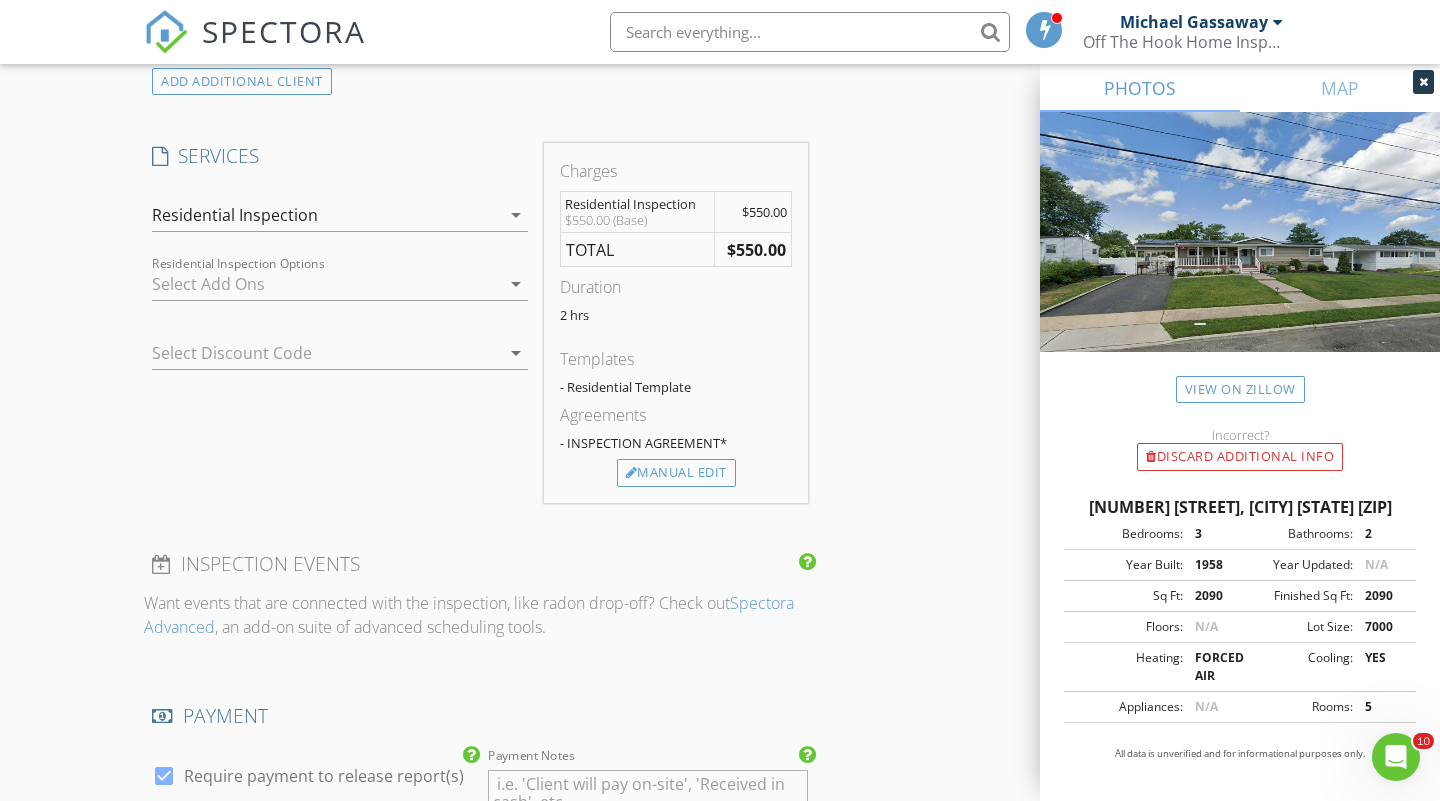 click at bounding box center [326, 284] 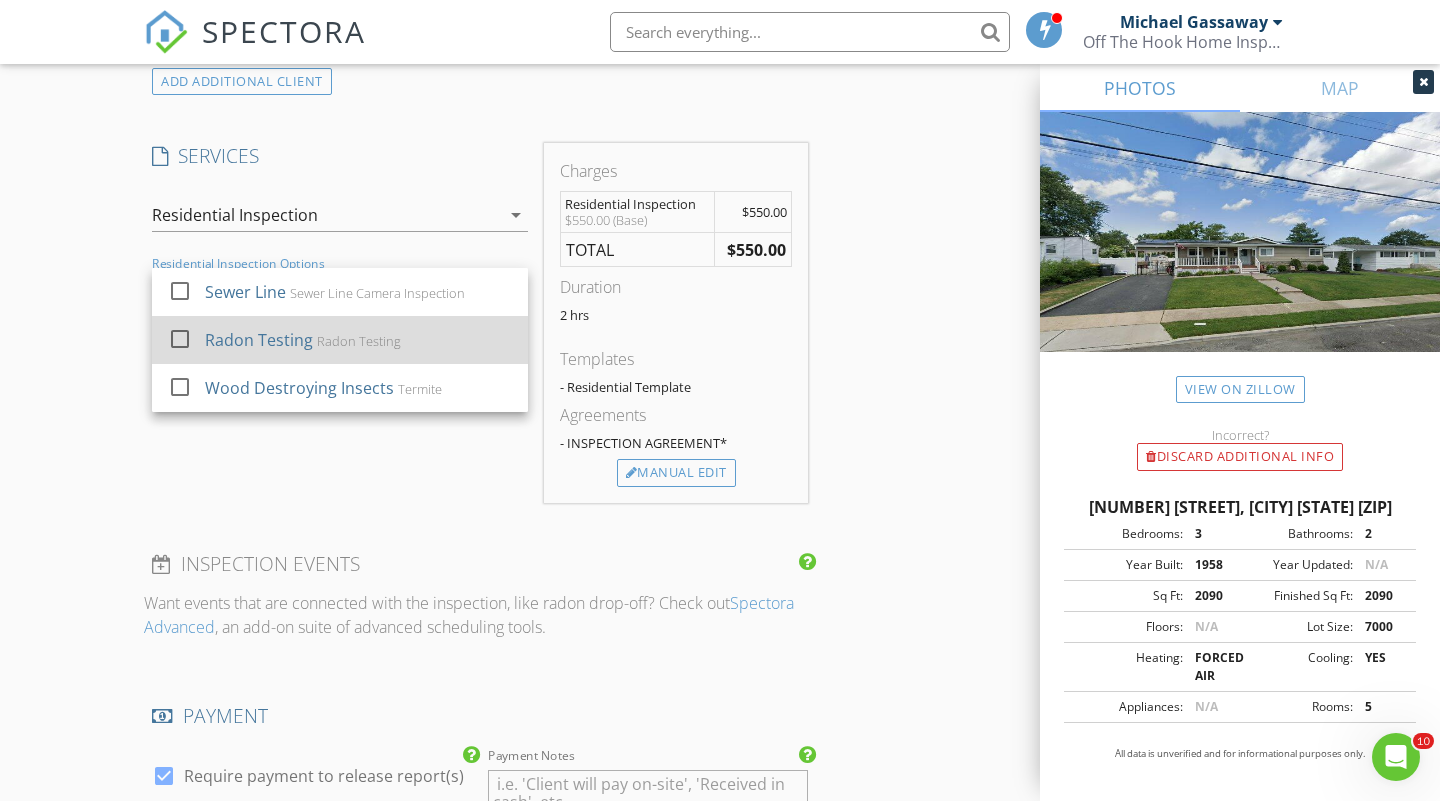click at bounding box center (180, 339) 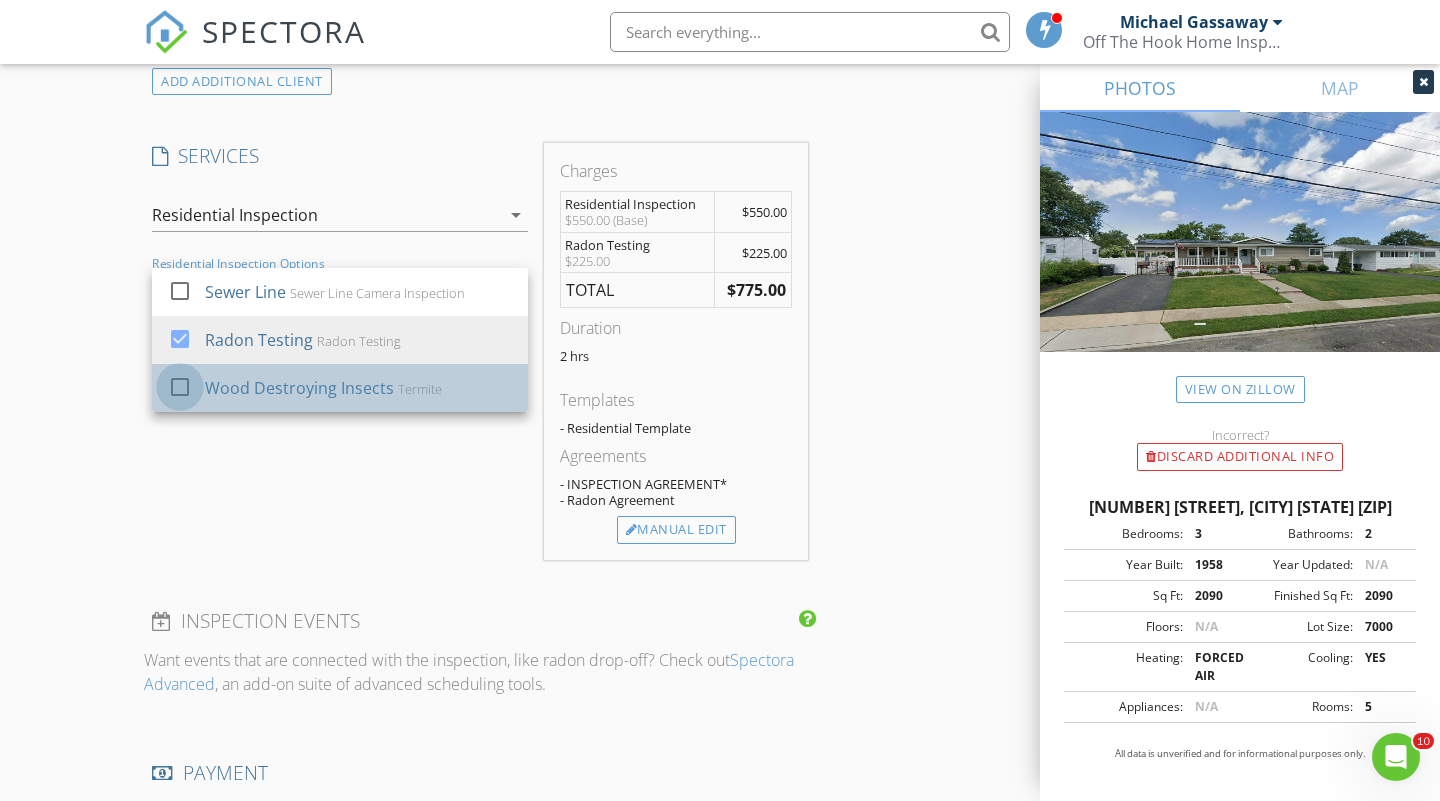click at bounding box center (180, 387) 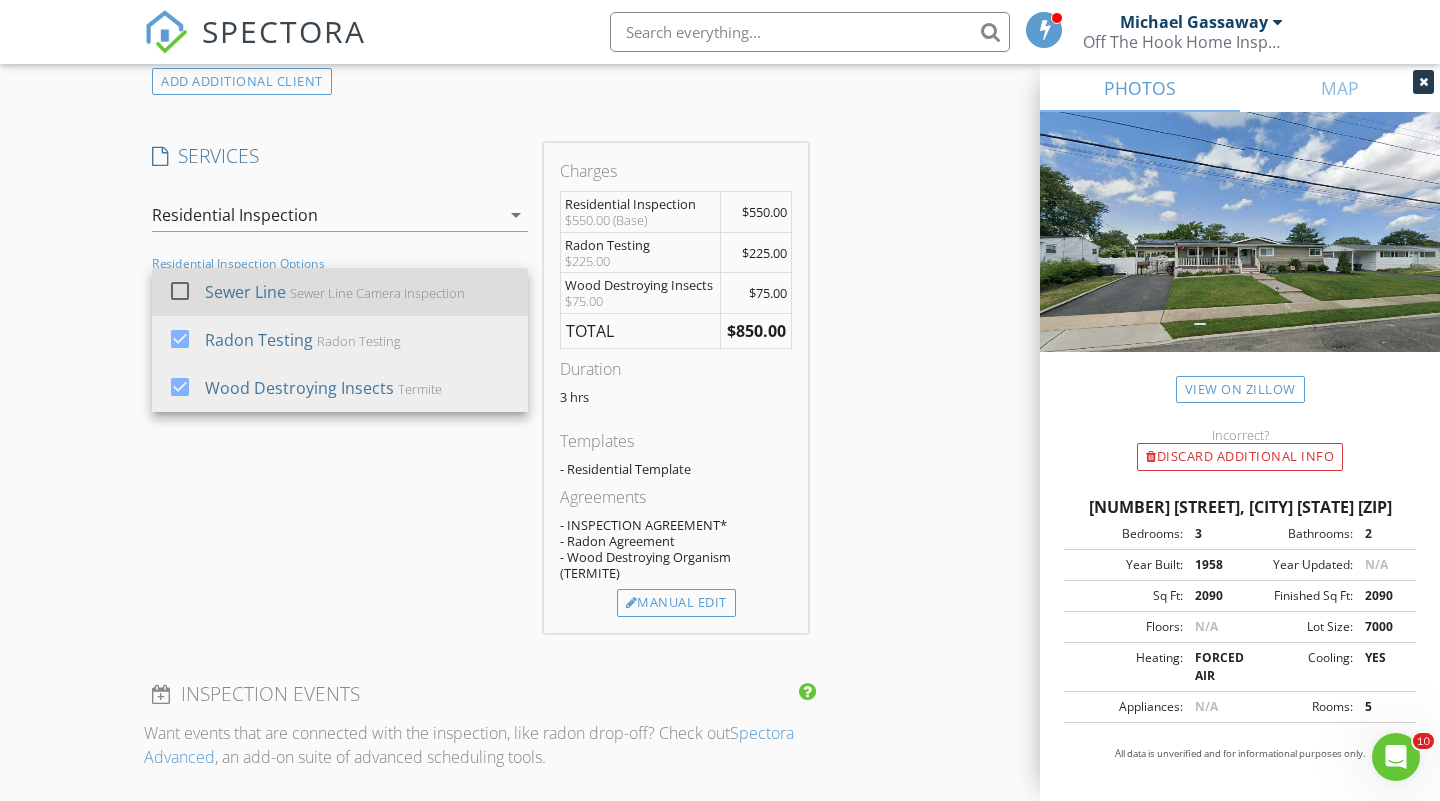 click at bounding box center (180, 291) 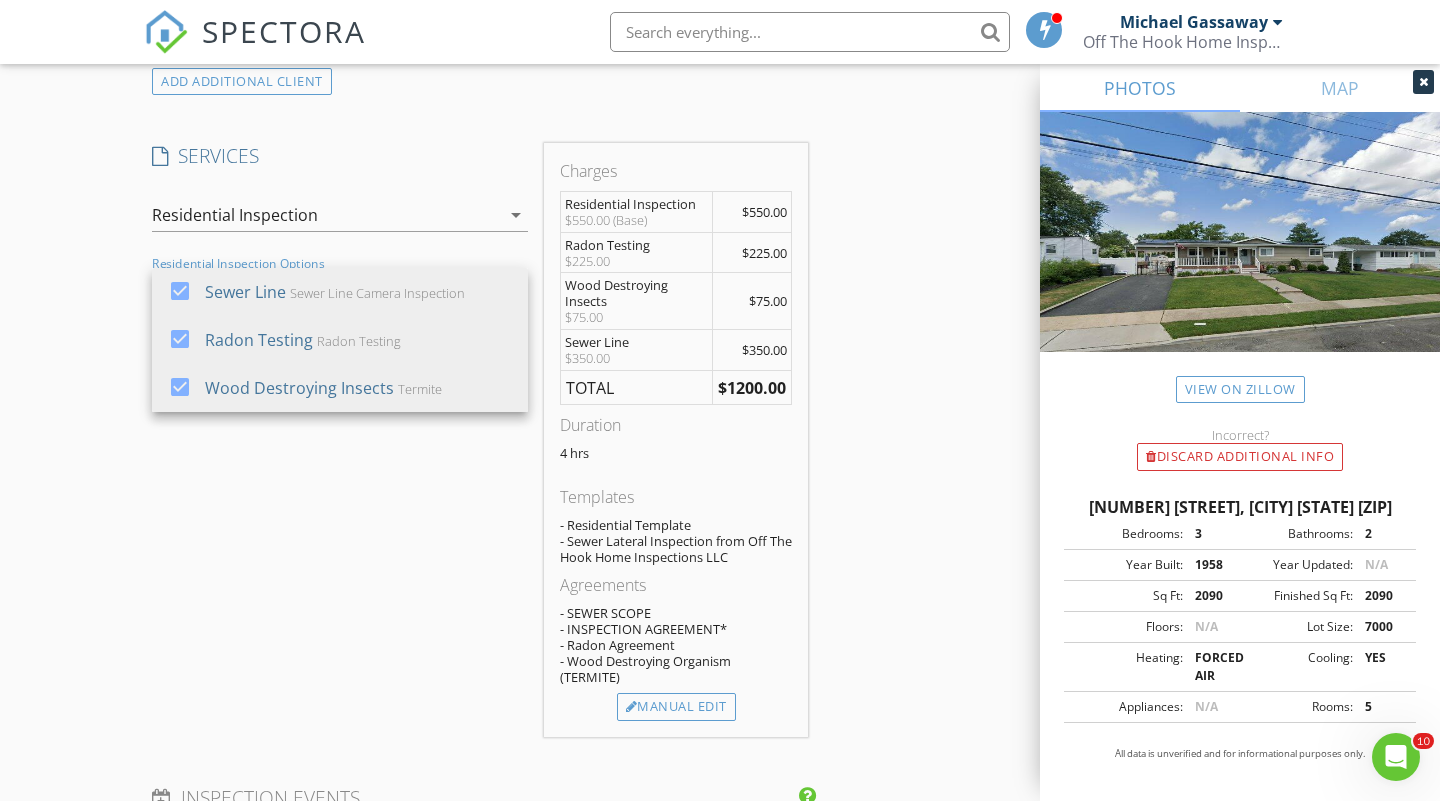 click on "SERVICES
check_box   Residential Inspection   Home Inspection+ Termite check_box_outline_blank   Sewer Line Inspection   Sewer Line Camera Inspection check_box_outline_blank   Radon   Radon test check_box_outline_blank   Condo/ Townhouse   Condo/ Townhouse check_box_outline_blank   Roof Inspection   Roof Inspection check_box_outline_blank   Termite   Termite Inspection-NPMA-33  check_box_outline_blank   Pre Drywall   Pre Drywall check_box_outline_blank   Multi Family   Multi Family Residential Inspection arrow_drop_down   check_box   Sewer Line    Sewer Line Camera Inspection check_box   Radon Testing   Radon Testing check_box   Wood Destroying Insects   Termite Residential Inspection Options Radon Testing,  Wood Destroying Insects,  Sewer Line  arrow_drop_down   Select Discount Code arrow_drop_down" at bounding box center (340, 440) 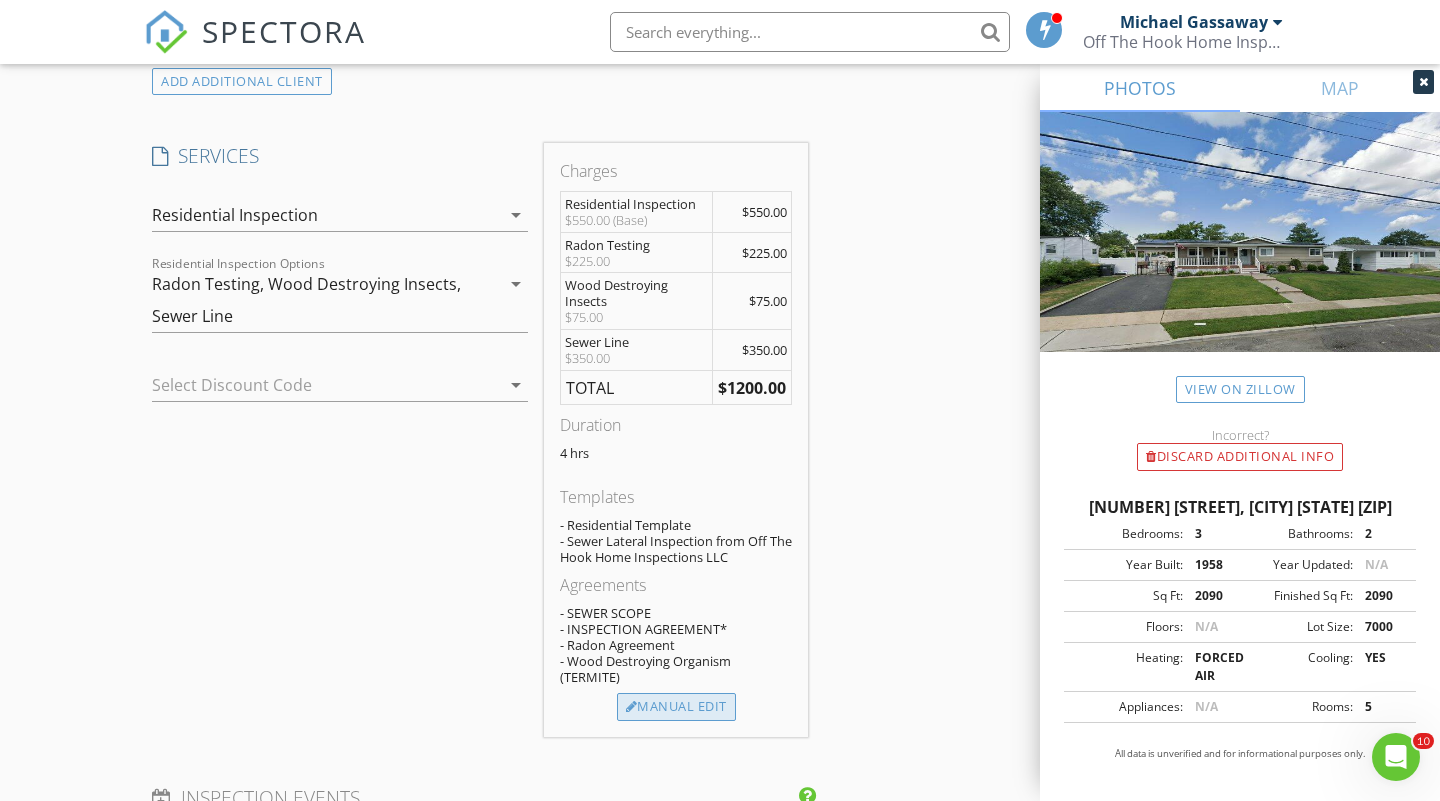 click on "Manual Edit" at bounding box center [676, 707] 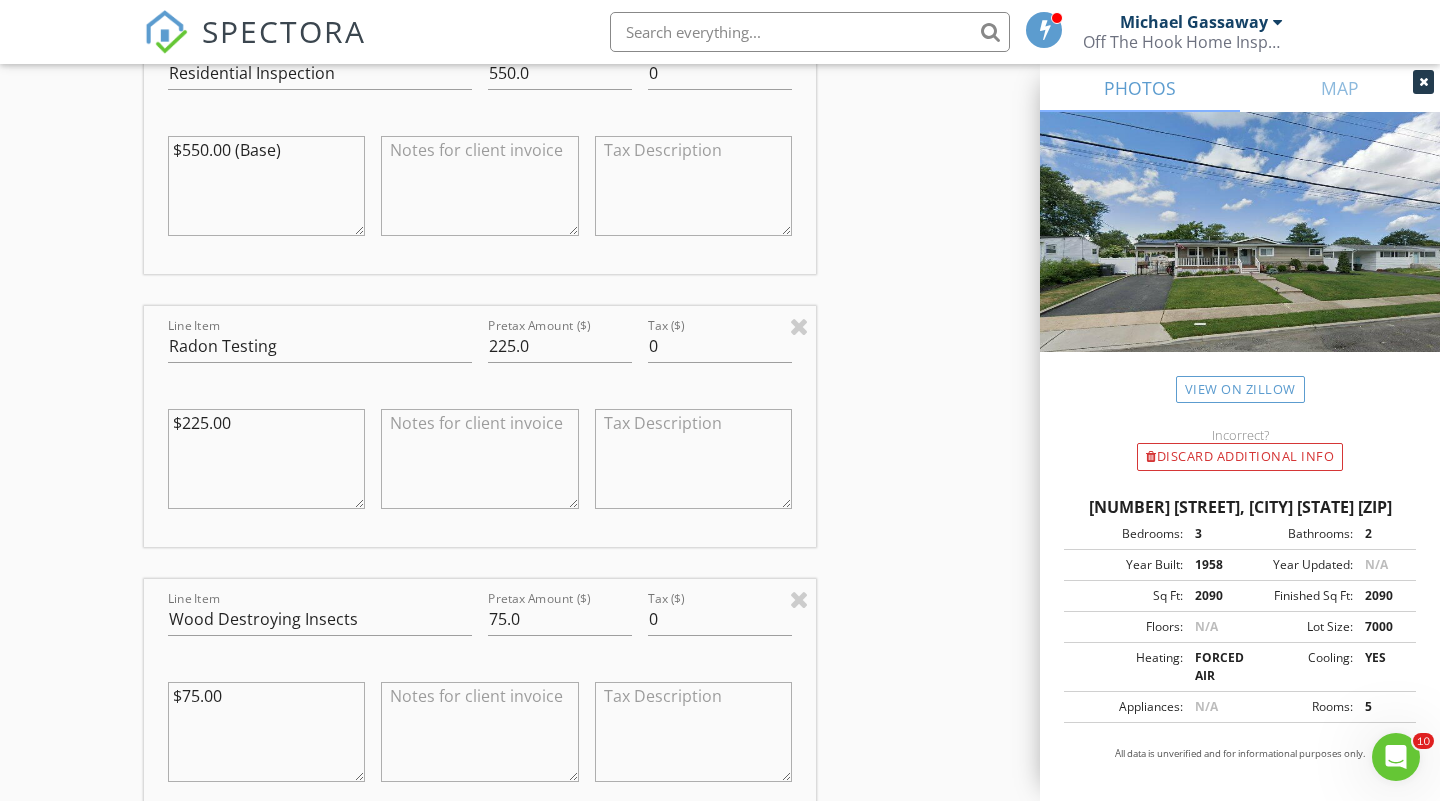 scroll, scrollTop: 2006, scrollLeft: 0, axis: vertical 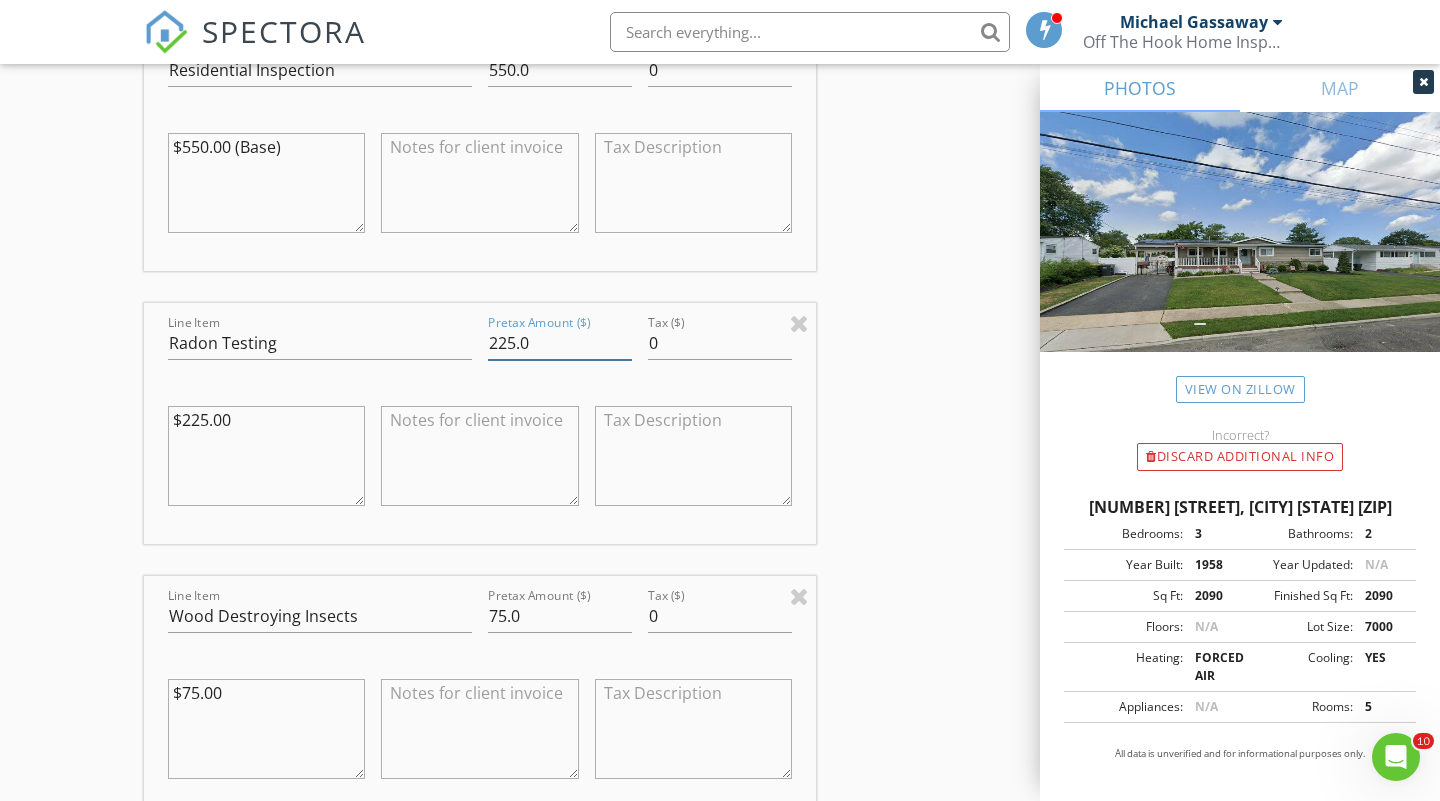 click on "225.0" at bounding box center (560, 343) 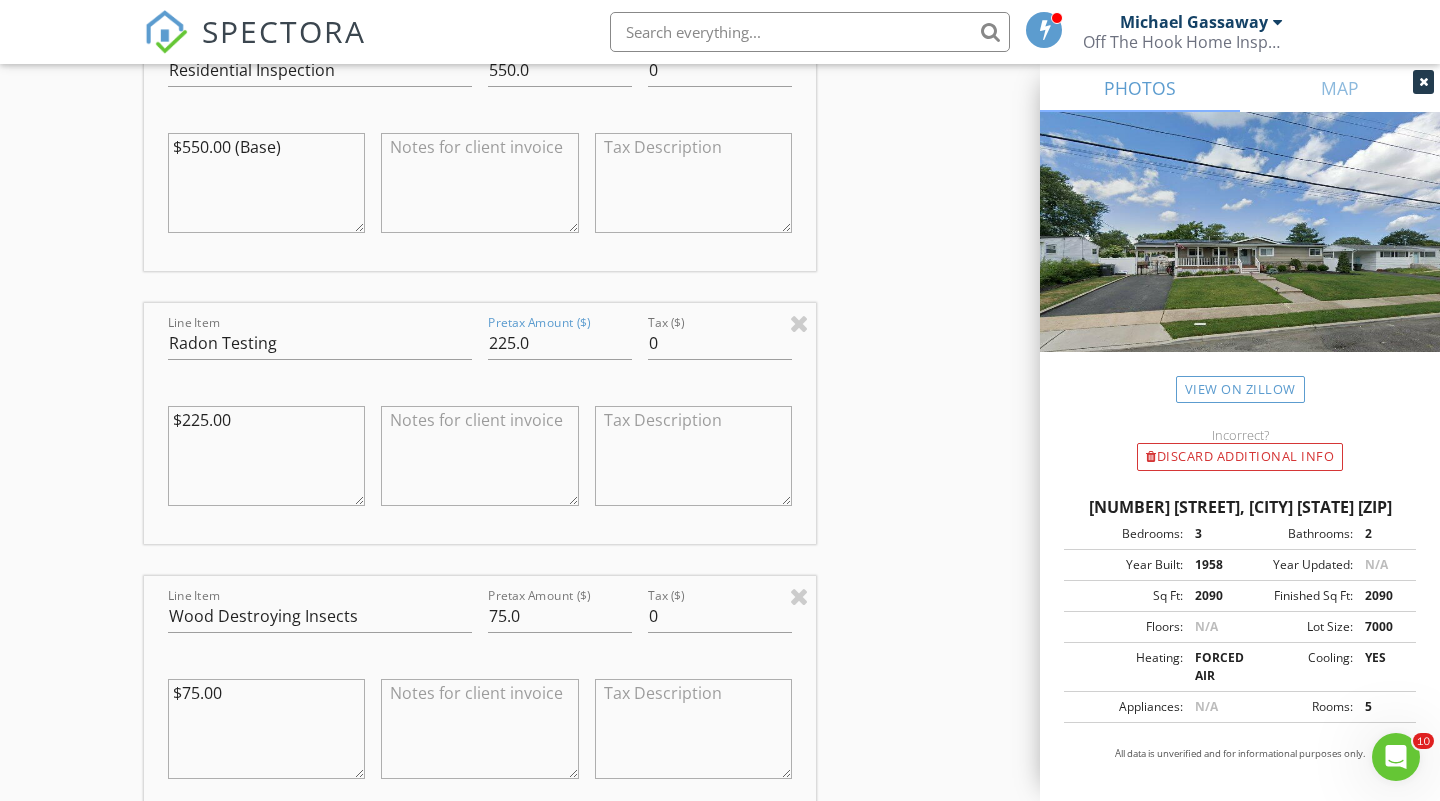 click on "INSPECTOR(S)
check_box   Michael Gassaway   PRIMARY   Michael Gassaway arrow_drop_down   check_box_outline_blank Michael Gassaway specifically requested
Date/Time
08/07/2025 10:00 AM
Location
Address Search       Address 12 Lafayette Dr   Unit   City Hazlet   State NJ   Zip 07730   County Monmouth     Square Feet 2090   Year Built 1958   Foundation arrow_drop_down     Michael Gassaway     9.8 miles     (14 minutes)
client
check_box Enable Client CC email for this inspection   Client Search     check_box_outline_blank Client is a Company/Organization     First Name Joseph   Last Name Fay   Email jfay817@yahoo.com   CC Email   Phone 732-670-3326           Notes   Private Notes
ADD ADDITIONAL client
SERVICES
check_box   Residential Inspection   Home Inspection+ Termite" at bounding box center (720, 528) 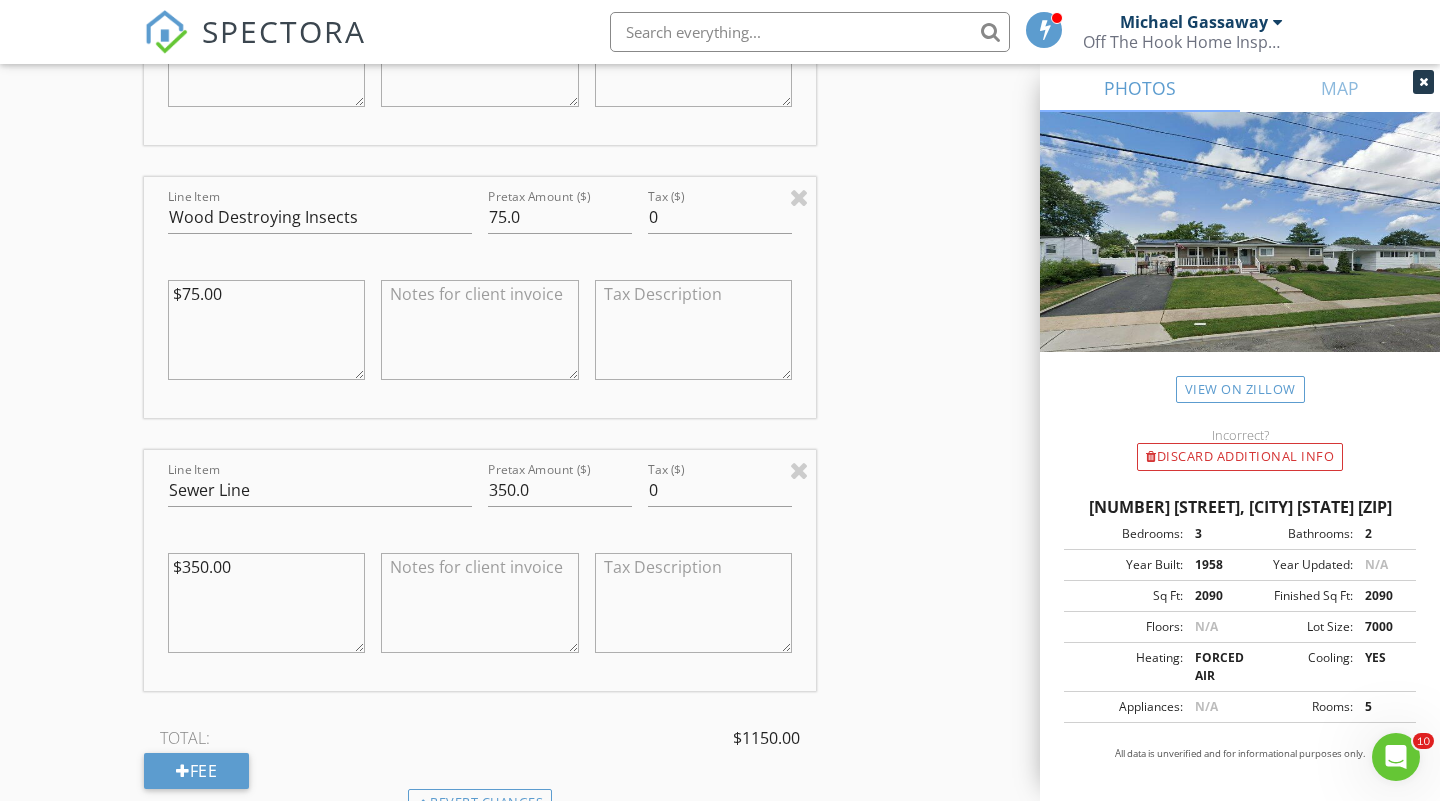 scroll, scrollTop: 2423, scrollLeft: 0, axis: vertical 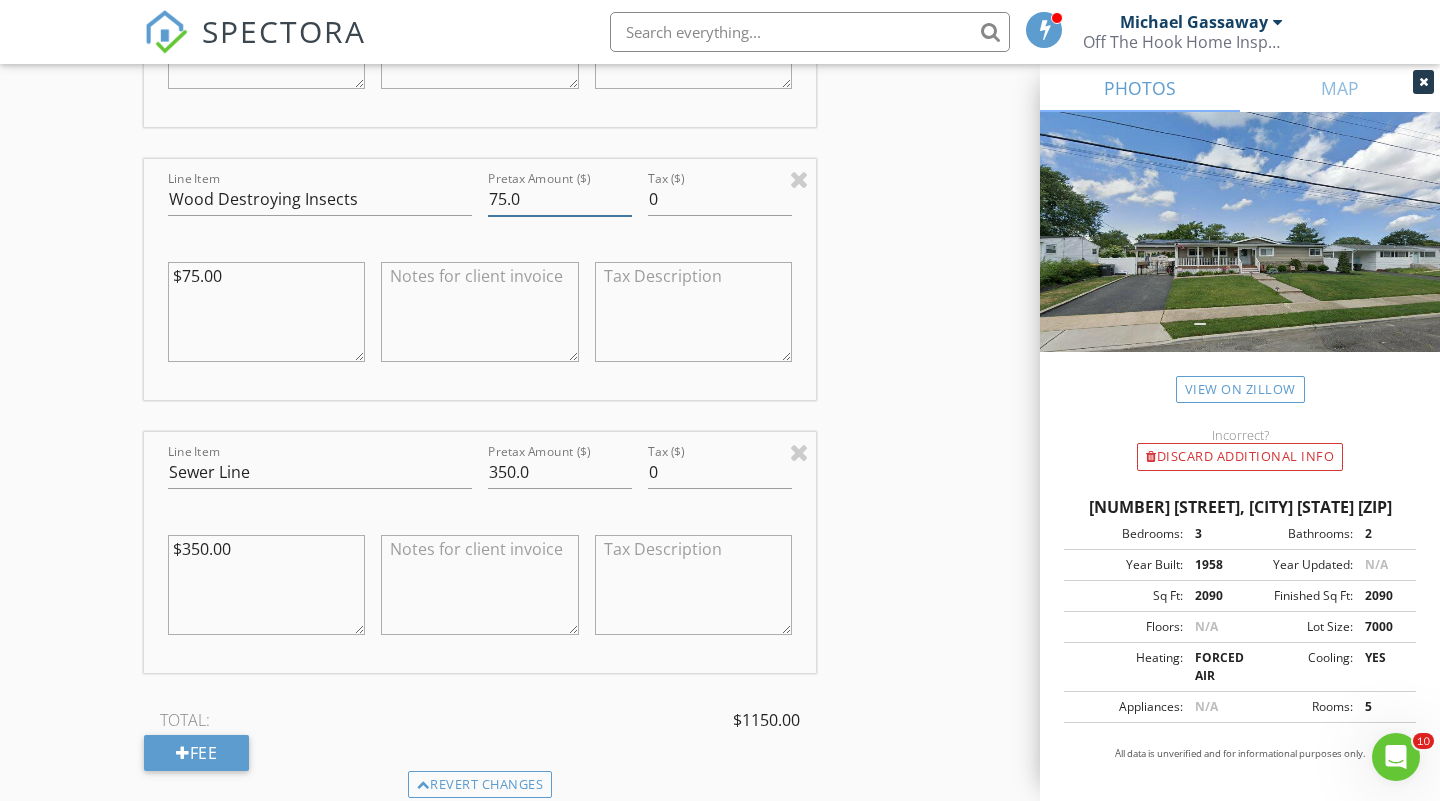 click on "75.0" at bounding box center (560, 199) 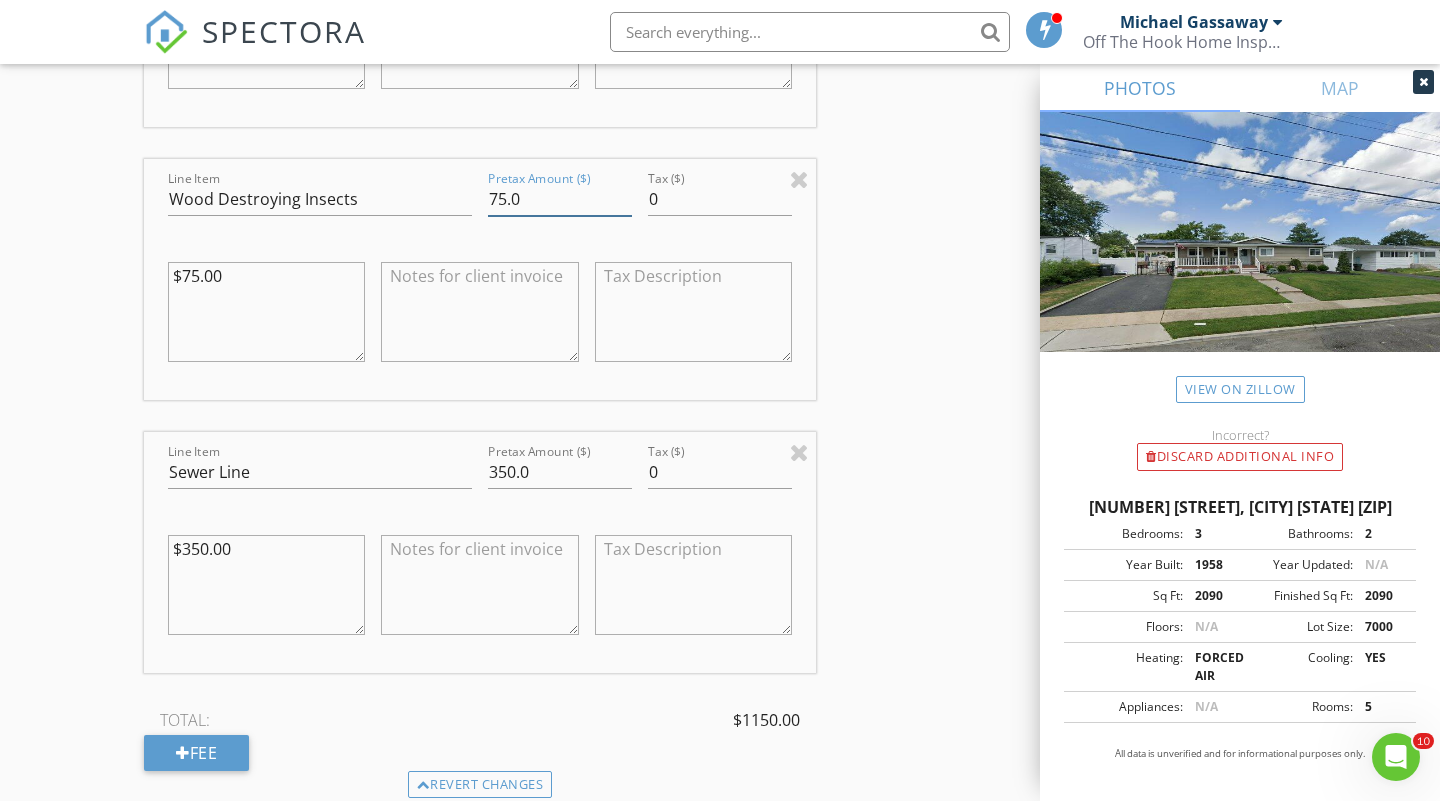 click on "75.0" at bounding box center [560, 199] 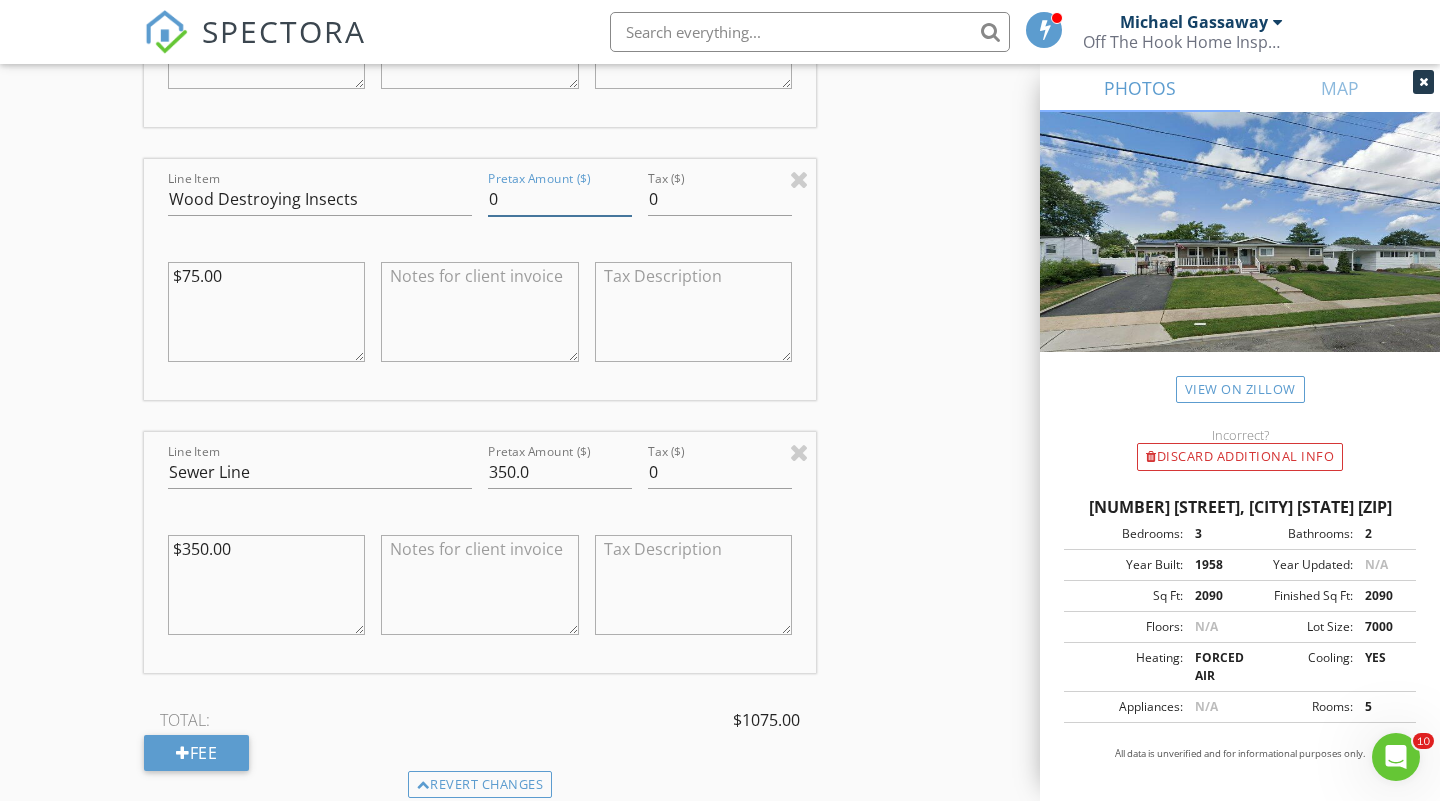 type on "0" 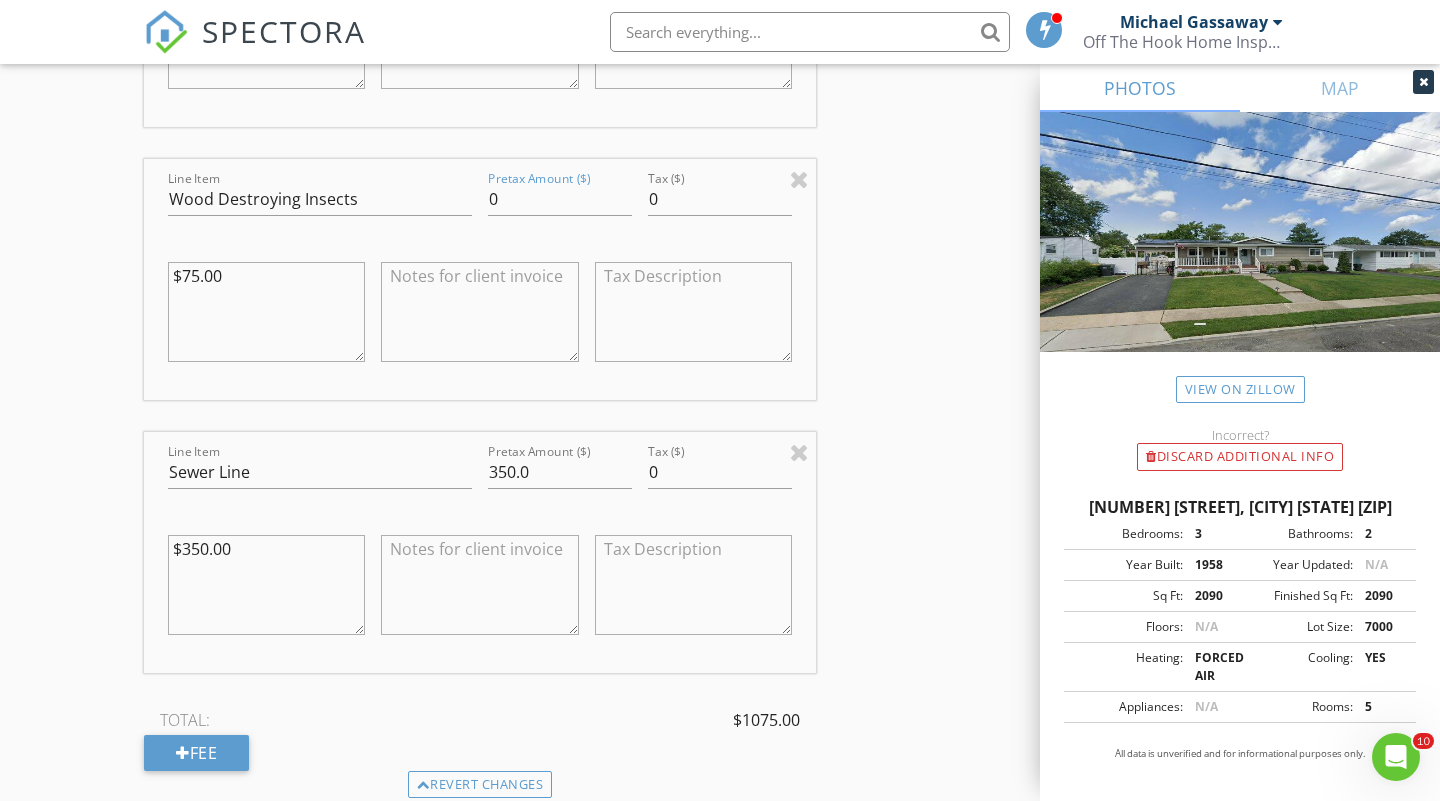 click on "INSPECTOR(S)
check_box   Michael Gassaway   PRIMARY   Michael Gassaway arrow_drop_down   check_box_outline_blank Michael Gassaway specifically requested
Date/Time
08/07/2025 10:00 AM
Location
Address Search       Address 12 Lafayette Dr   Unit   City Hazlet   State NJ   Zip 07730   County Monmouth     Square Feet 2090   Year Built 1958   Foundation arrow_drop_down     Michael Gassaway     9.8 miles     (14 minutes)
client
check_box Enable Client CC email for this inspection   Client Search     check_box_outline_blank Client is a Company/Organization     First Name Joseph   Last Name Fay   Email jfay817@yahoo.com   CC Email   Phone 732-670-3326           Notes   Private Notes
ADD ADDITIONAL client
SERVICES
check_box   Residential Inspection   Home Inspection+ Termite" at bounding box center [720, 111] 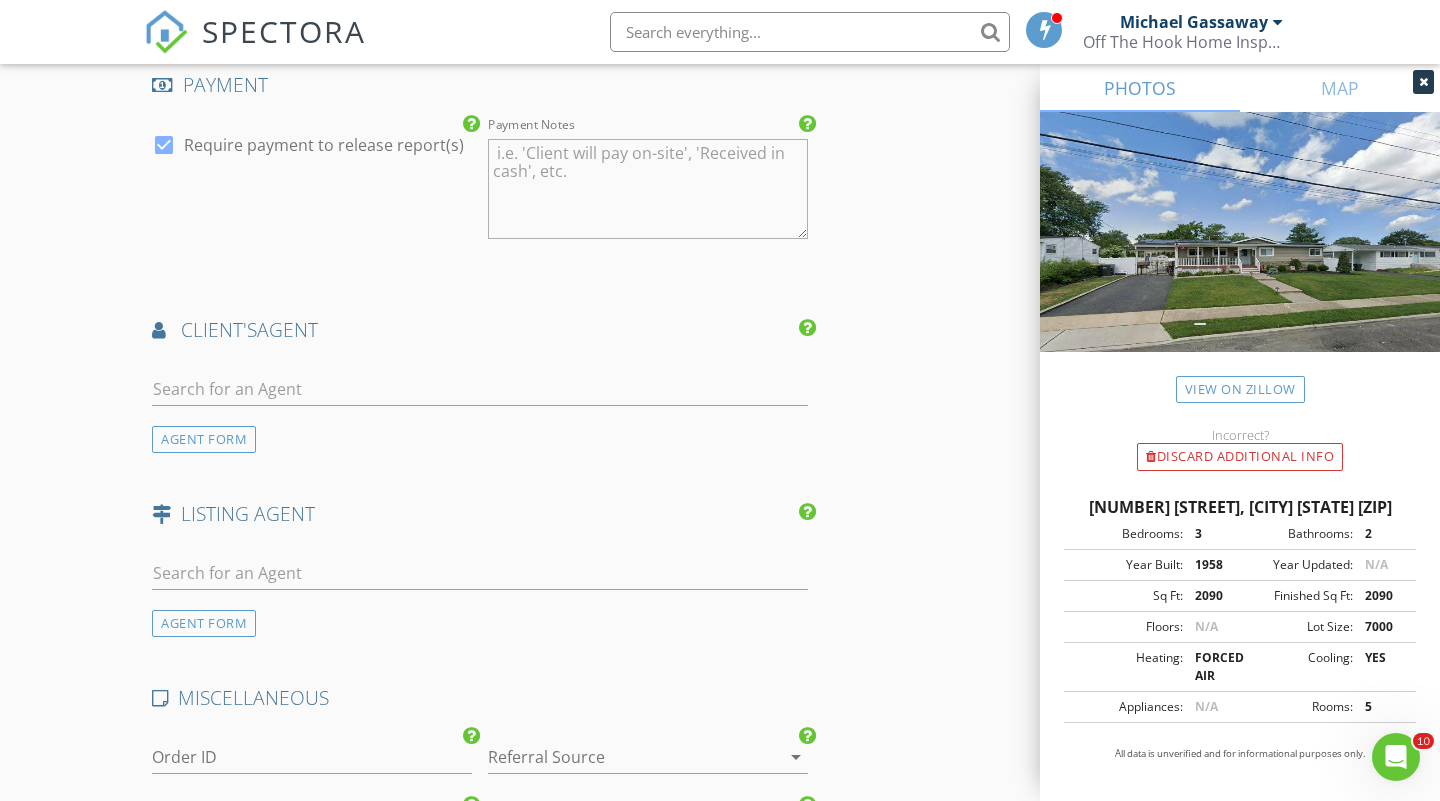 scroll, scrollTop: 4083, scrollLeft: 0, axis: vertical 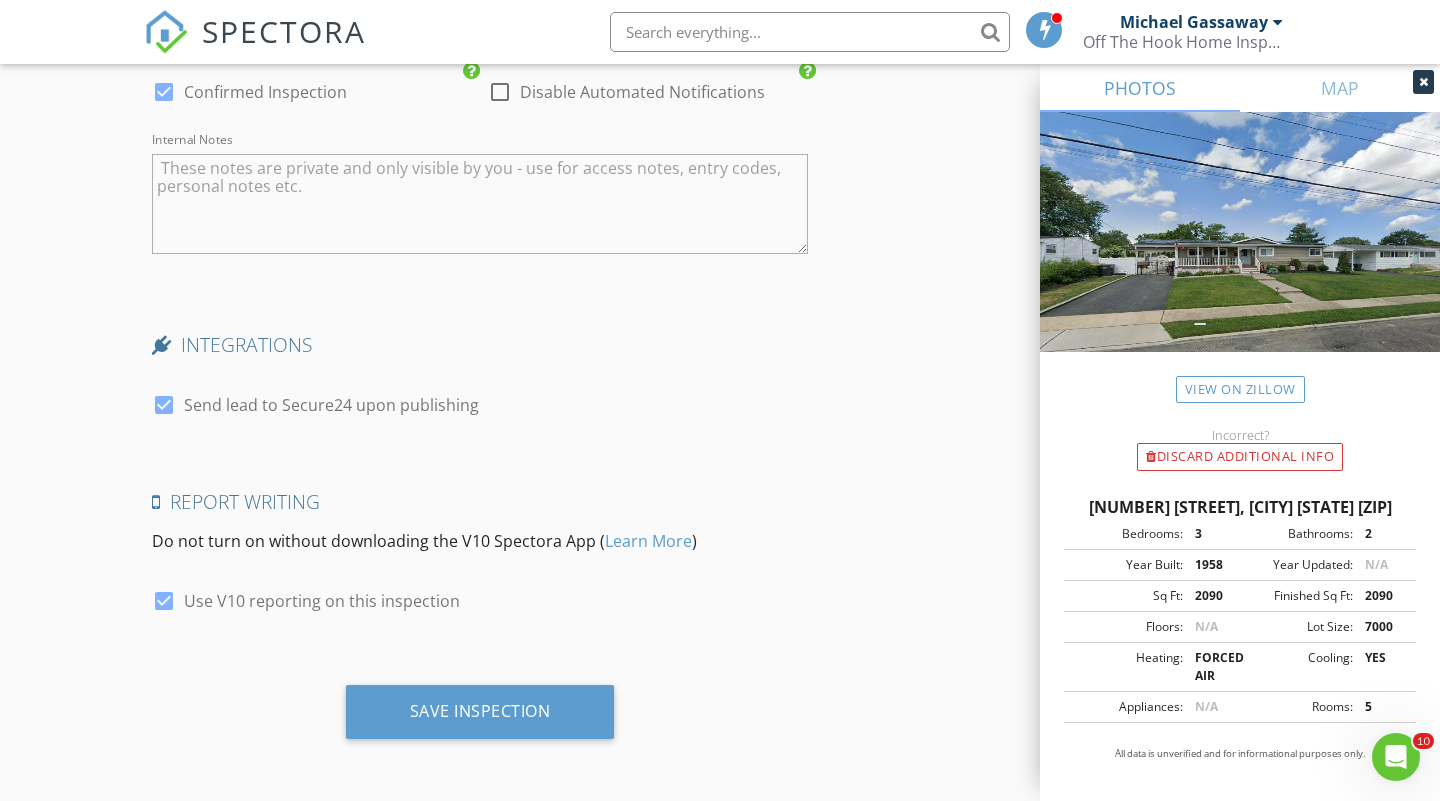 click on "Save Inspection" at bounding box center [480, 719] 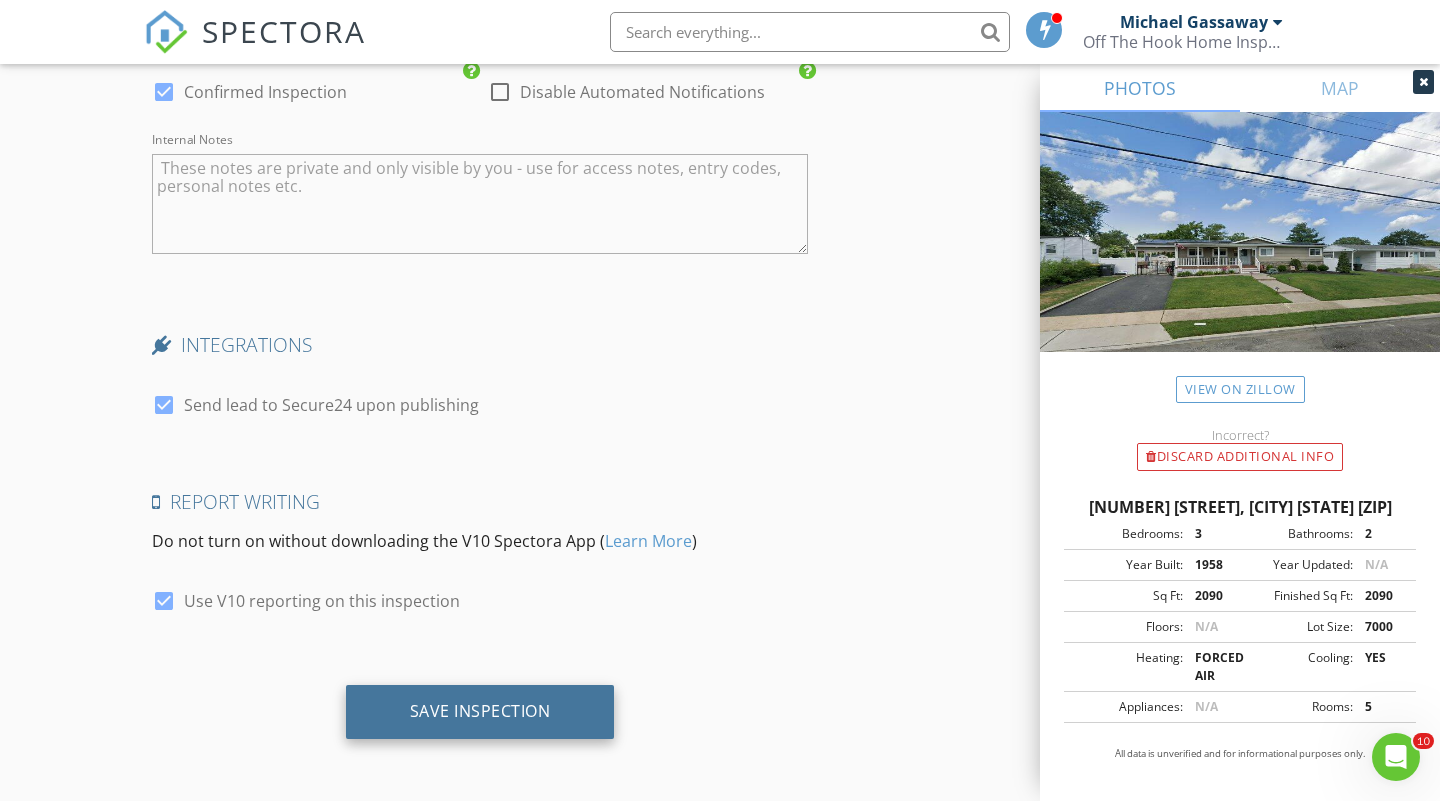 click on "Save Inspection" at bounding box center [480, 712] 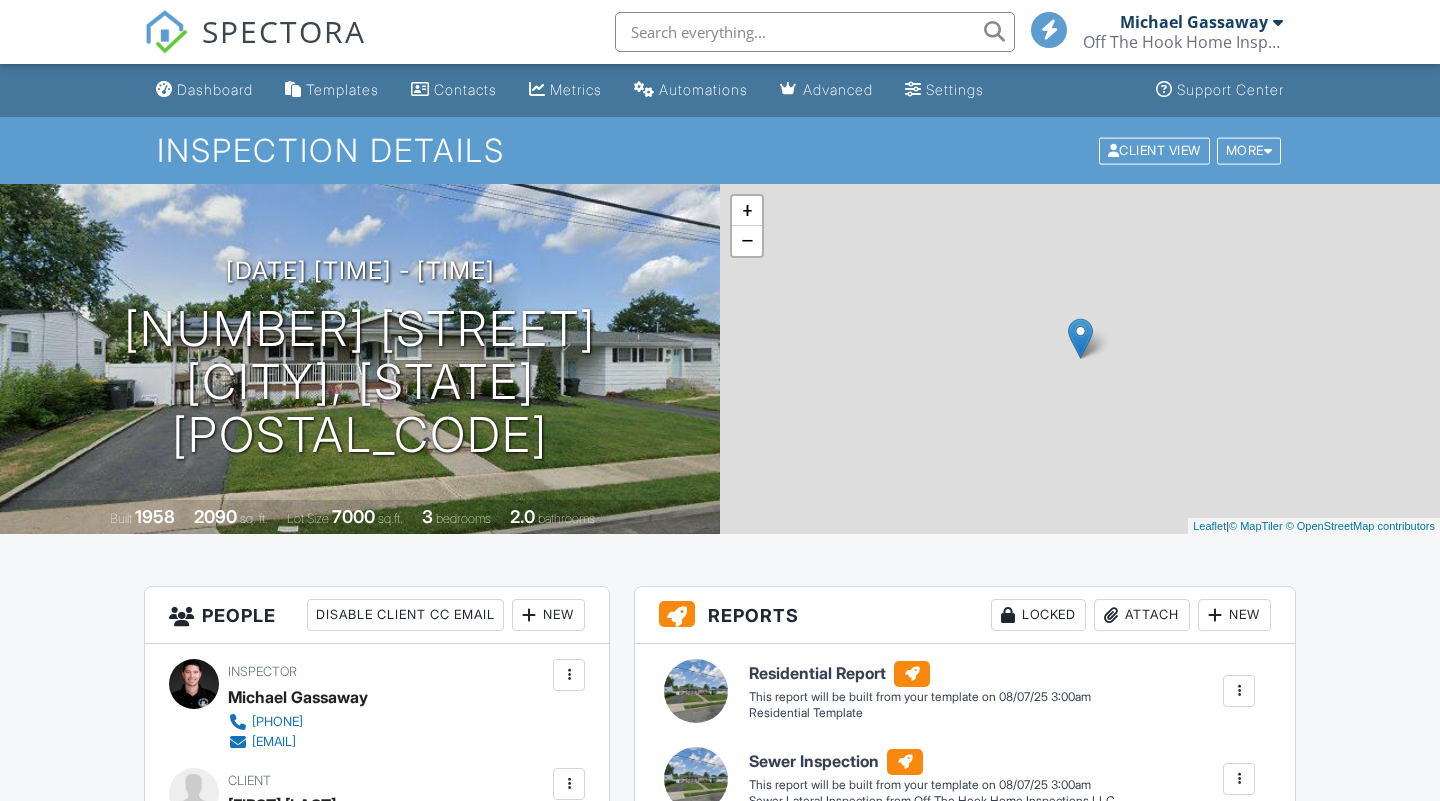 scroll, scrollTop: 0, scrollLeft: 0, axis: both 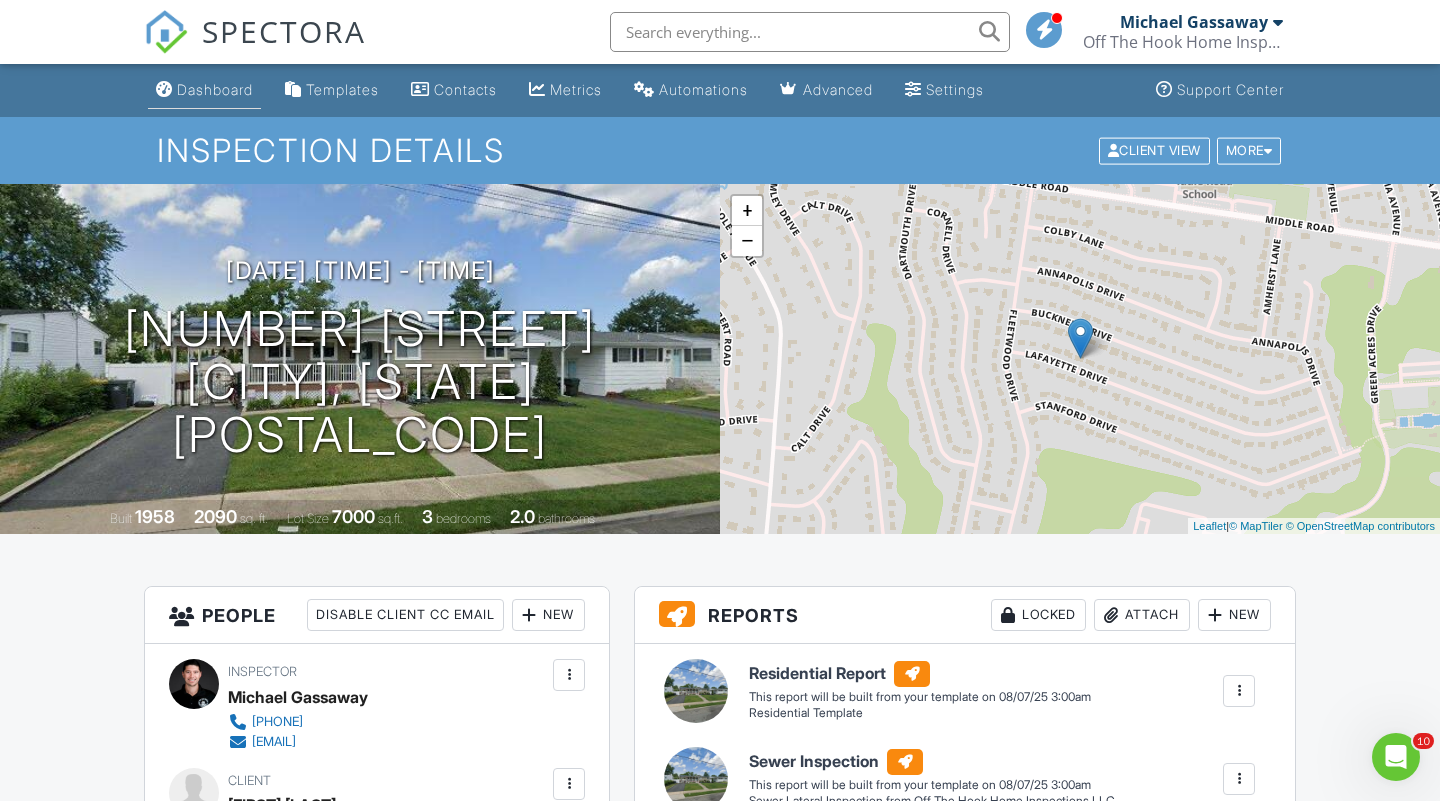 click on "Dashboard" at bounding box center [204, 90] 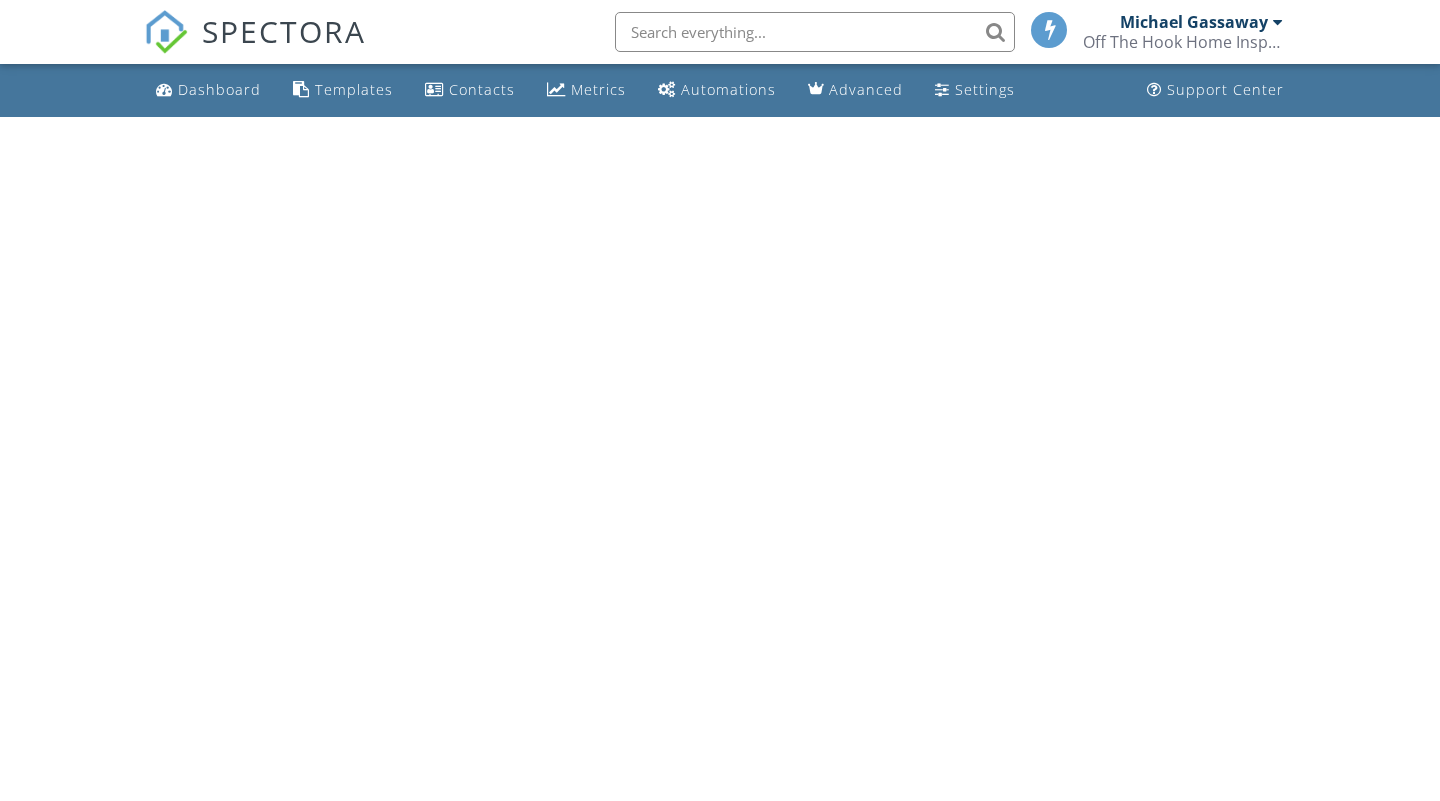 scroll, scrollTop: 0, scrollLeft: 0, axis: both 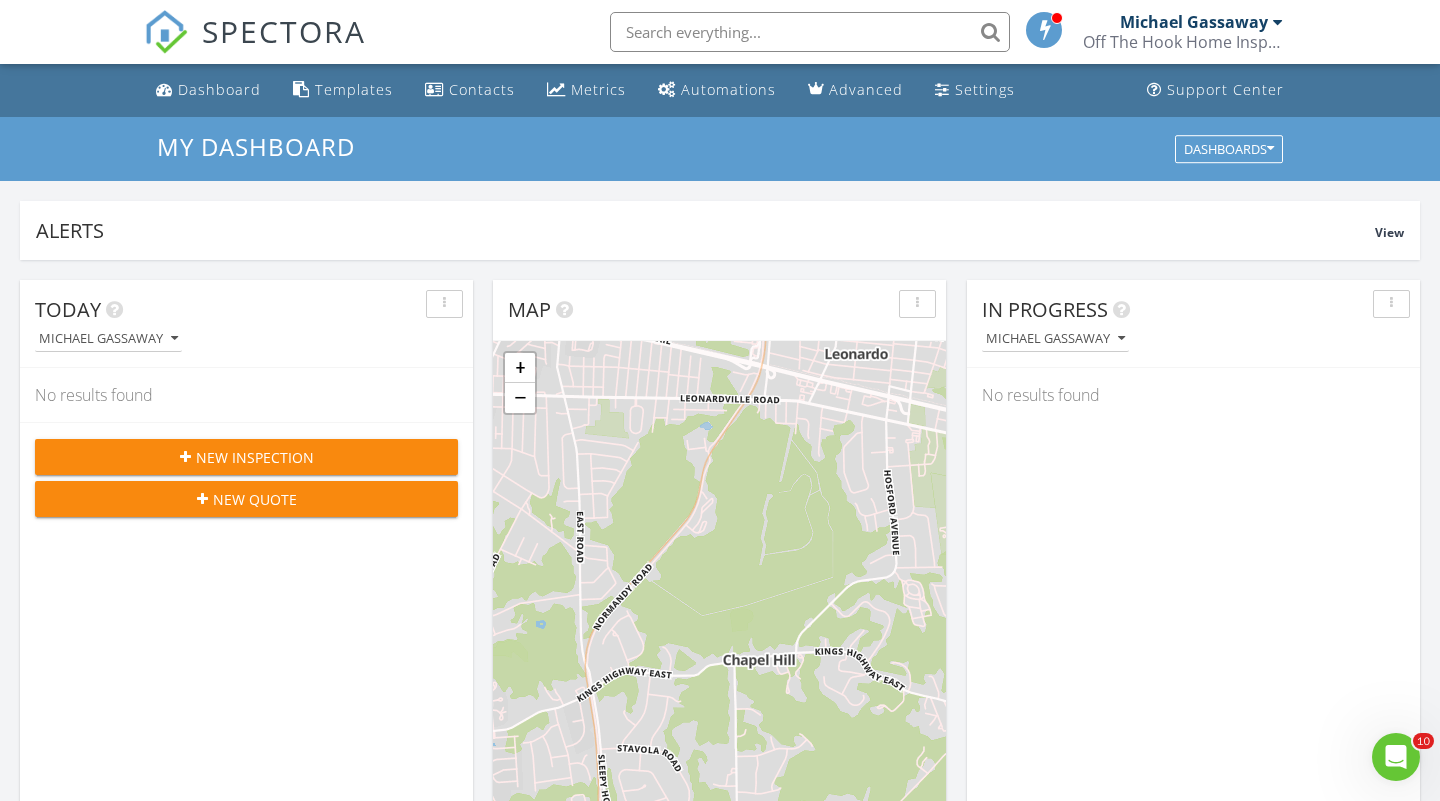 click on "New Inspection" at bounding box center [255, 457] 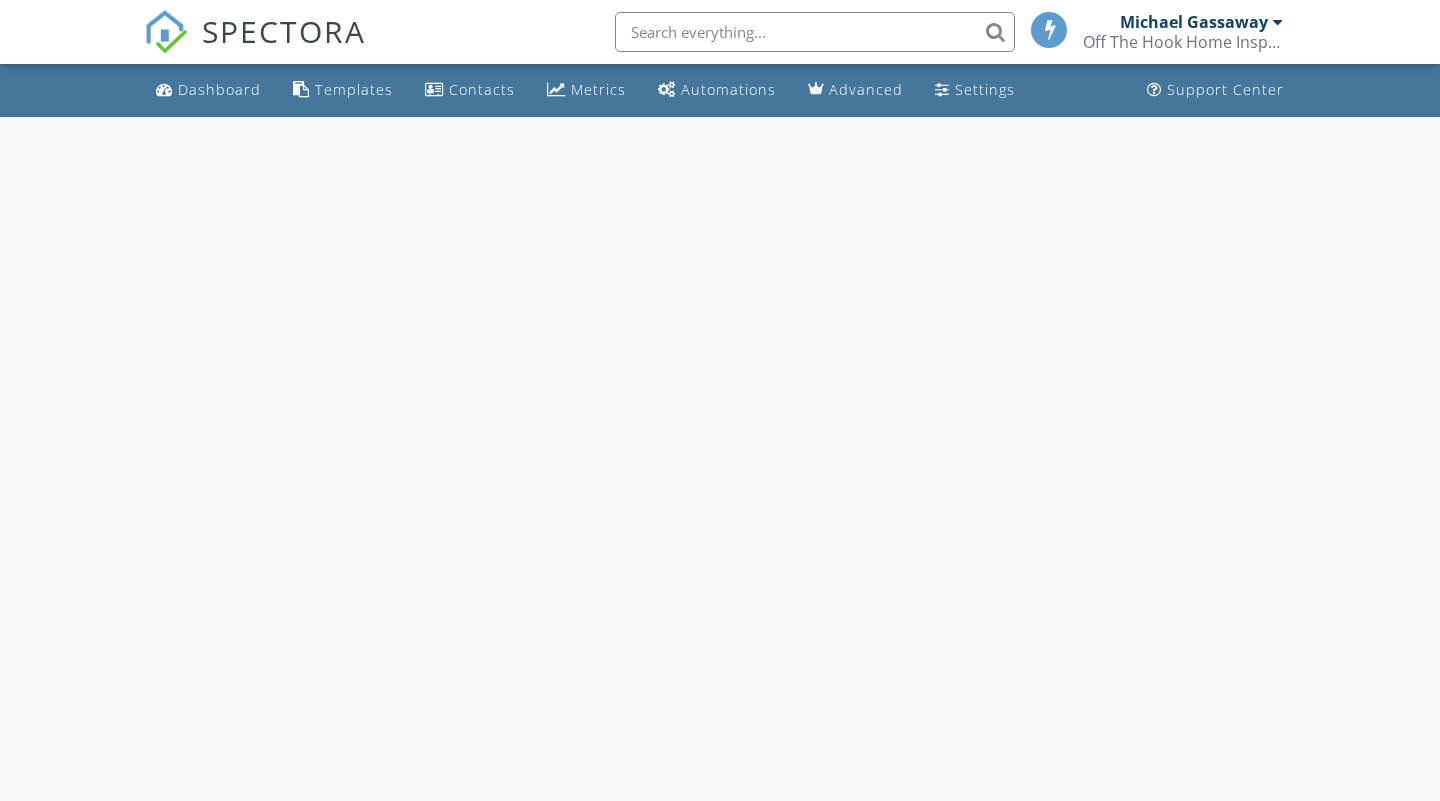 scroll, scrollTop: 0, scrollLeft: 0, axis: both 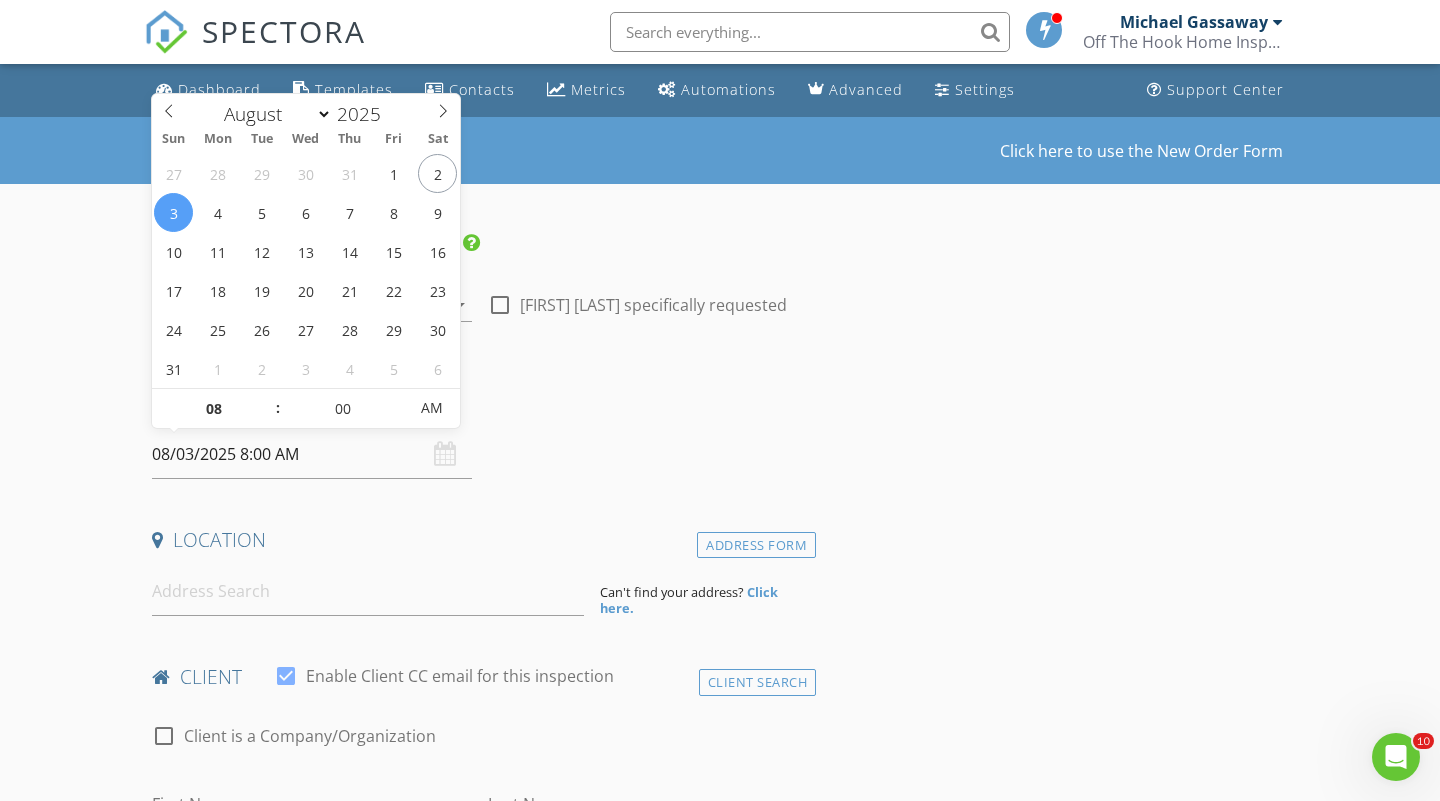 click on "08/03/2025 8:00 AM" at bounding box center (312, 454) 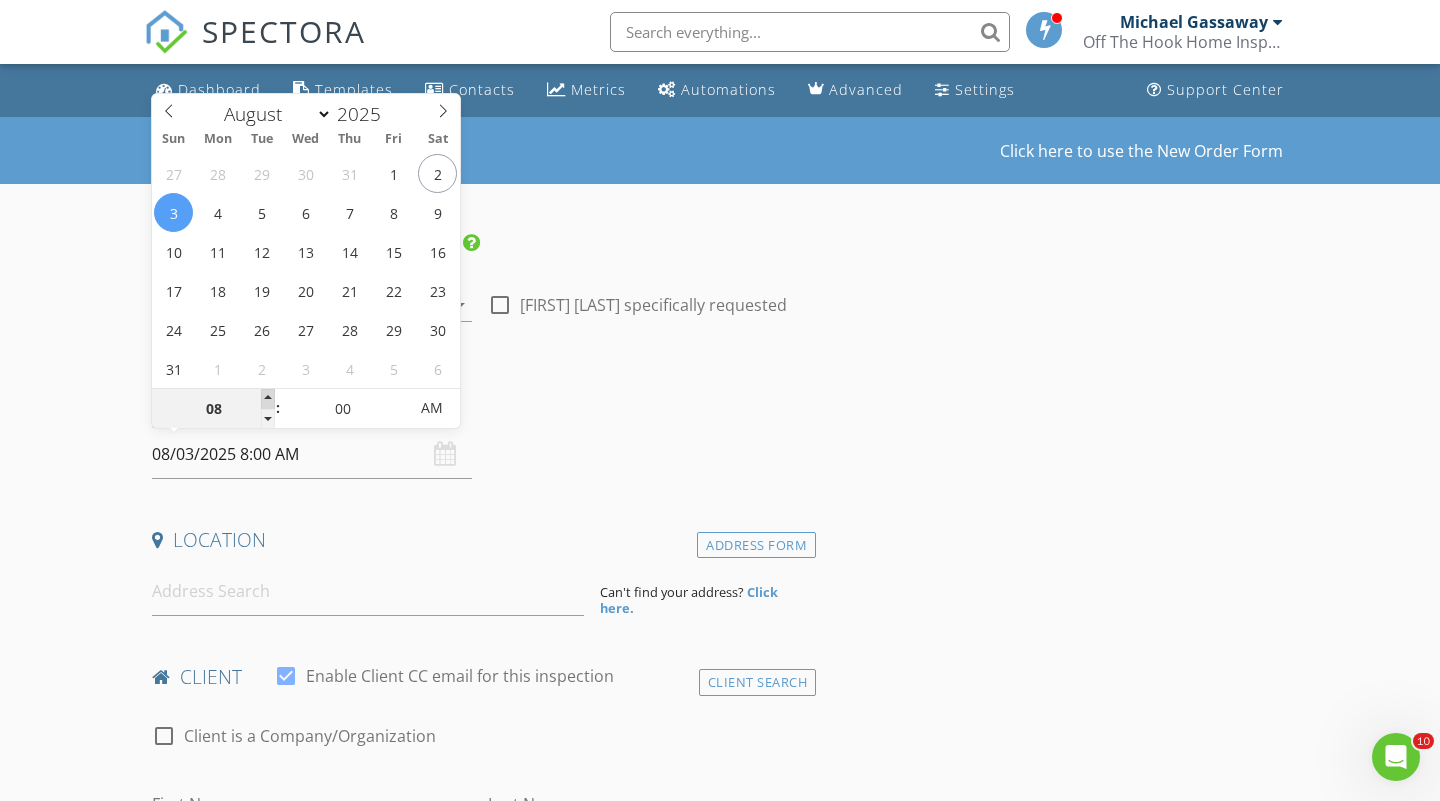 type on "09" 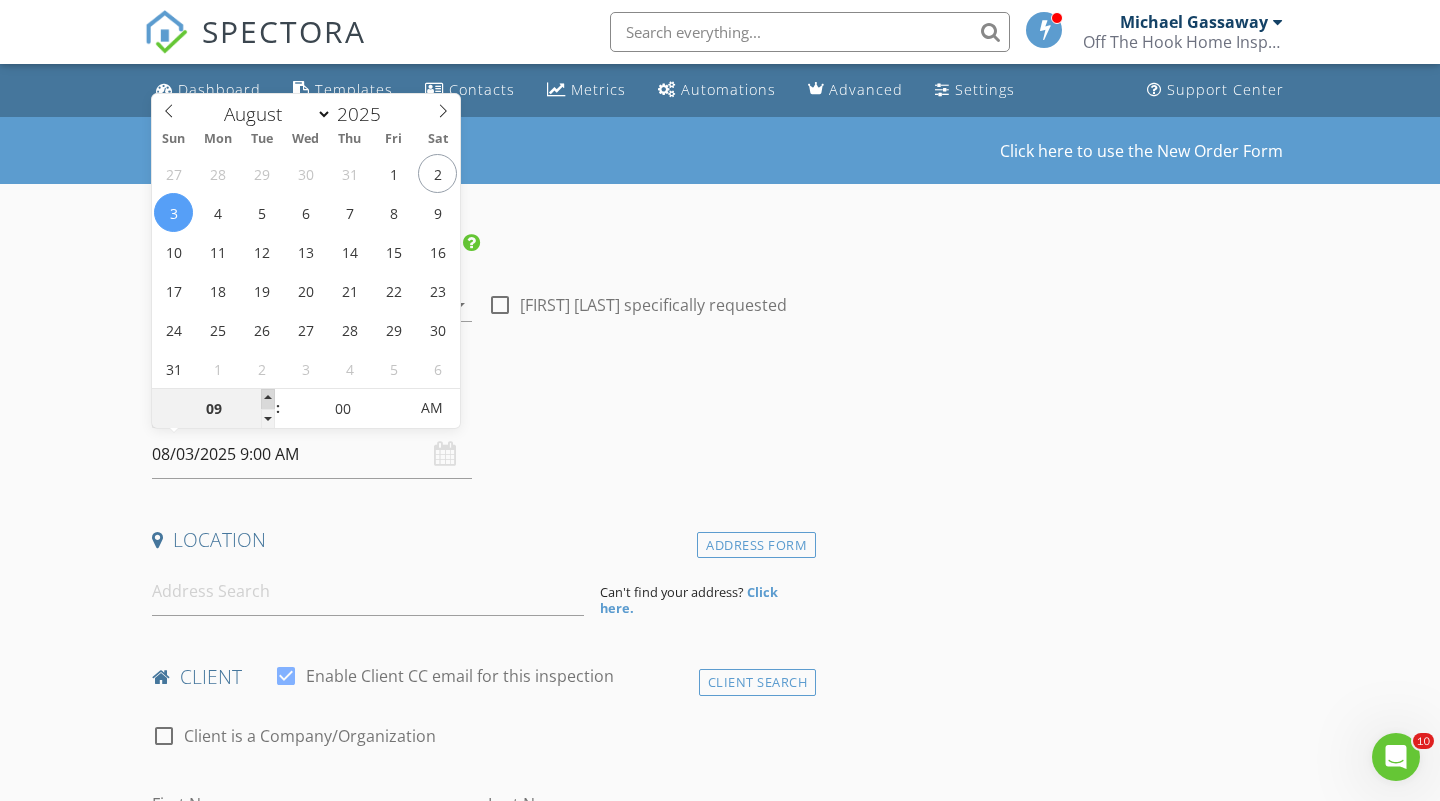 click at bounding box center (268, 399) 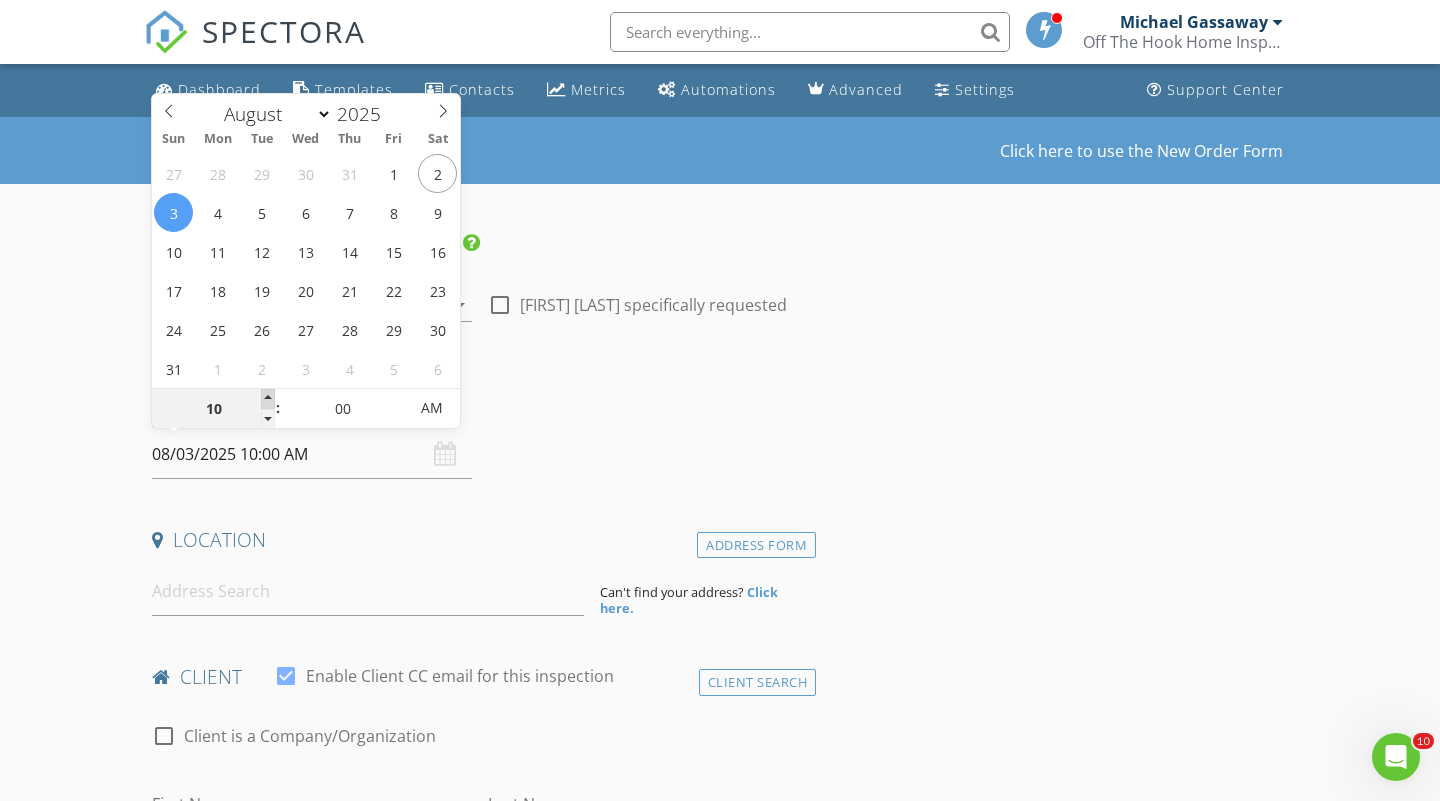 click at bounding box center [268, 399] 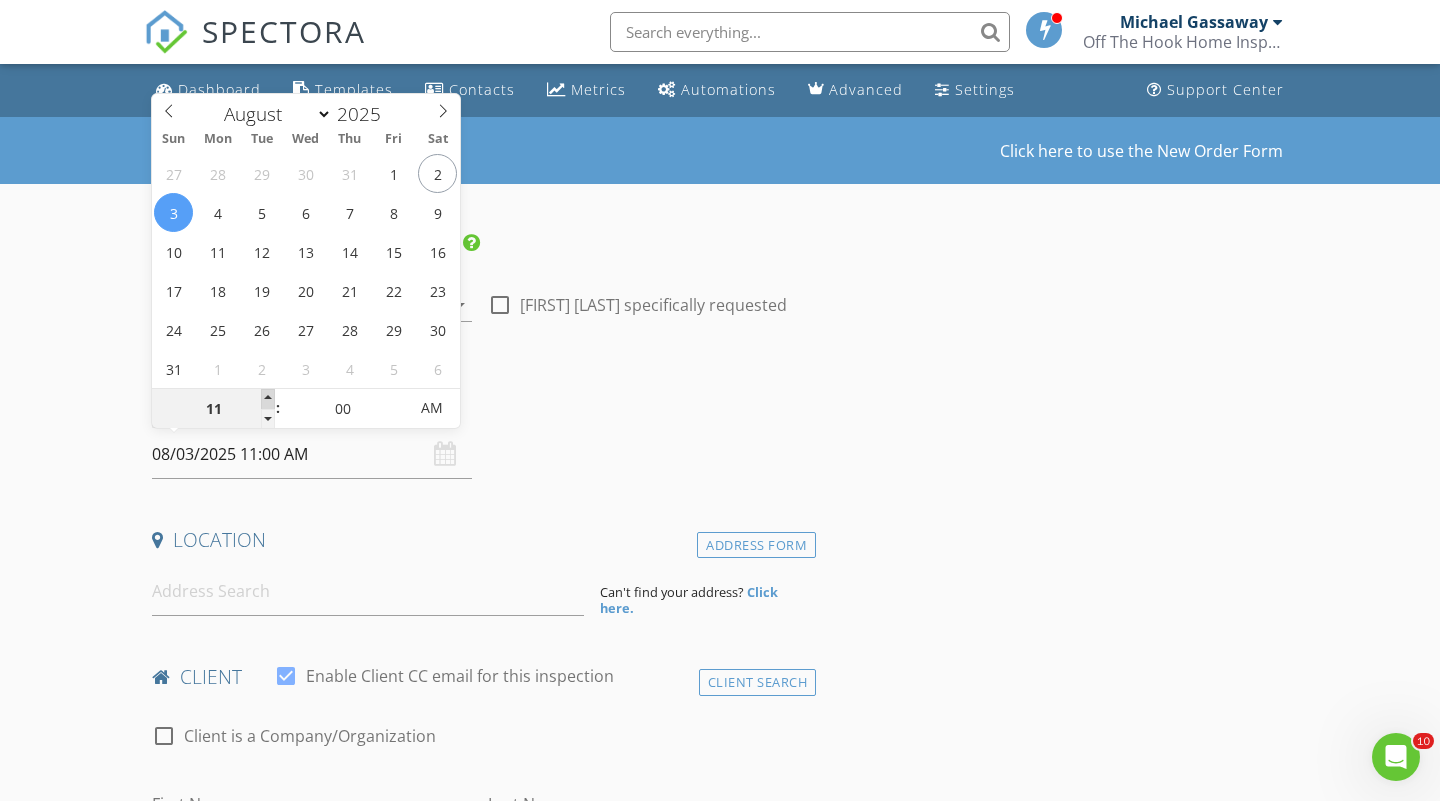 click at bounding box center [268, 399] 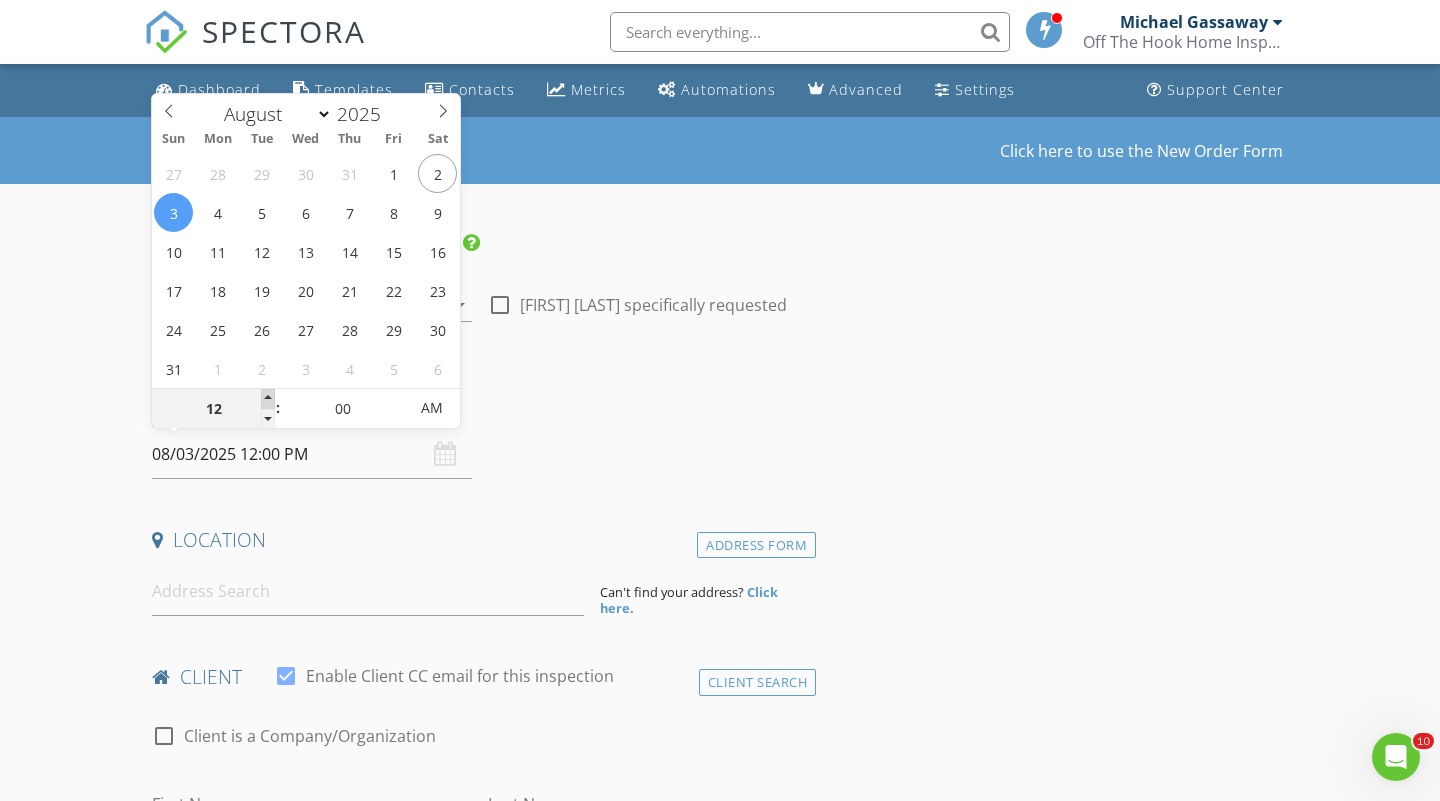 click at bounding box center (268, 399) 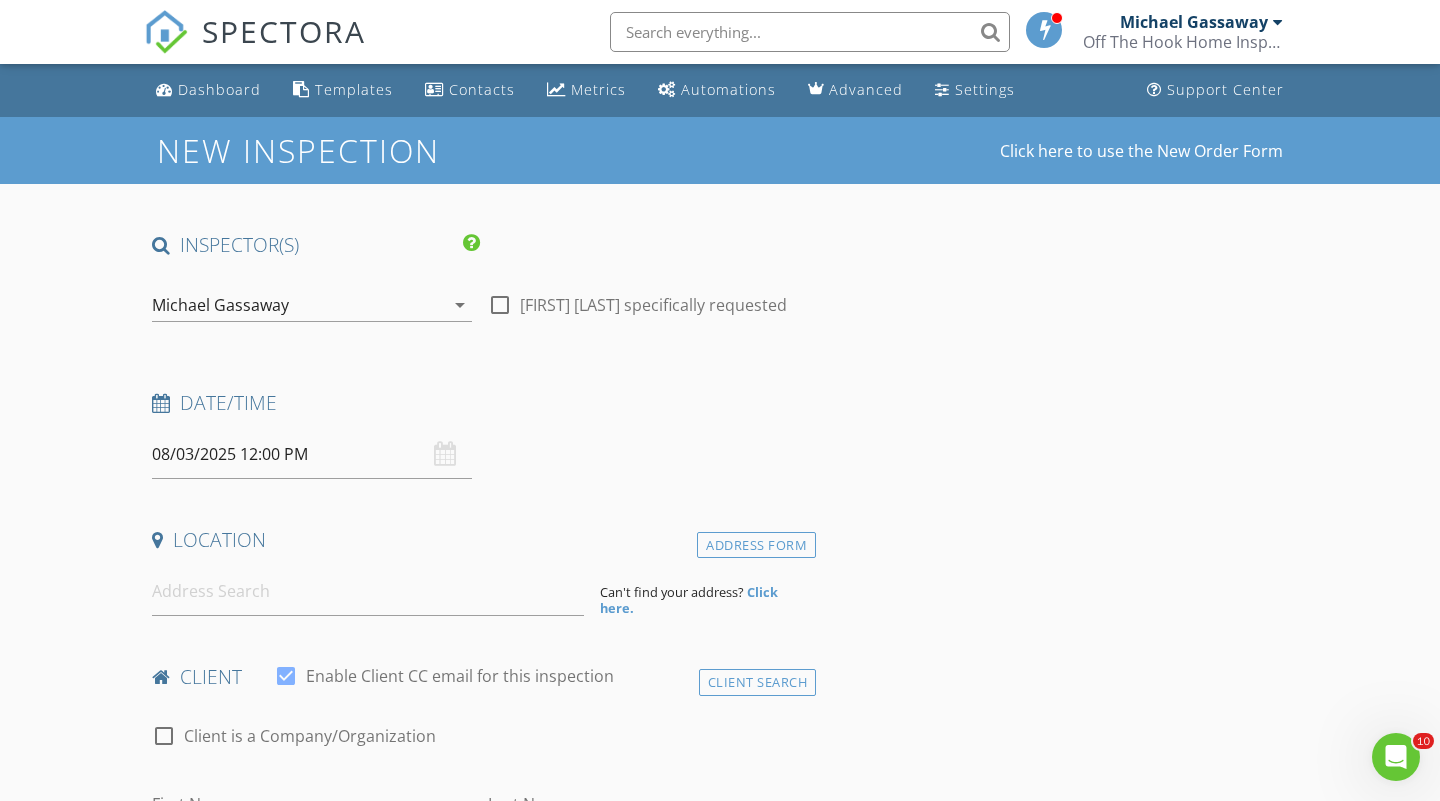 click on "Date/Time" at bounding box center [480, 403] 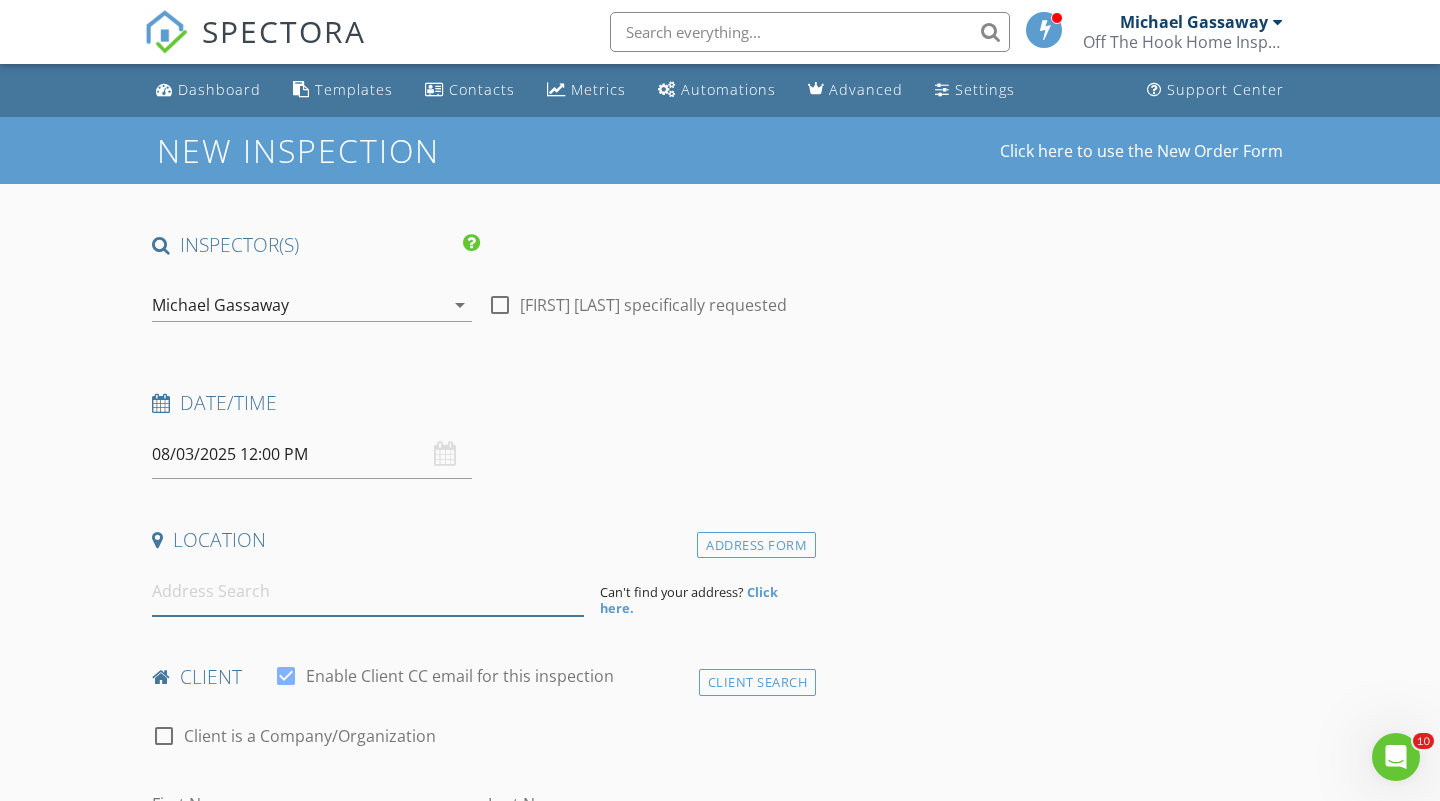click at bounding box center [368, 591] 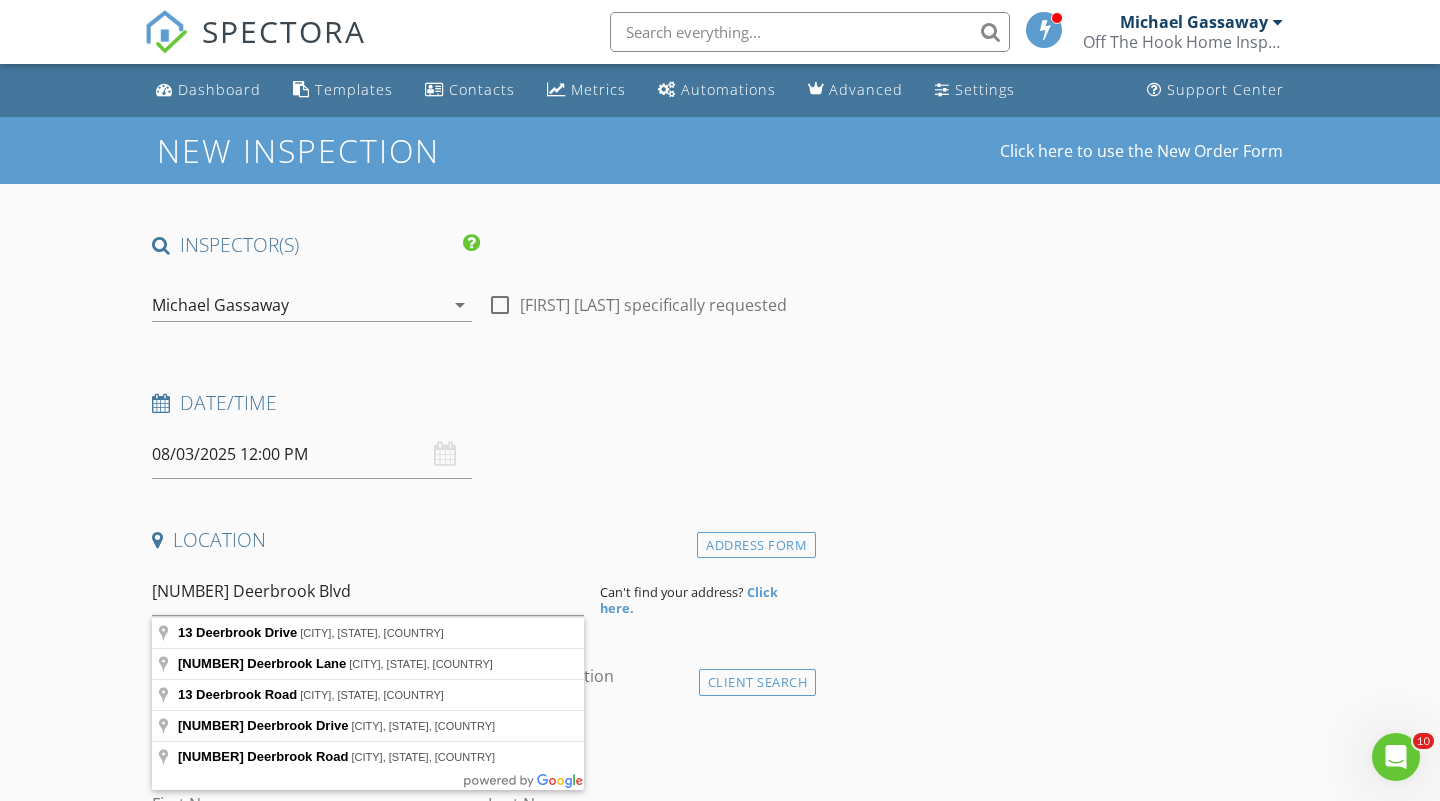 click on "Location" at bounding box center (480, 547) 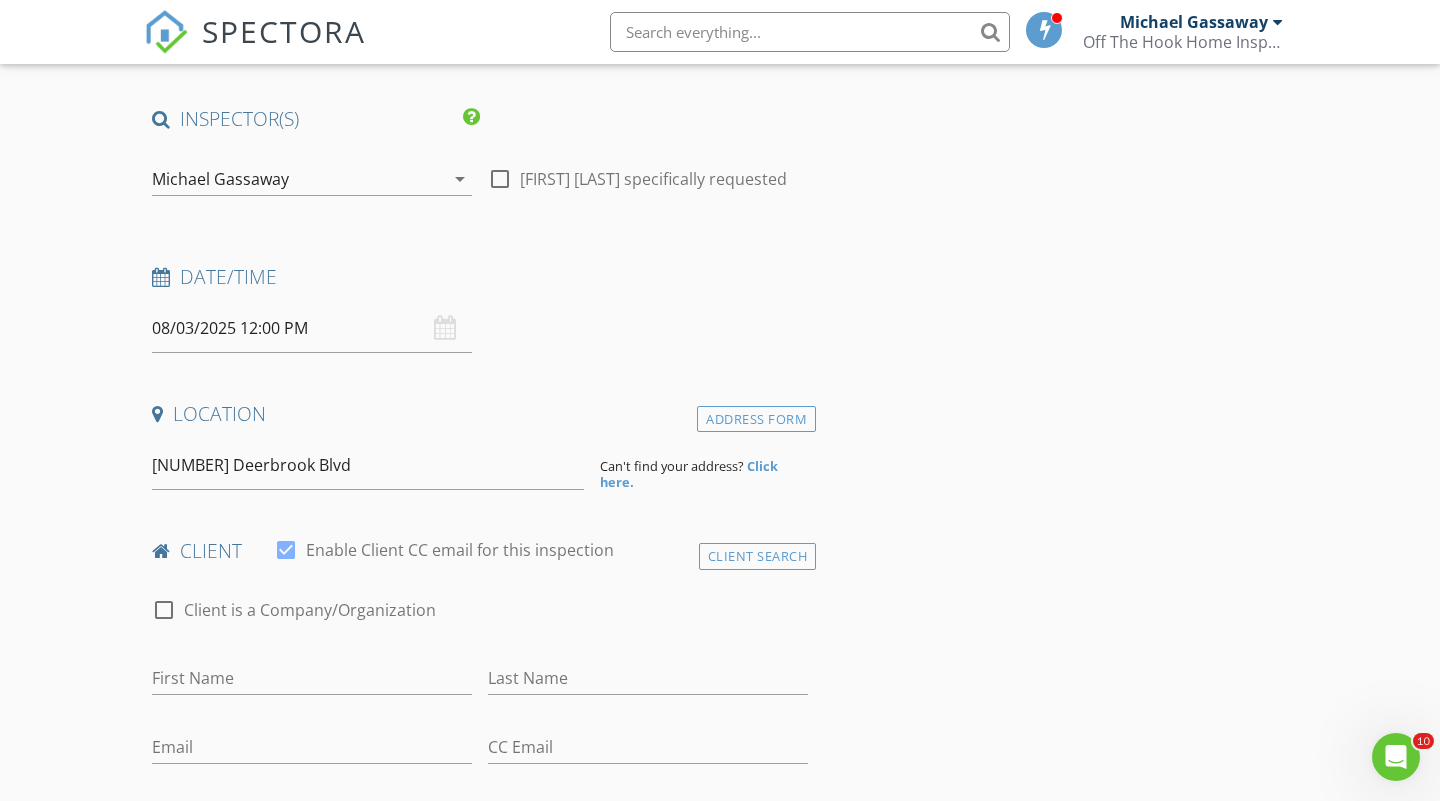 scroll, scrollTop: 128, scrollLeft: 0, axis: vertical 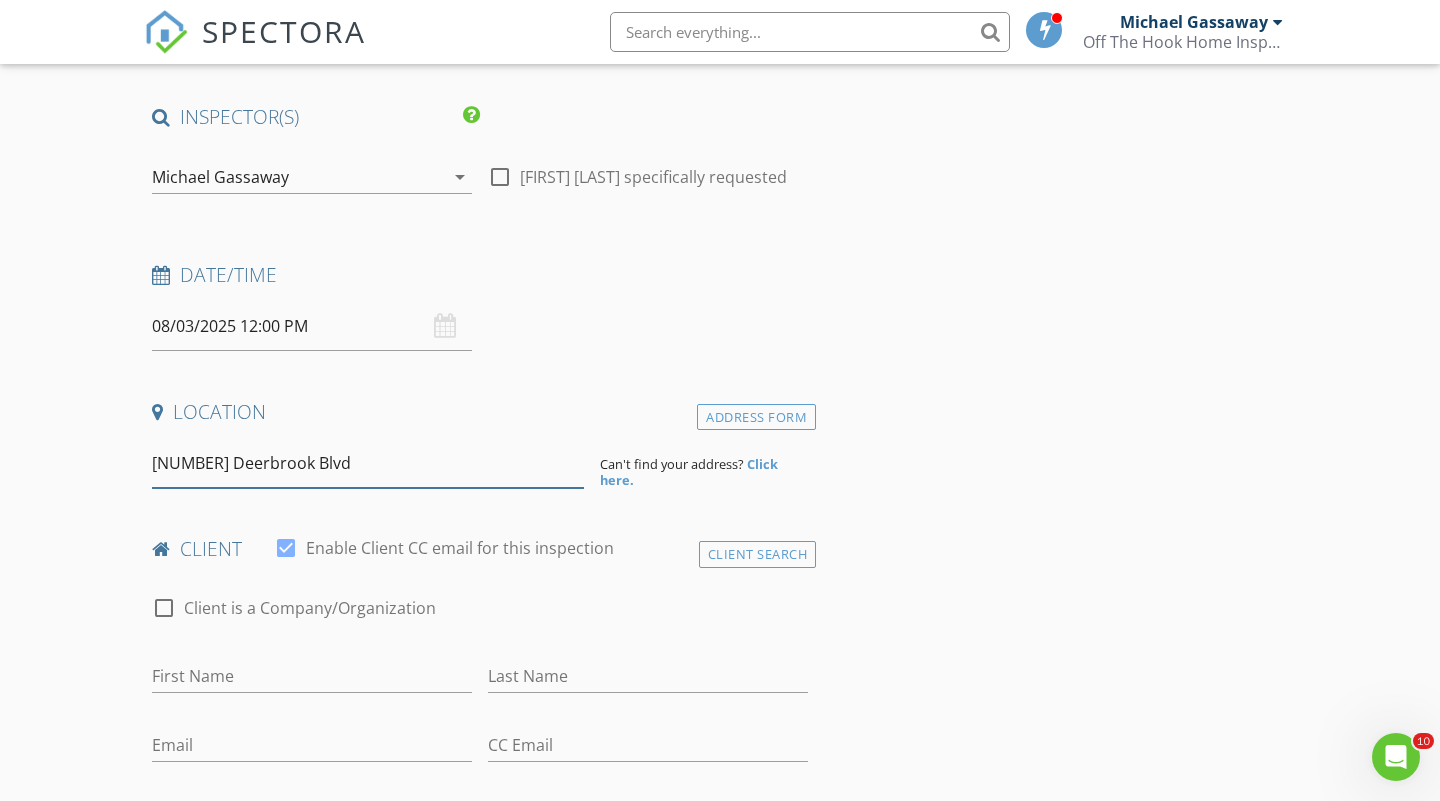 click on "13 Deerbrook Blvd" at bounding box center [368, 463] 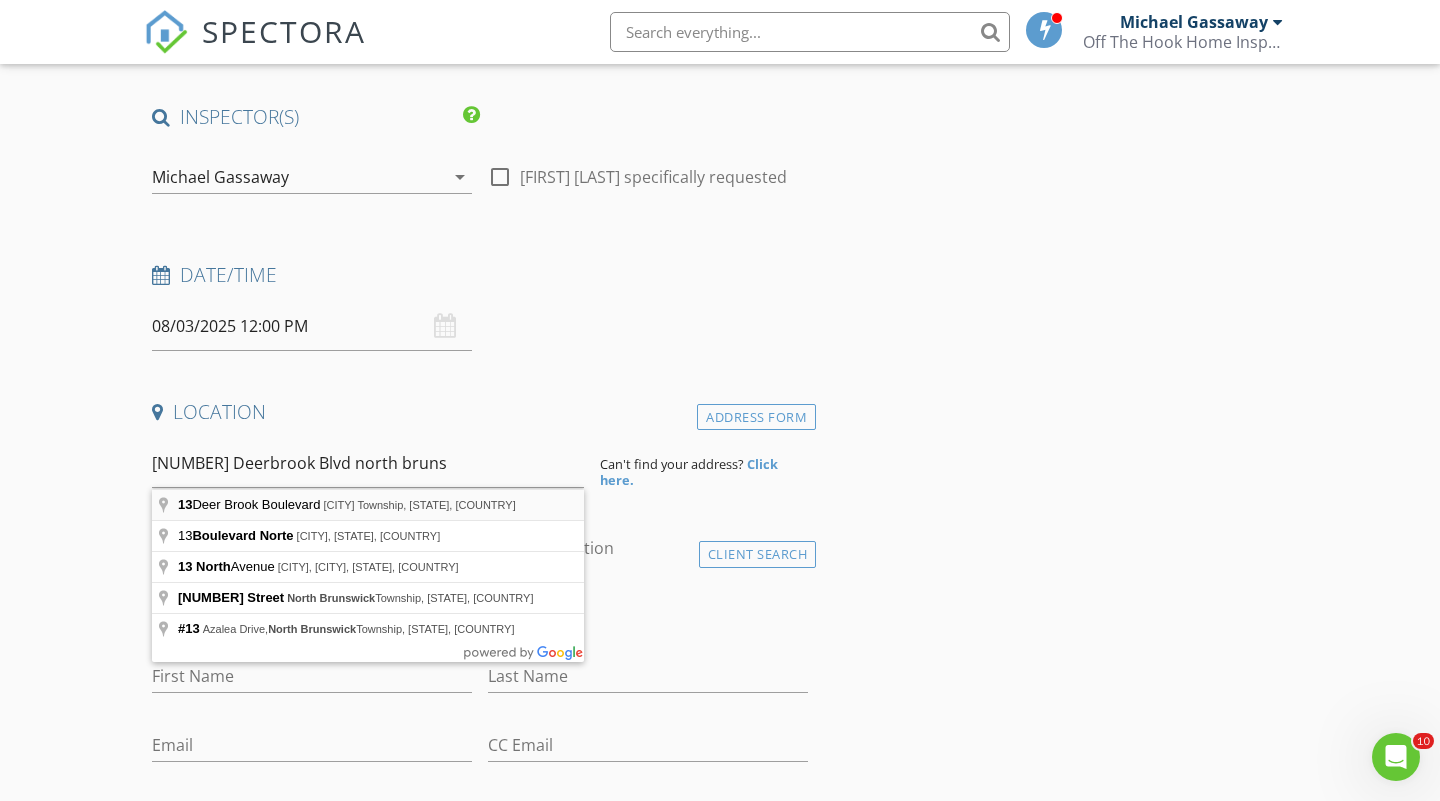 type on "13 Deer Brook Boulevard, North Brunswick Township, NJ, USA" 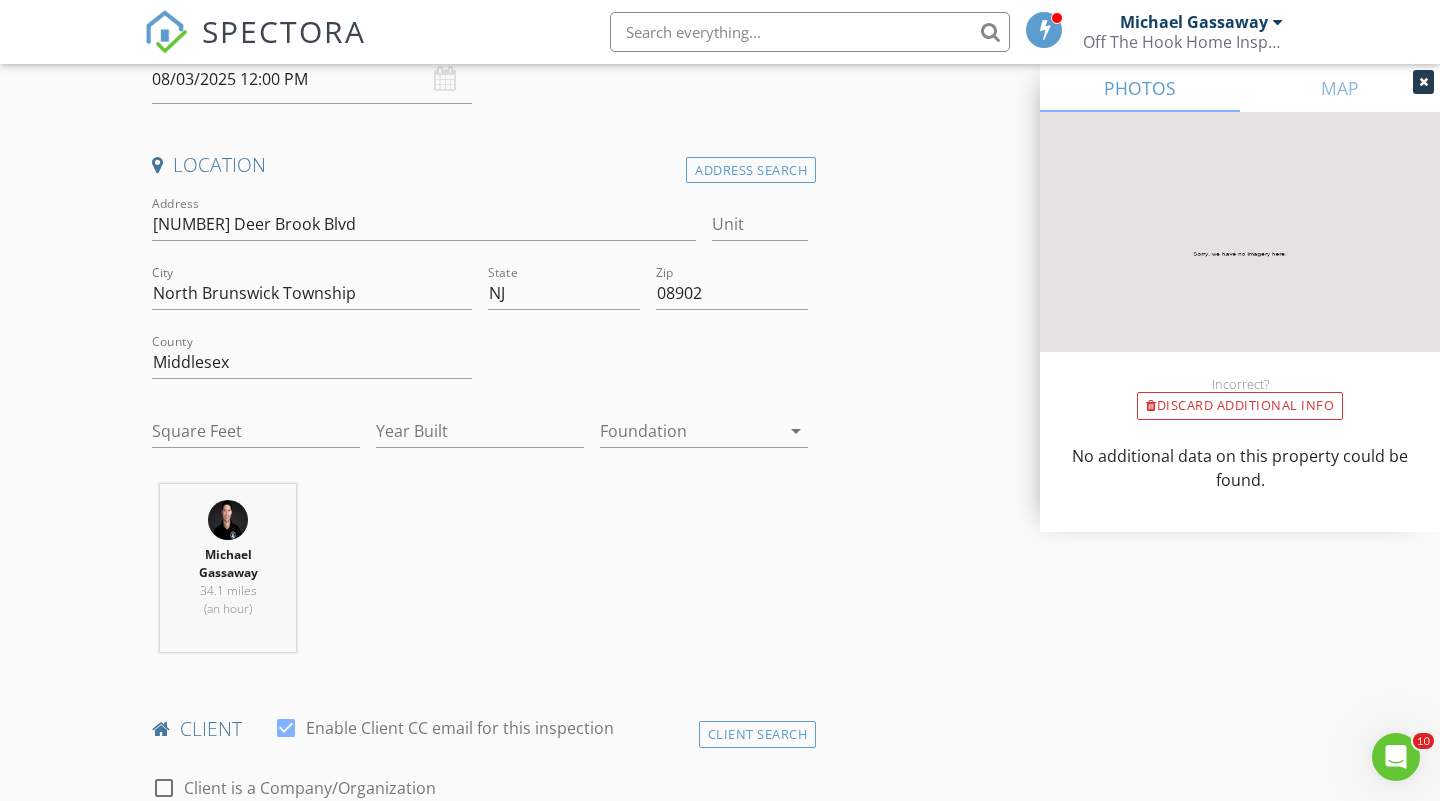 scroll, scrollTop: 404, scrollLeft: 0, axis: vertical 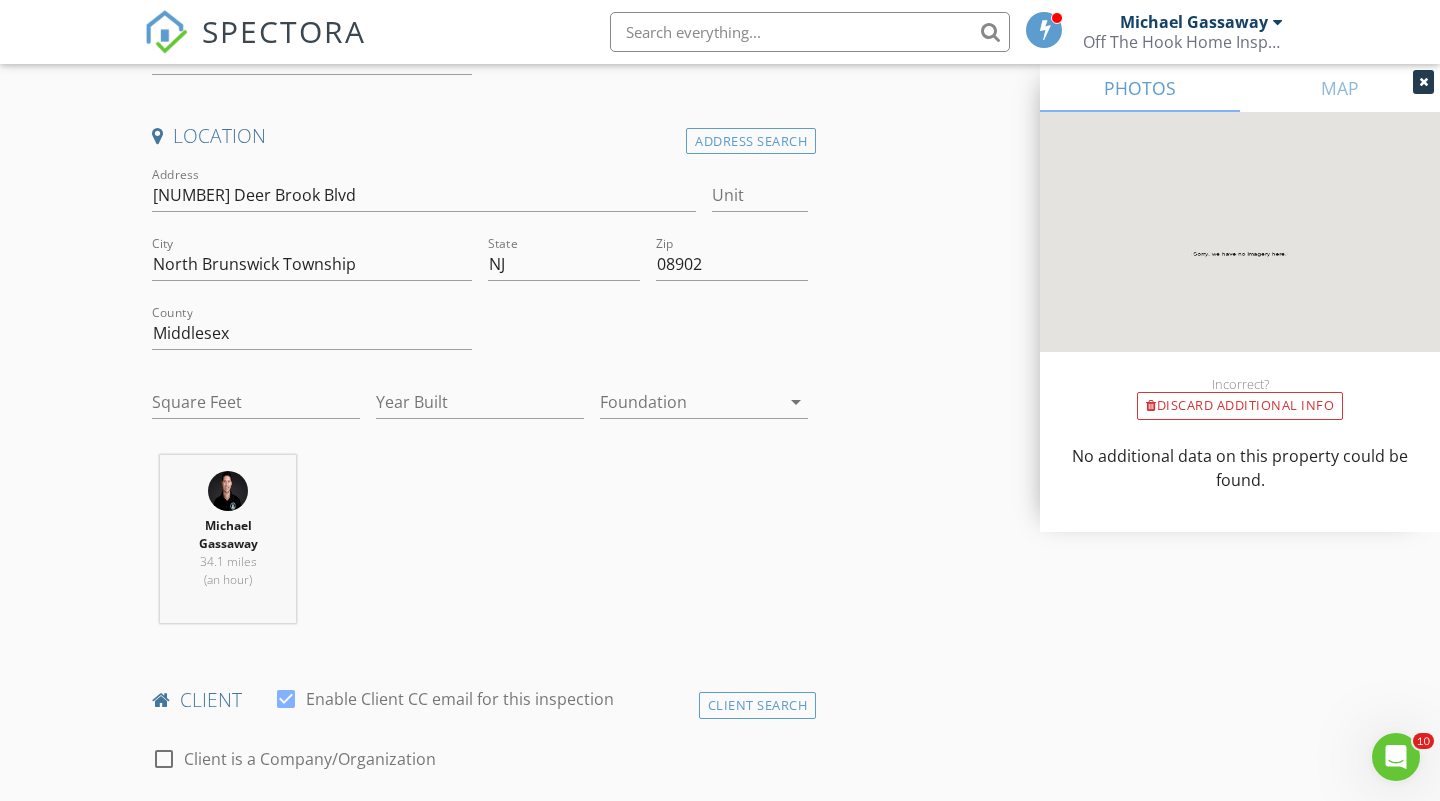 click at bounding box center (690, 402) 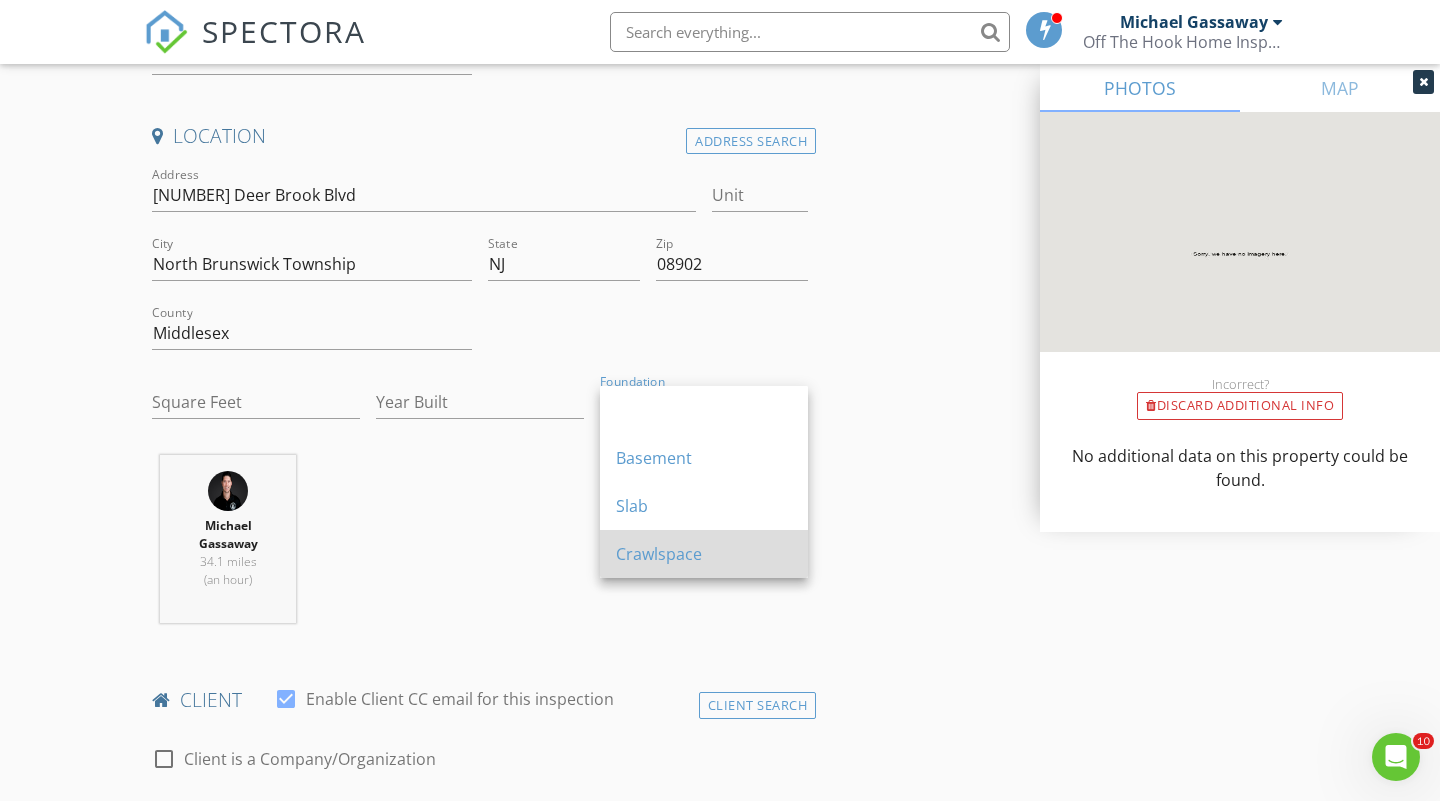 click on "Crawlspace" at bounding box center (704, 554) 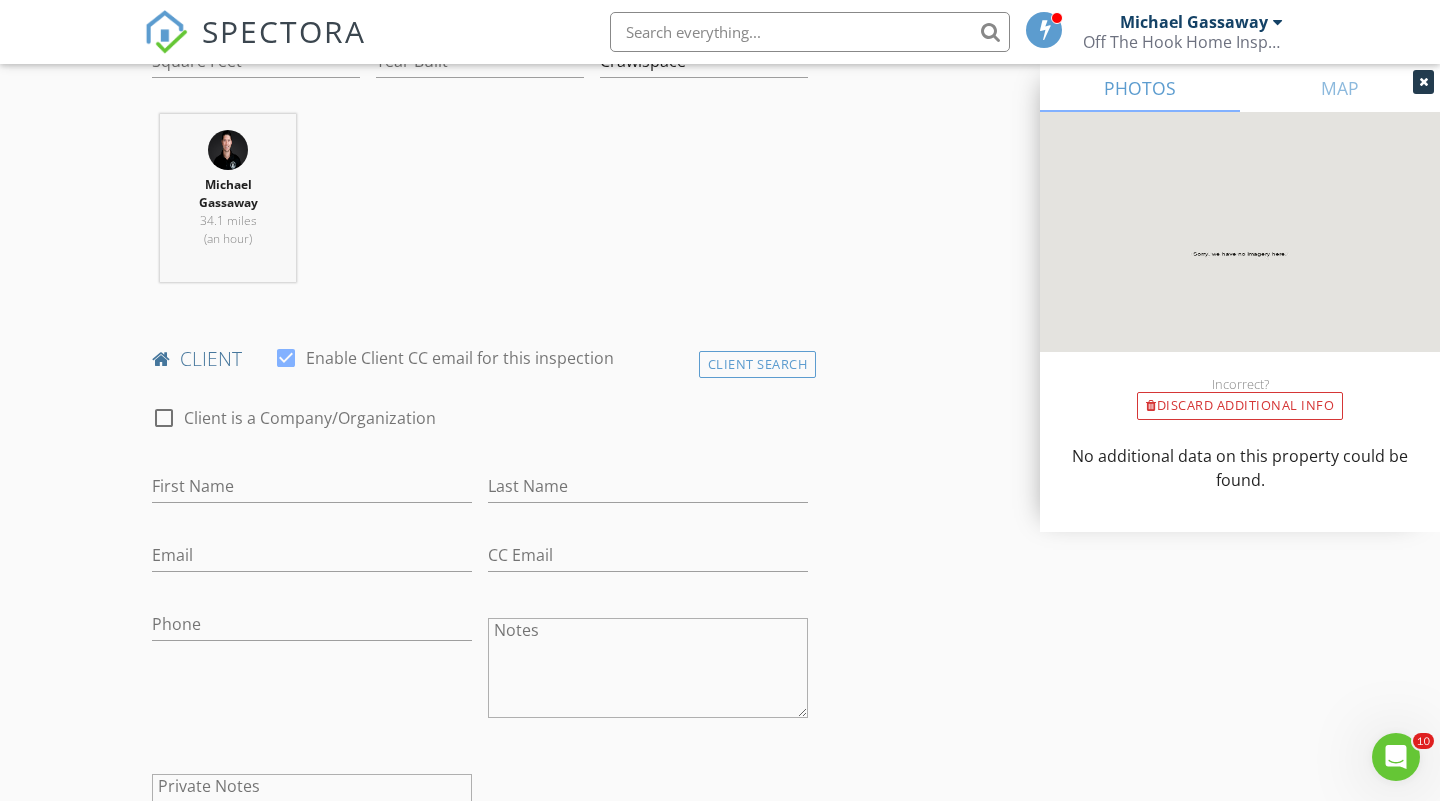 scroll, scrollTop: 775, scrollLeft: 0, axis: vertical 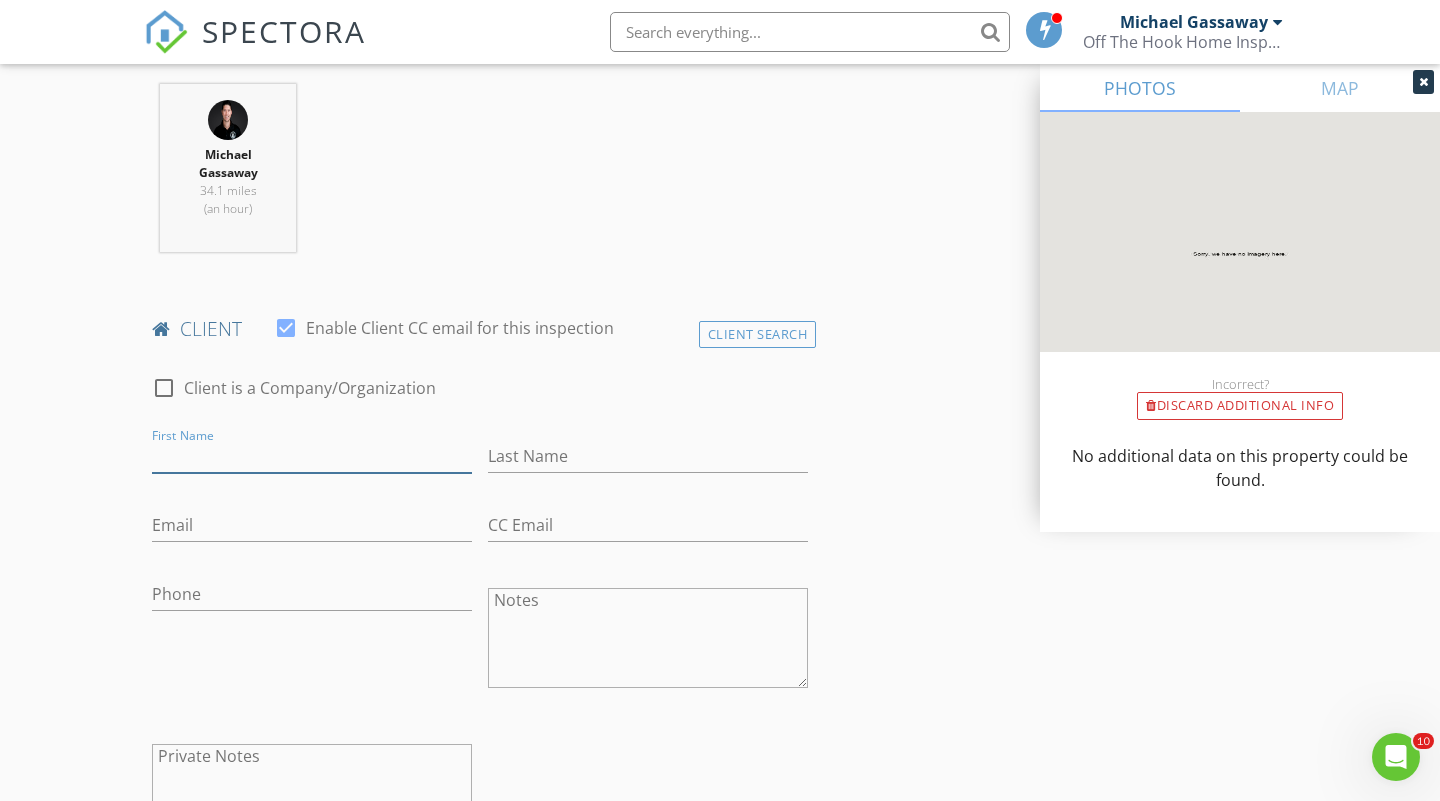 click on "First Name" at bounding box center (312, 456) 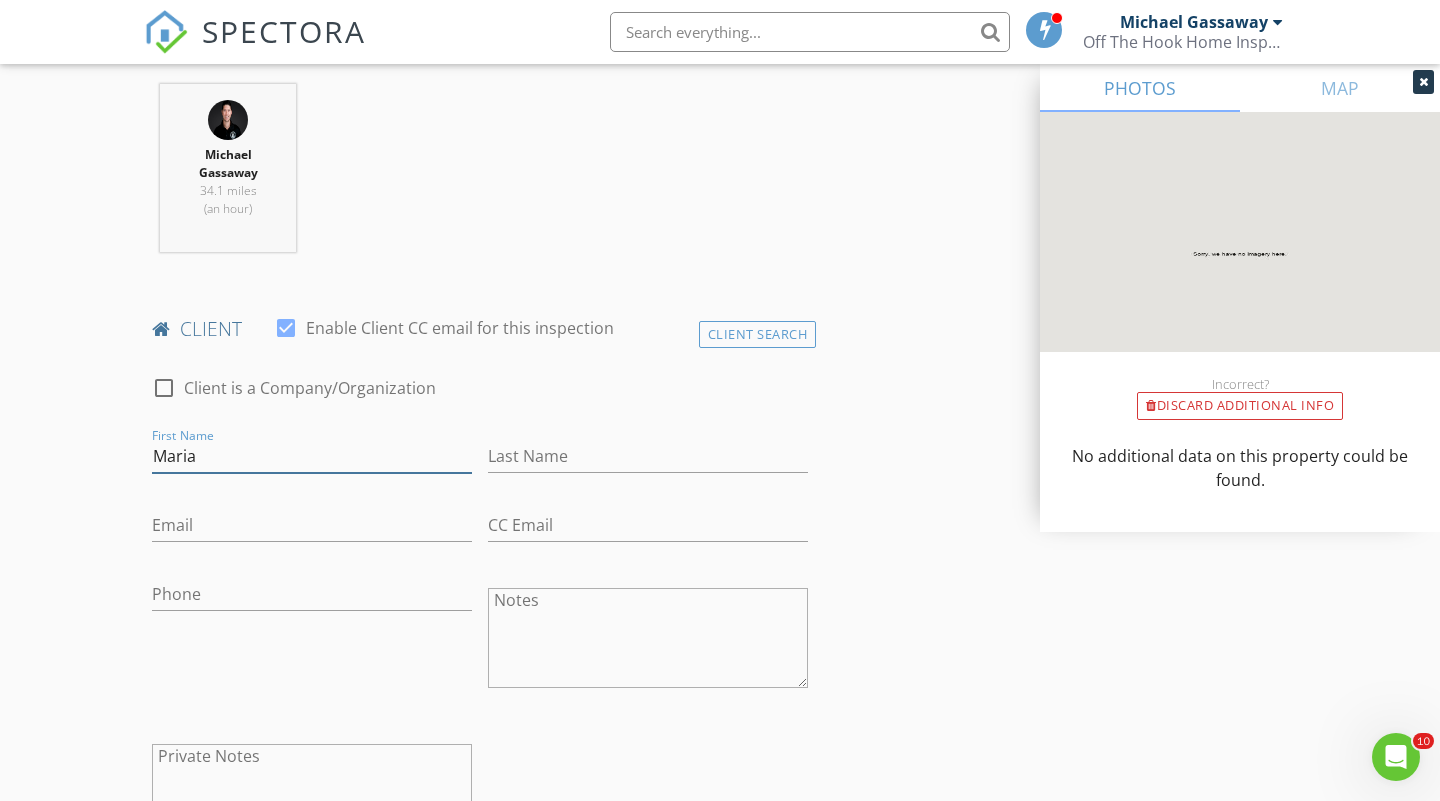 type on "Maria" 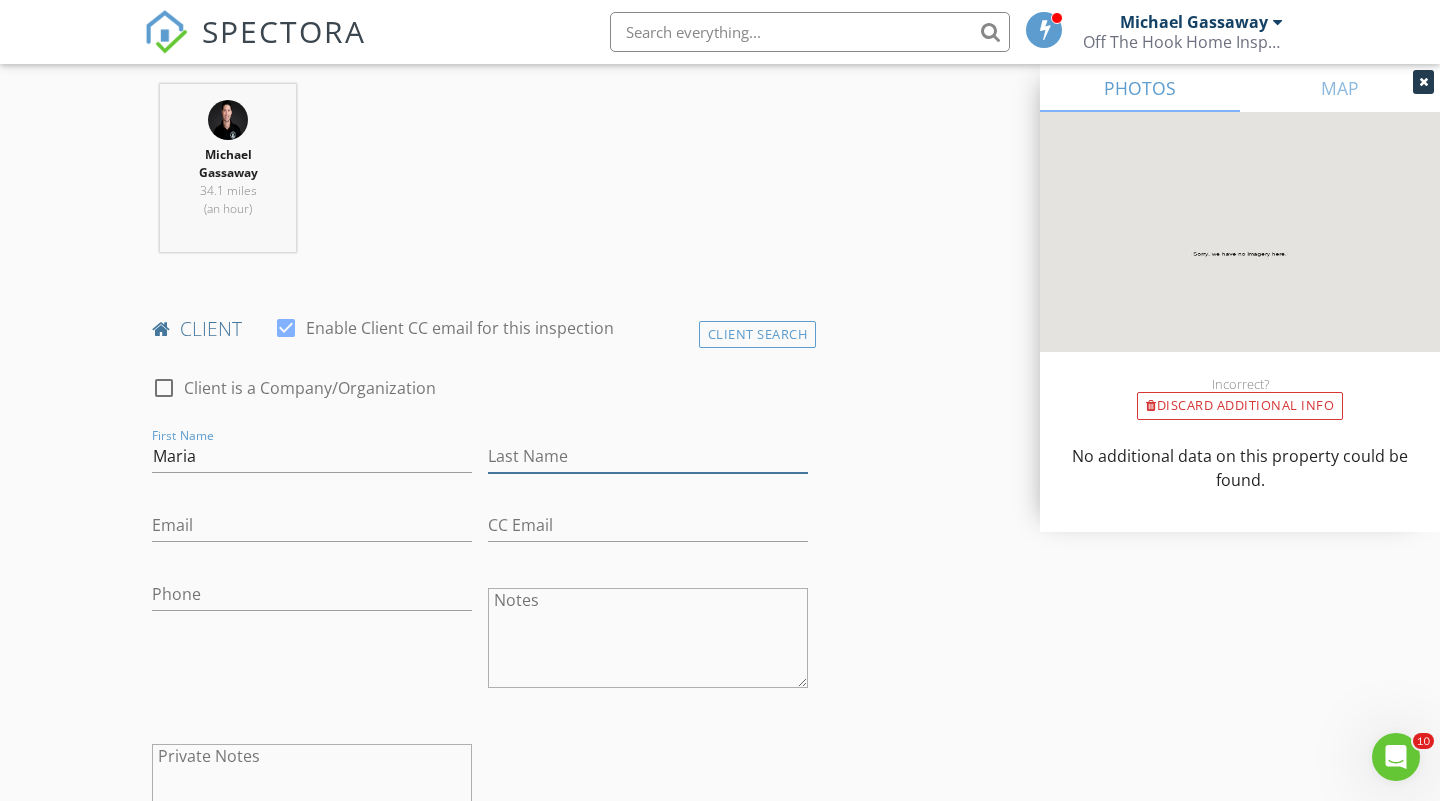 click on "Last Name" at bounding box center (648, 456) 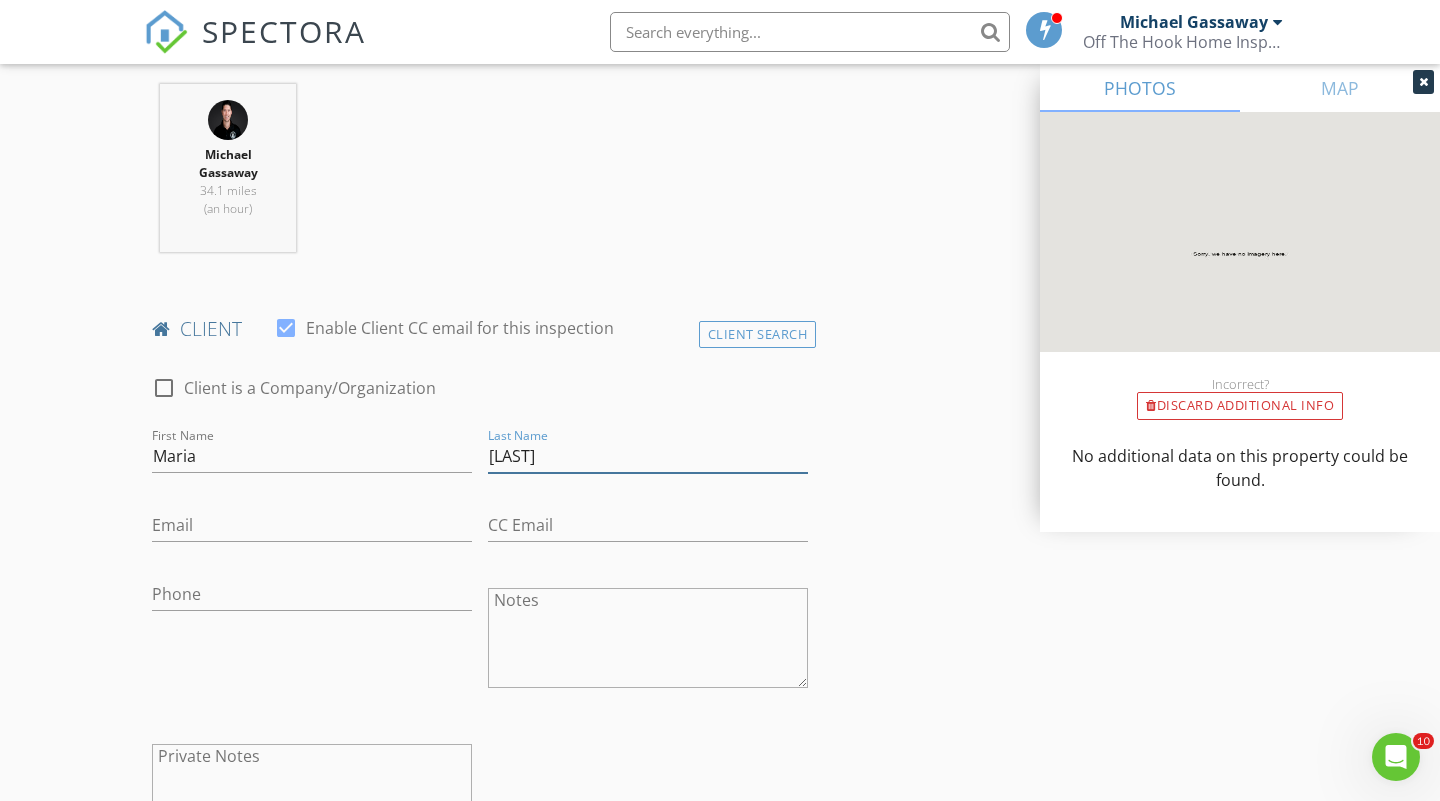 type on "Landayan" 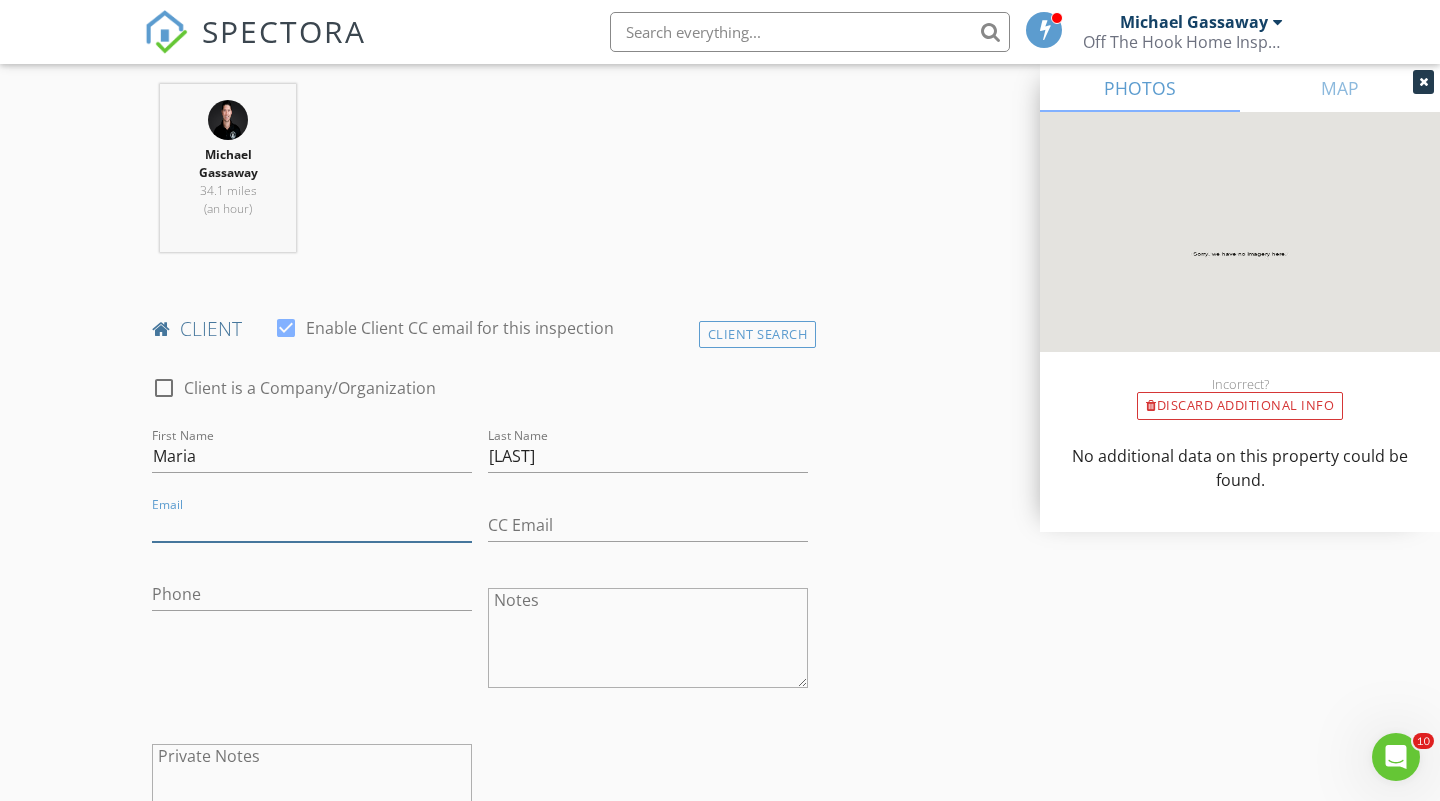 click on "Email" at bounding box center (312, 525) 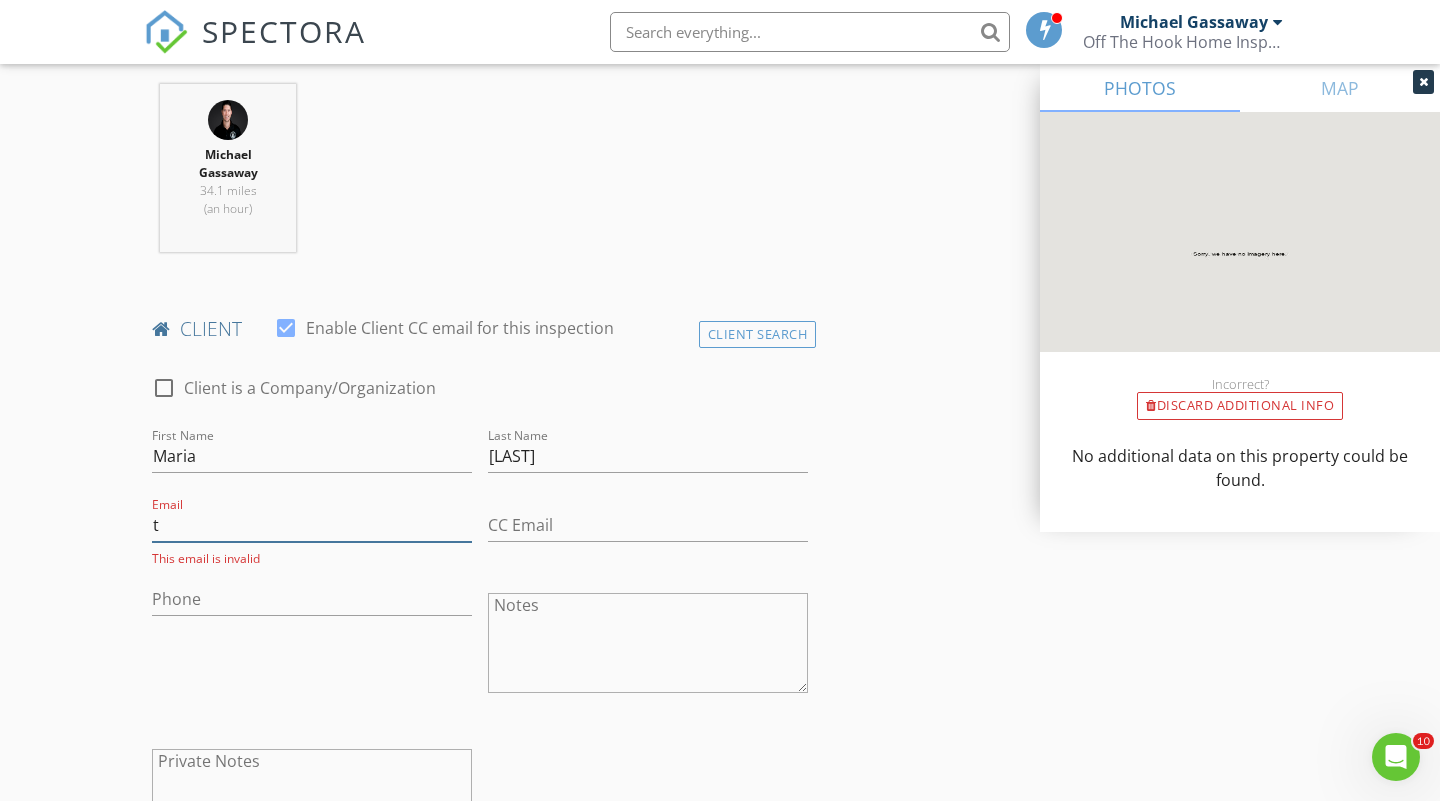 type on "th" 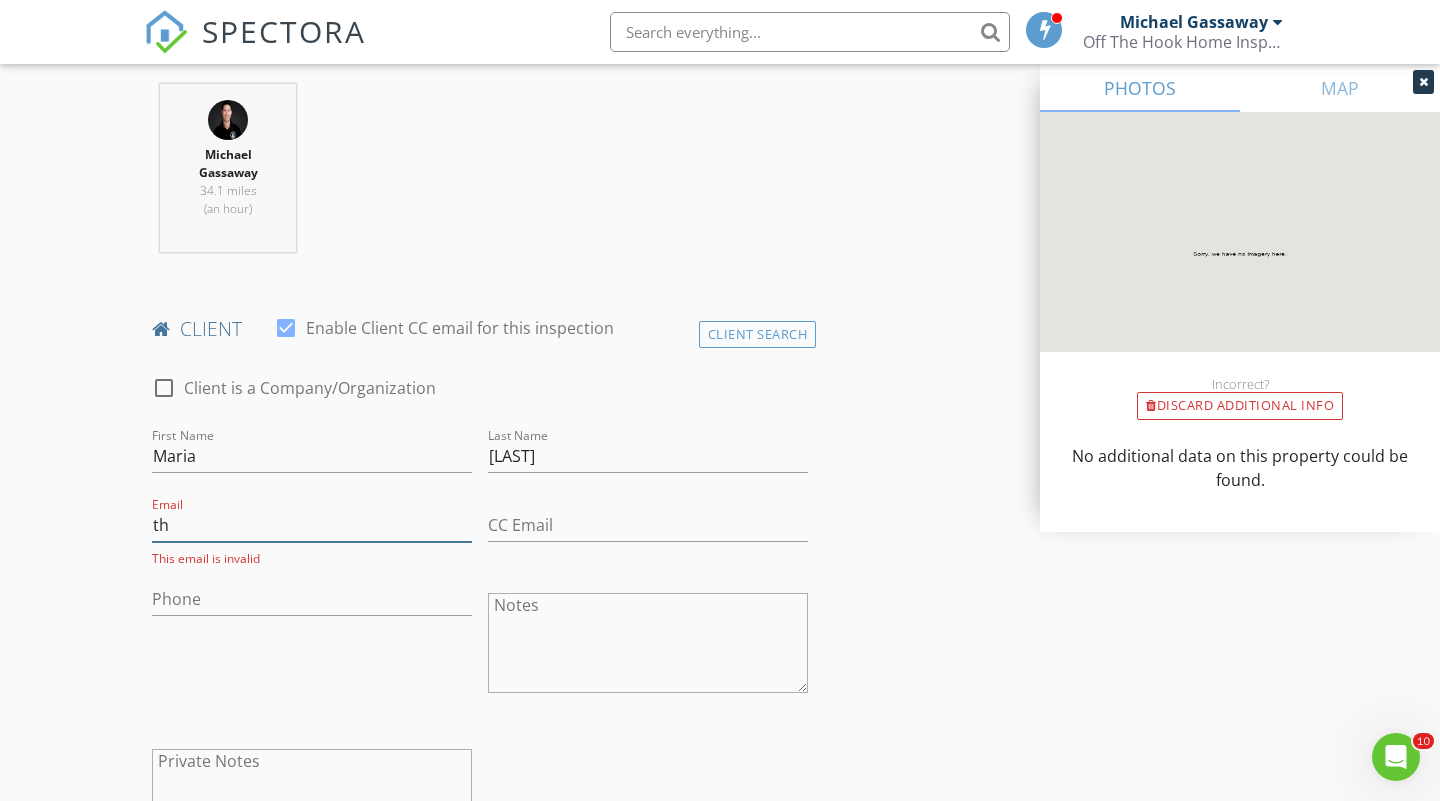click on "th" at bounding box center [312, 525] 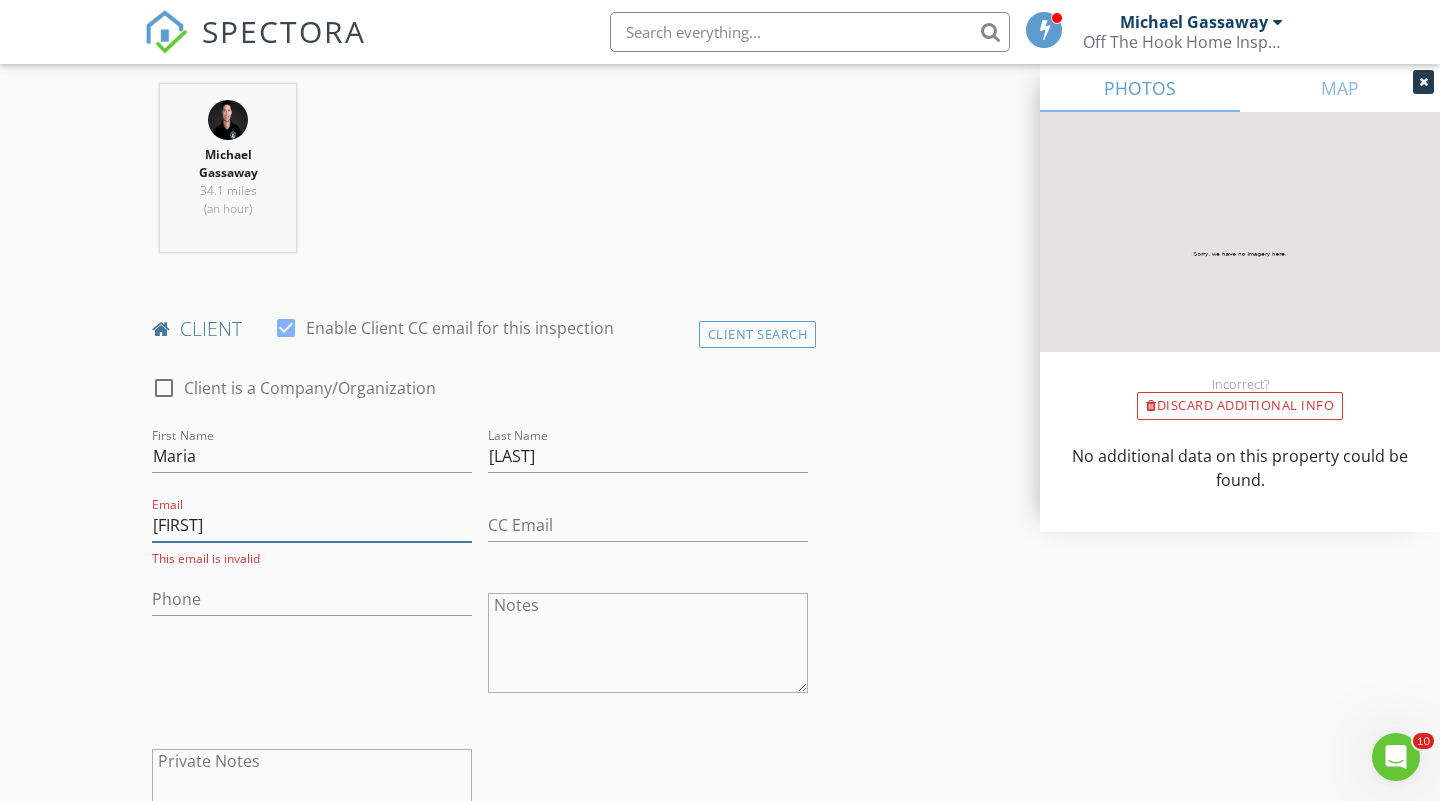 type on "theresa" 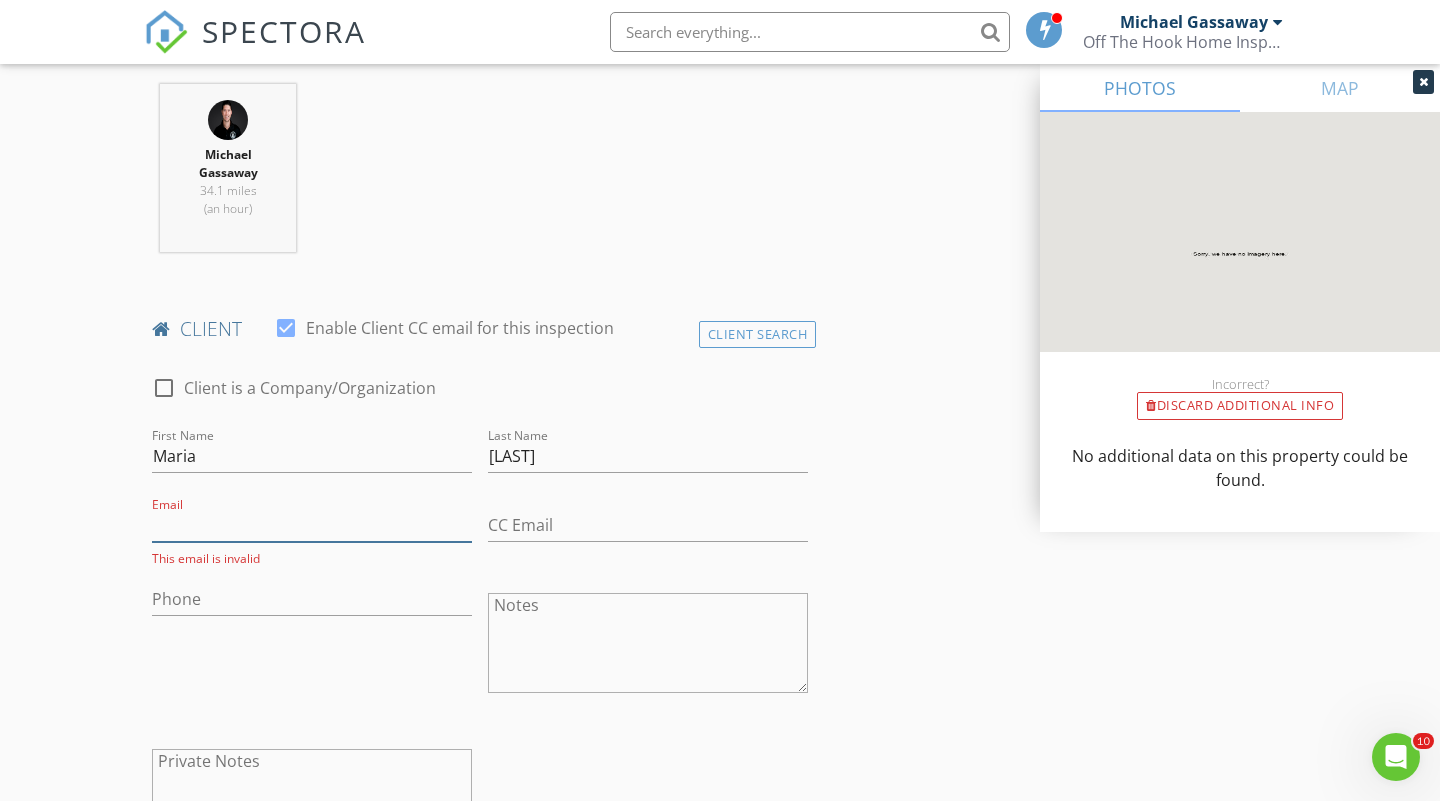 paste on "Theresa_Landayan@yahoo.com" 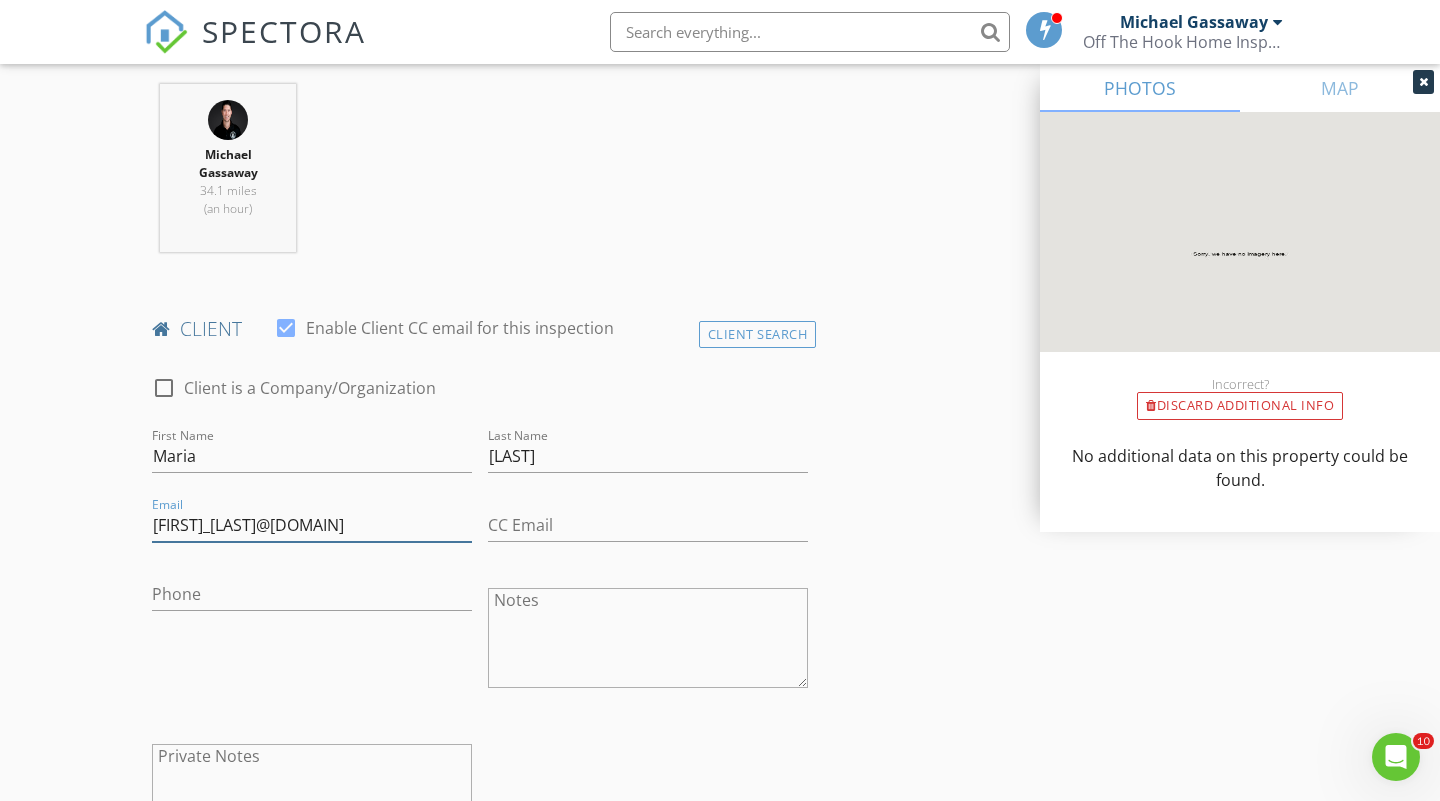 type on "Theresa_Landayan@yahoo.com" 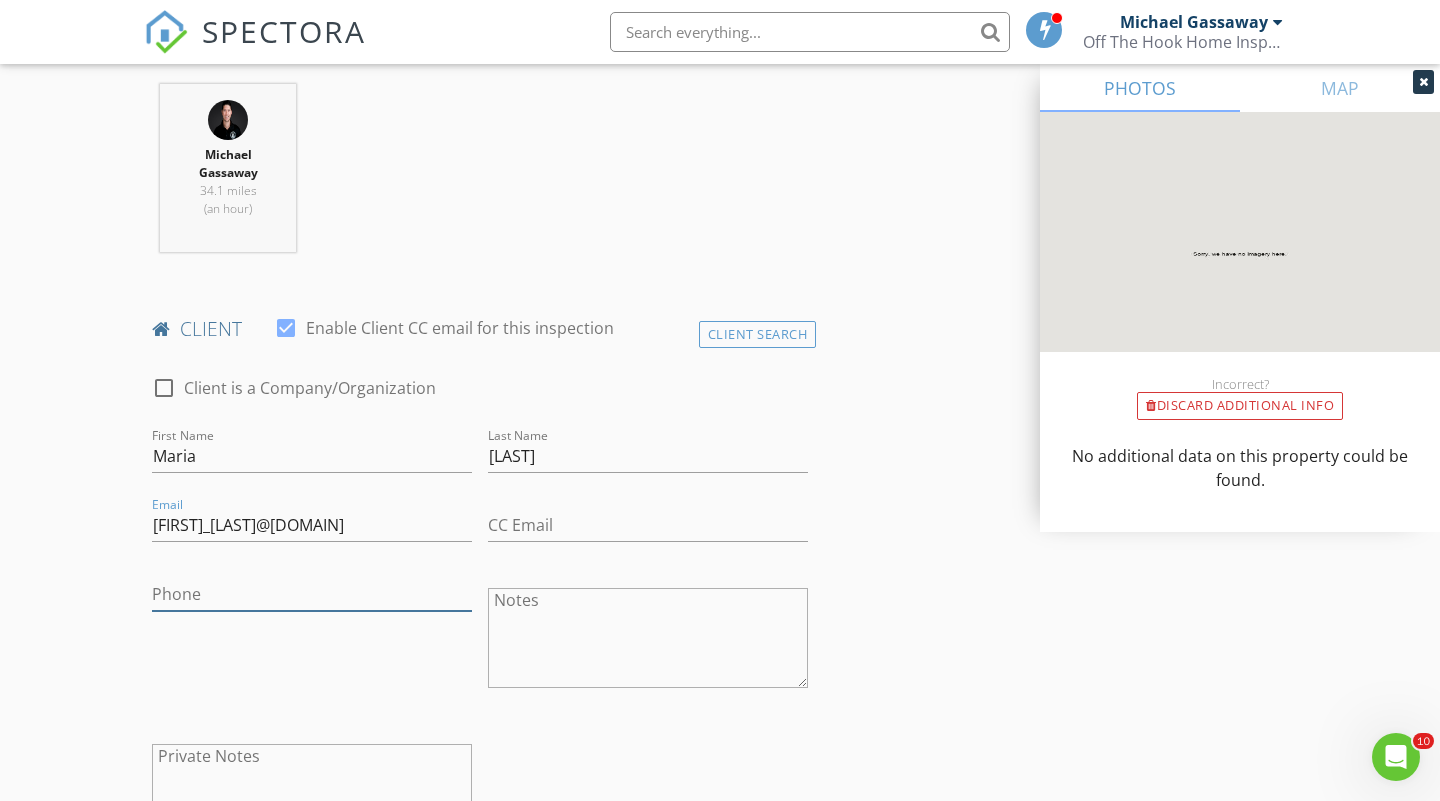 click on "Phone" at bounding box center [312, 594] 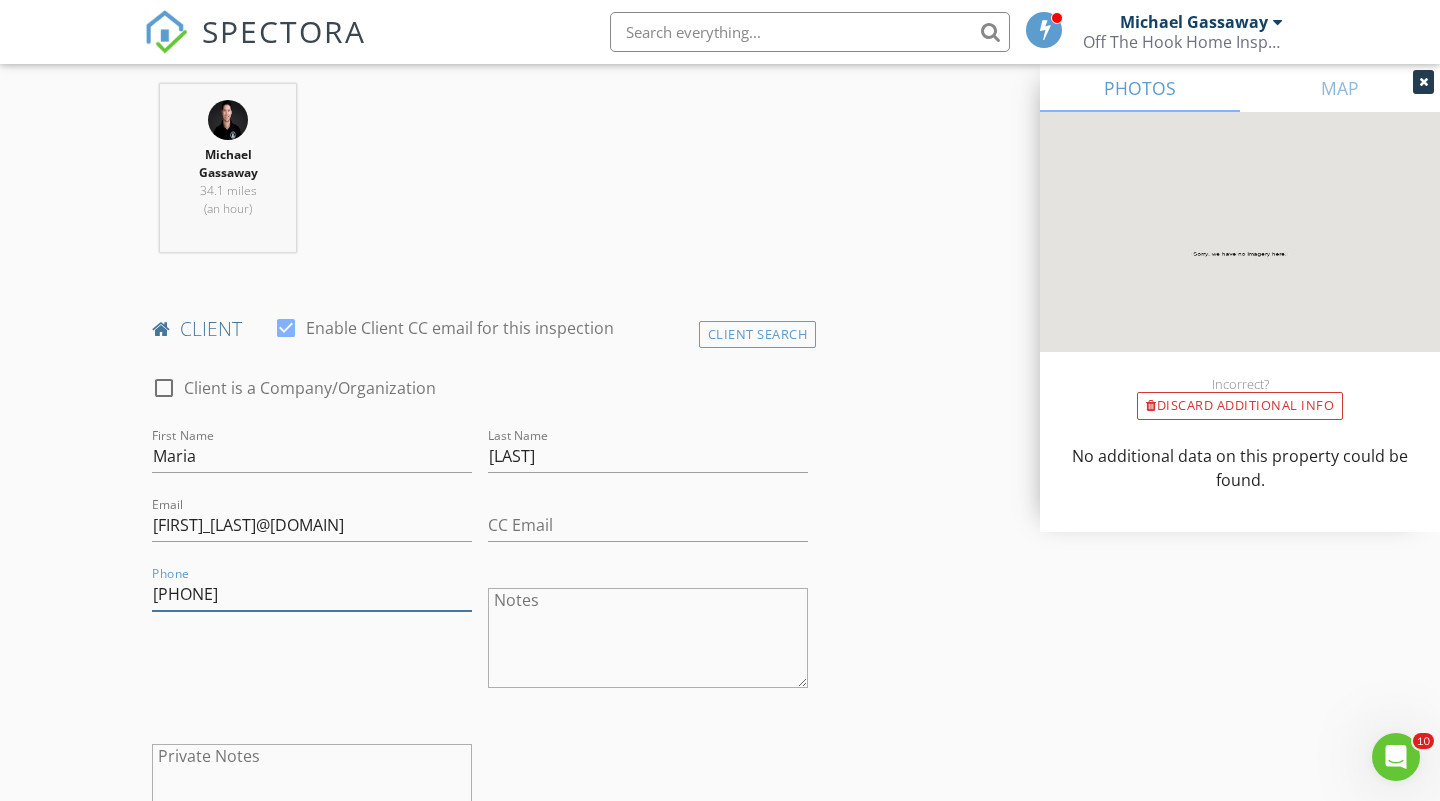 type on "732-532-4315" 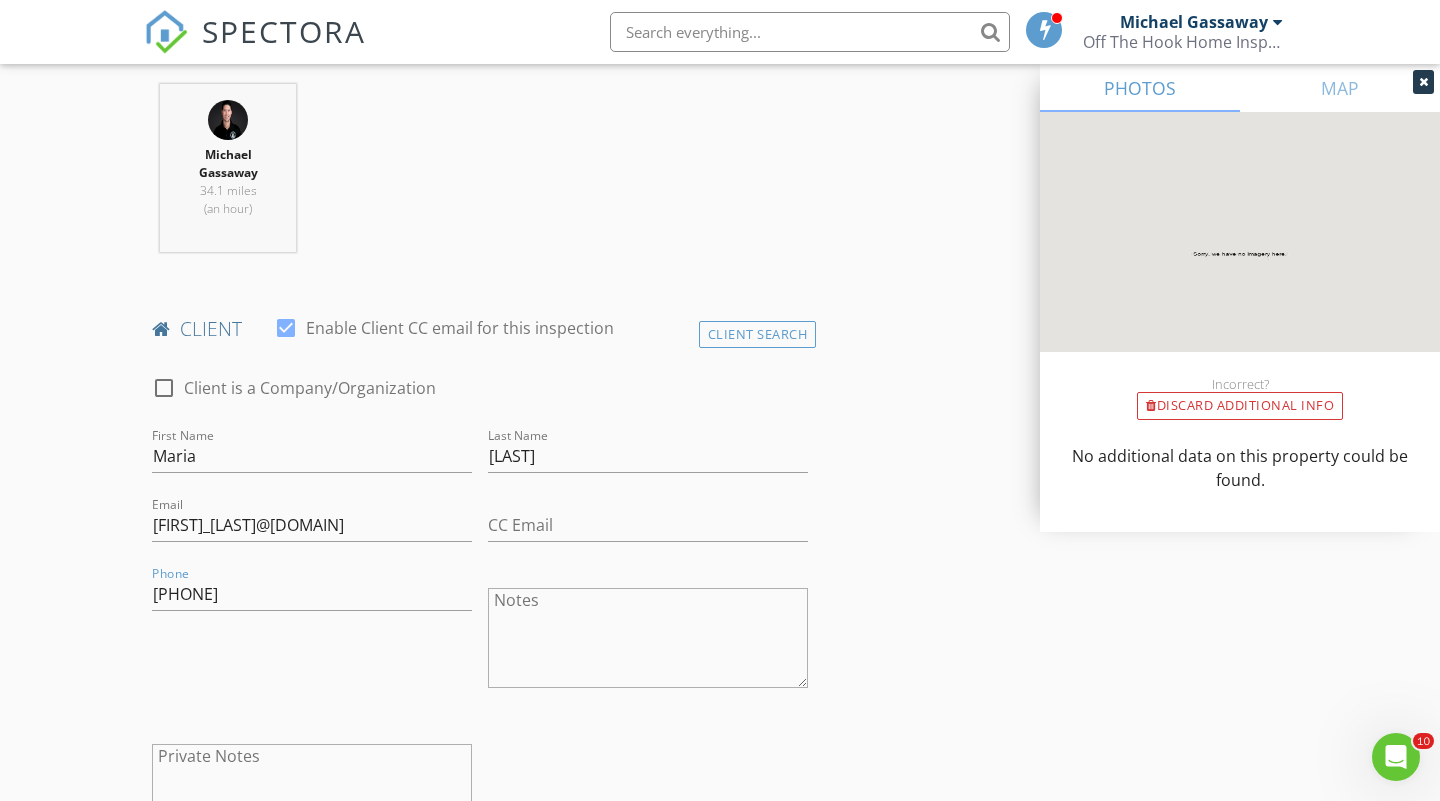 click on "Phone 732-532-4315" at bounding box center [312, 640] 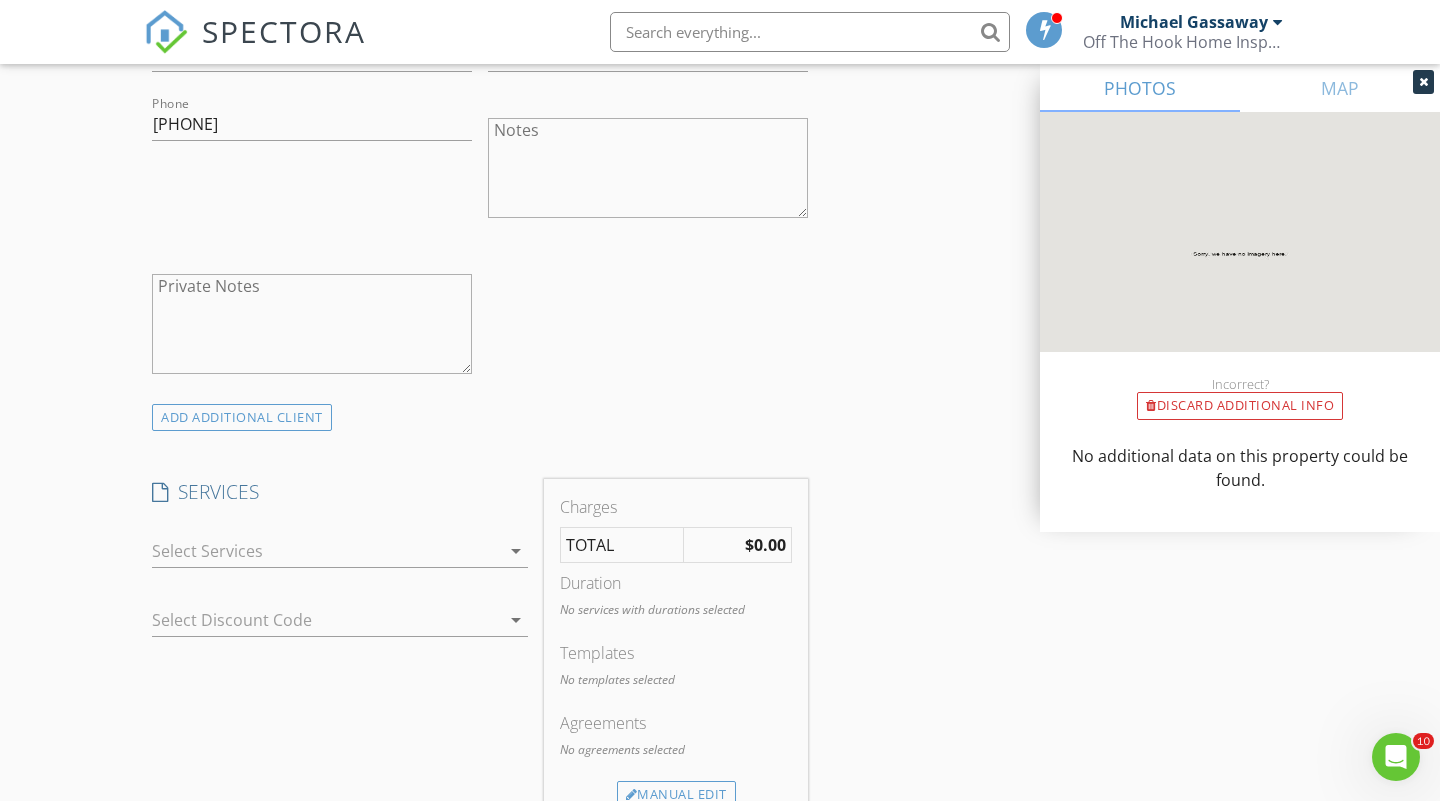 scroll, scrollTop: 1275, scrollLeft: 0, axis: vertical 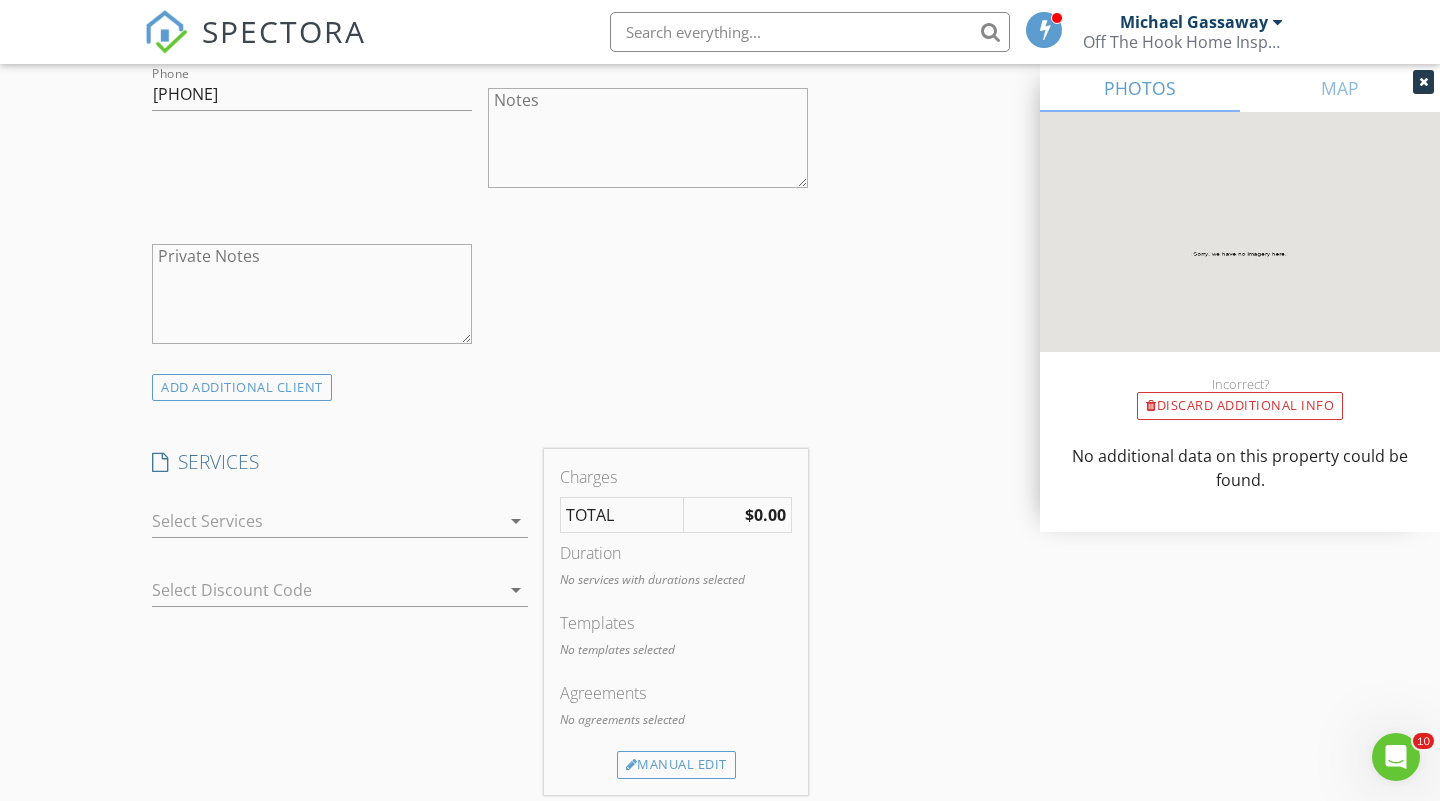 click on "arrow_drop_down" at bounding box center [516, 521] 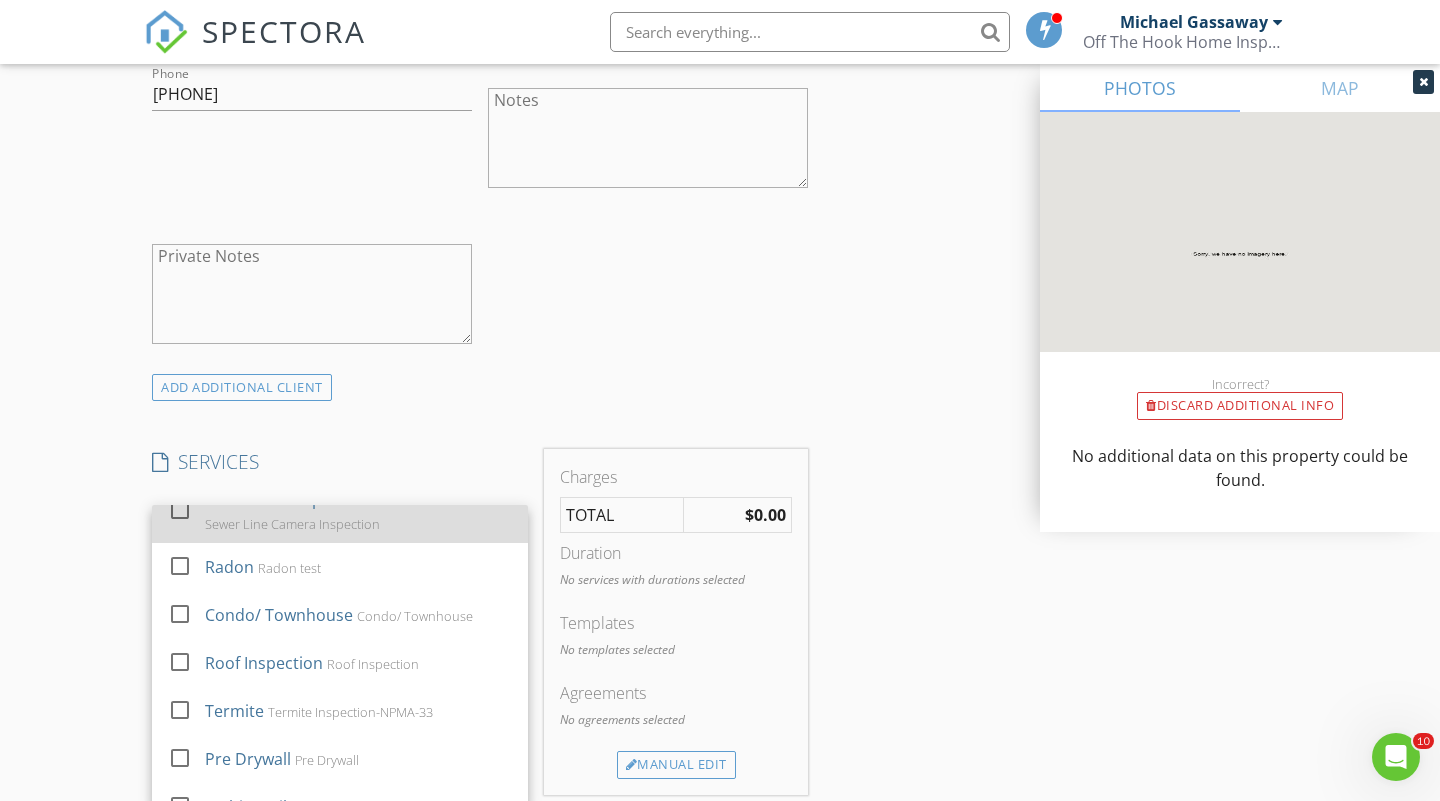 scroll, scrollTop: 116, scrollLeft: 0, axis: vertical 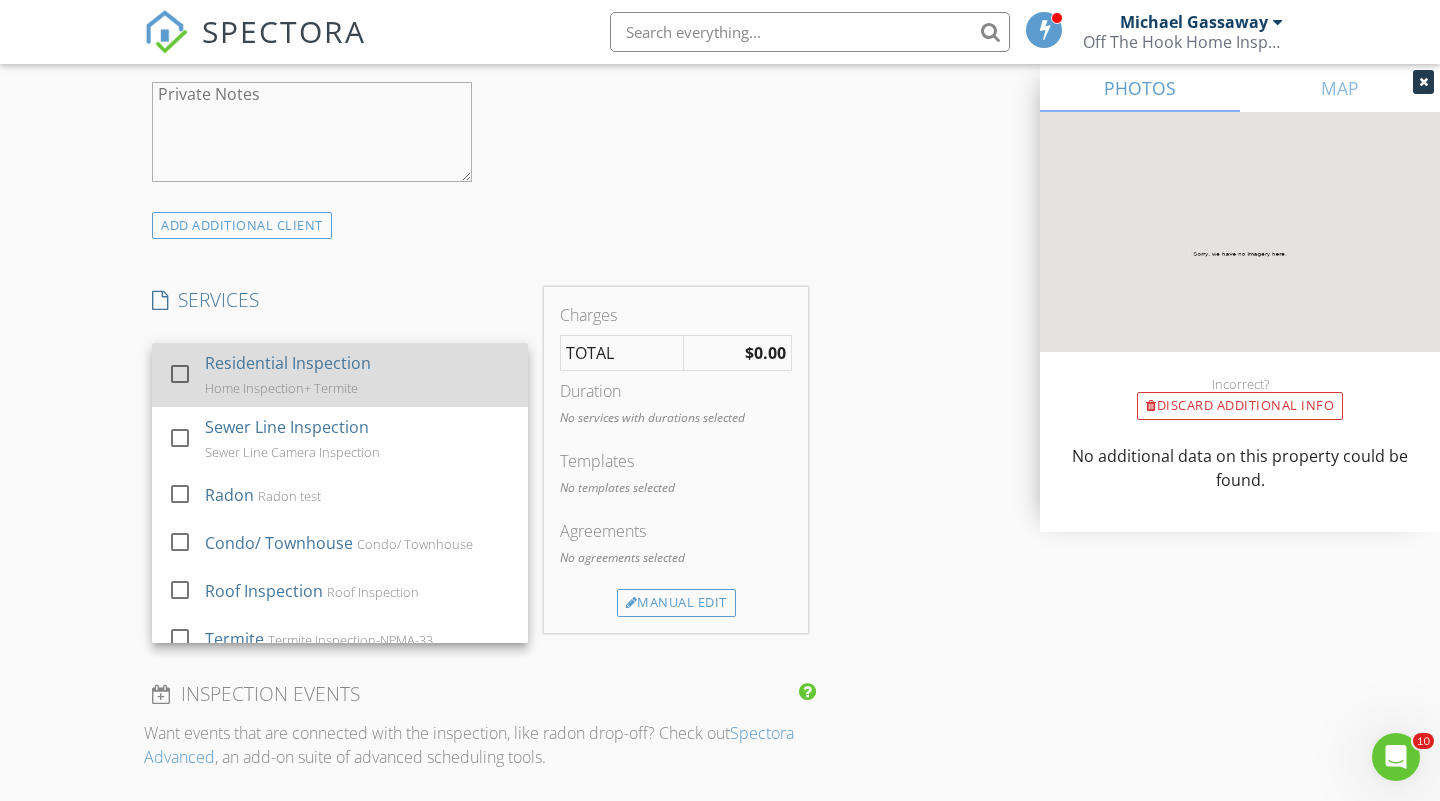 click at bounding box center (180, 374) 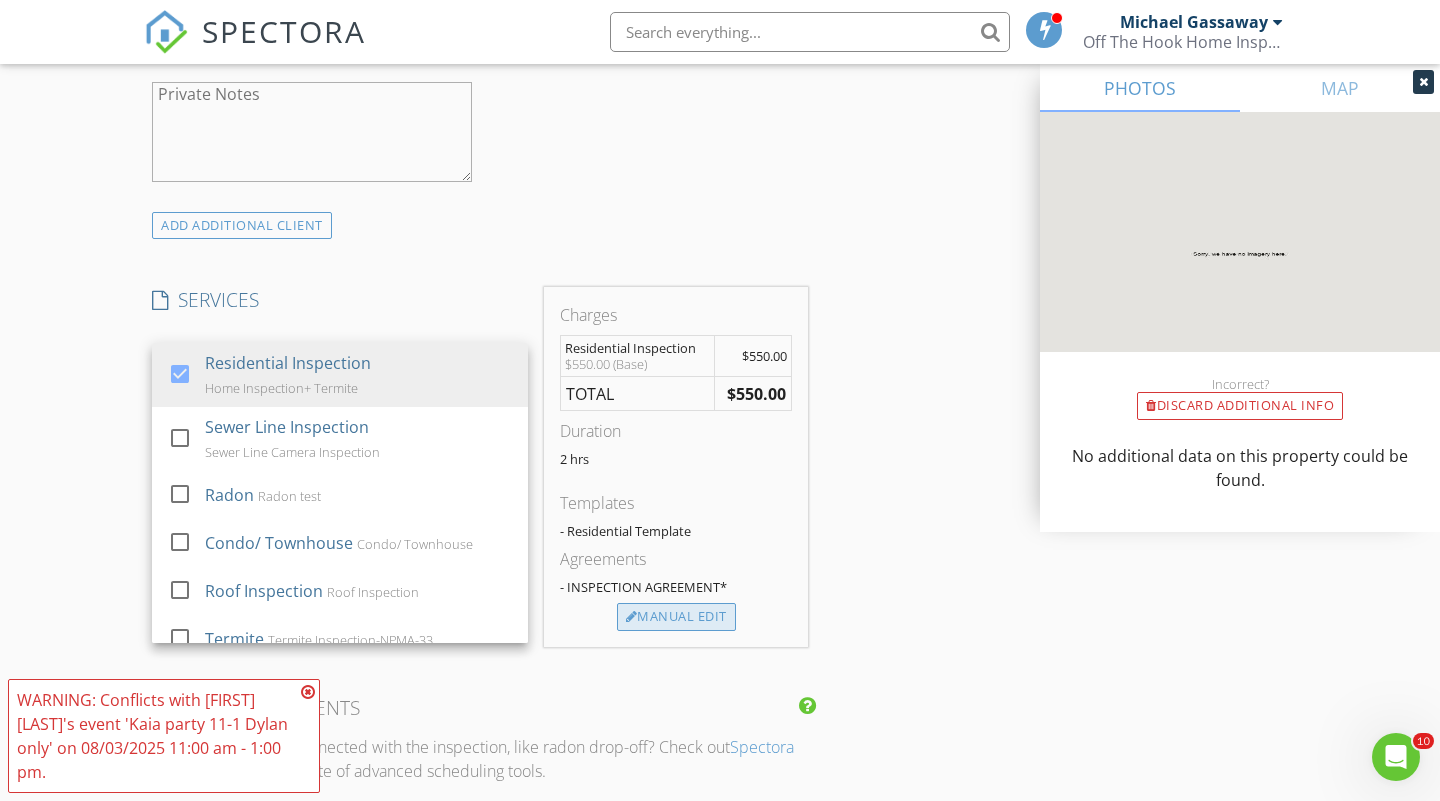 click on "Manual Edit" at bounding box center (676, 617) 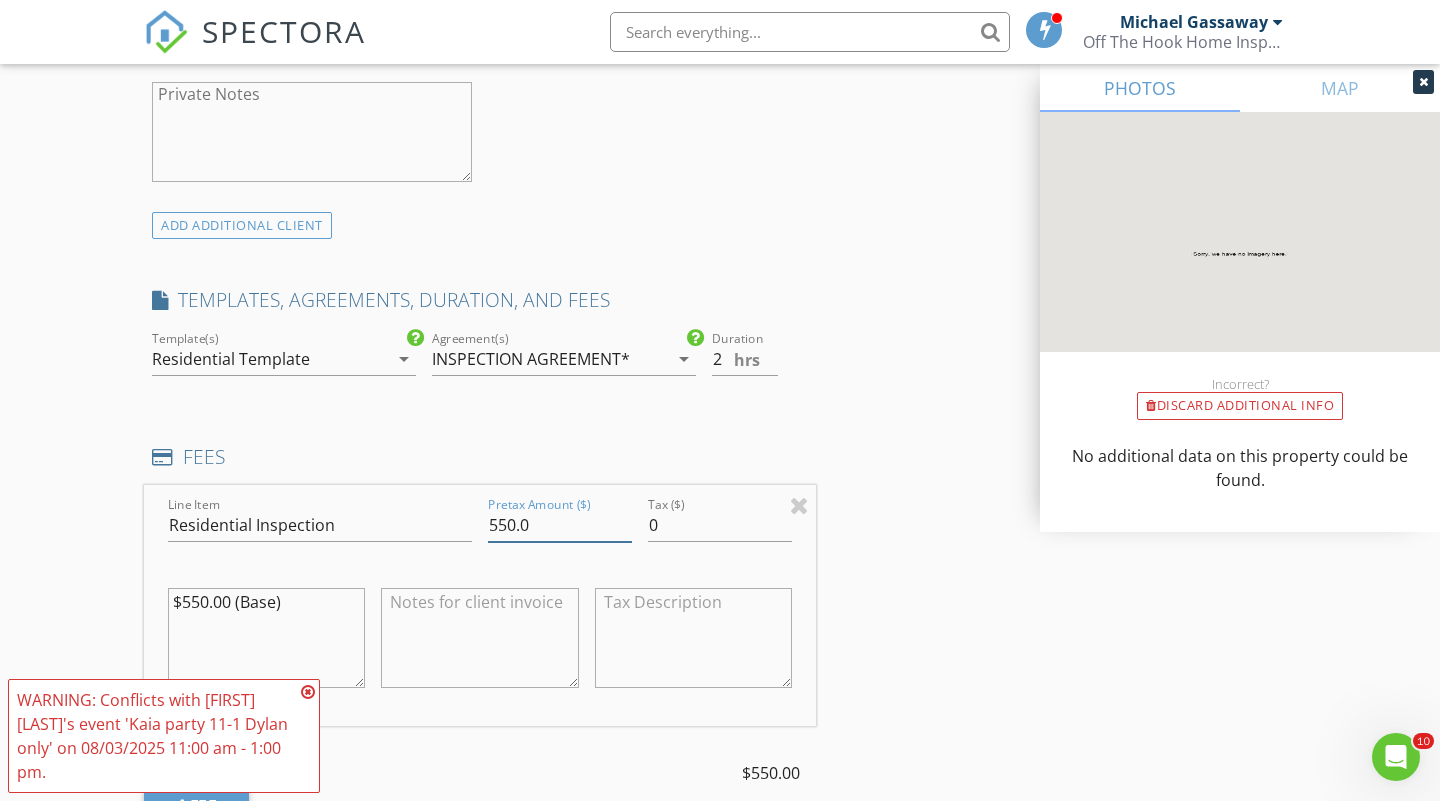 click on "550.0" at bounding box center [560, 525] 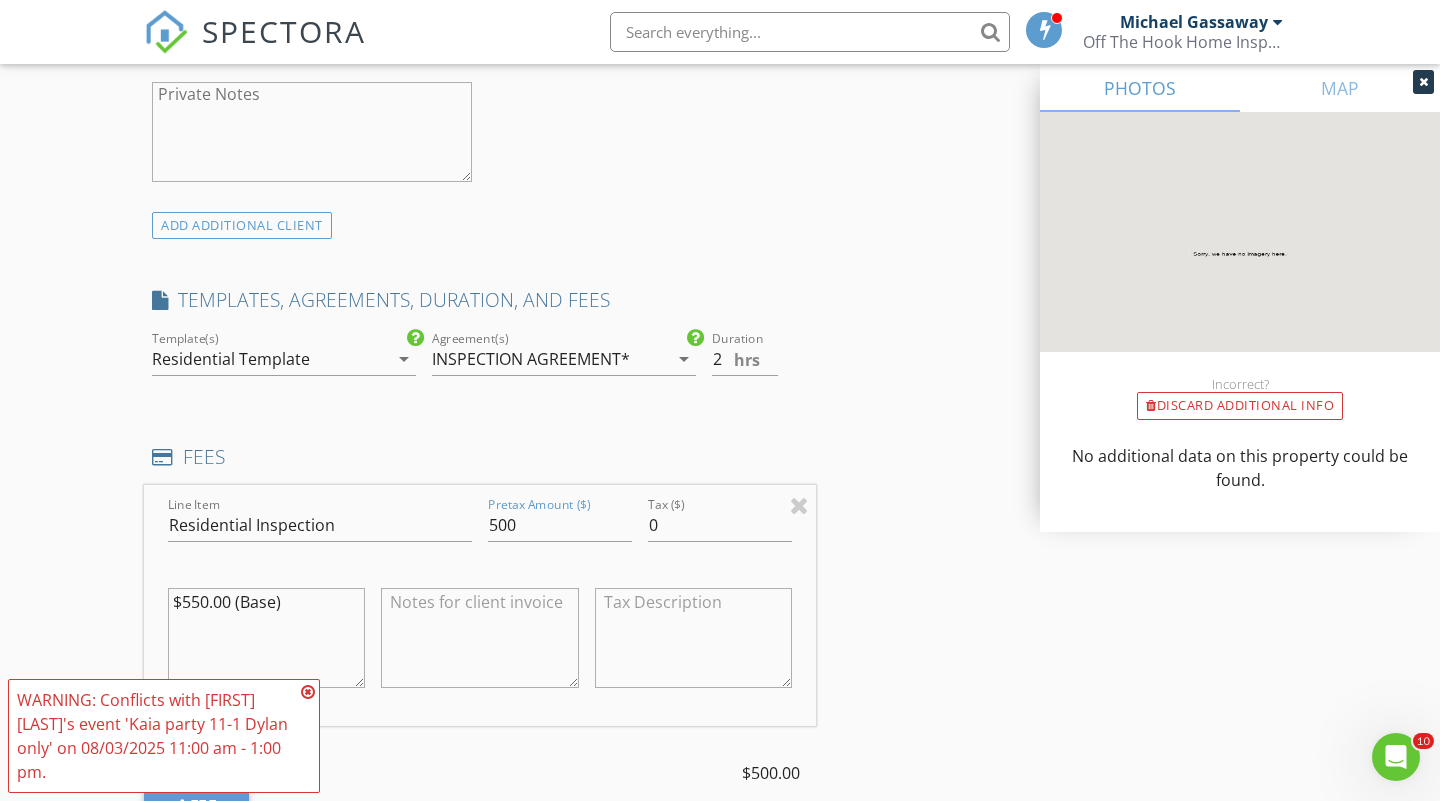 click on "INSPECTOR(S)
check_box   Michael Gassaway   PRIMARY   Michael Gassaway arrow_drop_down   check_box_outline_blank Michael Gassaway specifically requested
Date/Time
08/03/2025 12:00 PM
Location
Address Search       Address 13 Deer Brook Blvd   Unit   City North Brunswick Township   State NJ   Zip 08902   County Middlesex     Square Feet   Year Built   Foundation Crawlspace arrow_drop_down     Michael Gassaway     34.1 miles     (an hour)
client
check_box Enable Client CC email for this inspection   Client Search     check_box_outline_blank Client is a Company/Organization     First Name Maria   Last Name Landayan   Email Theresa_Landayan@yahoo.com   CC Email   Phone 732-532-4315           Notes   Private Notes
ADD ADDITIONAL client
SERVICES
check_box   Residential Inspection" at bounding box center [720, 630] 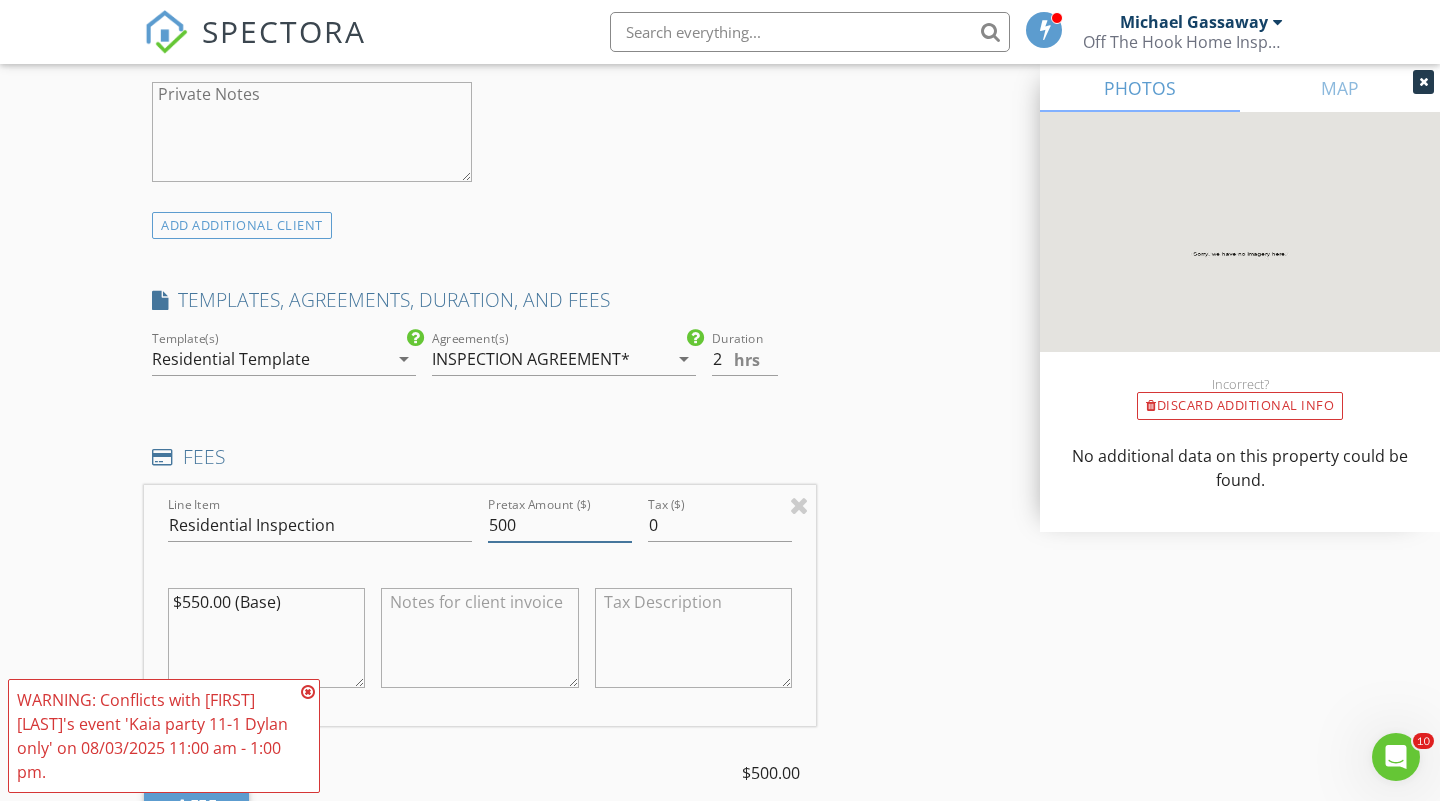 click on "500" at bounding box center (560, 525) 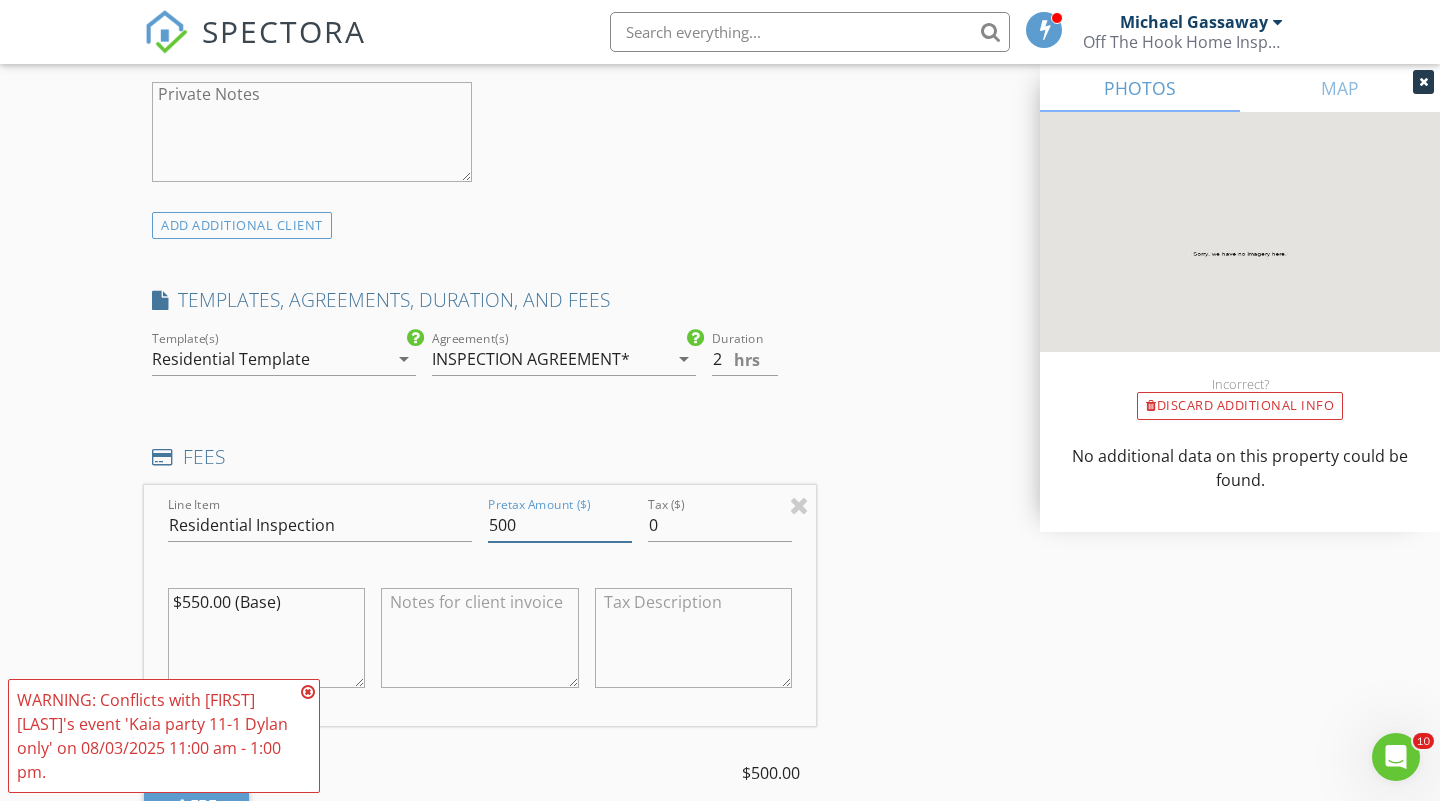 click on "500" at bounding box center [560, 525] 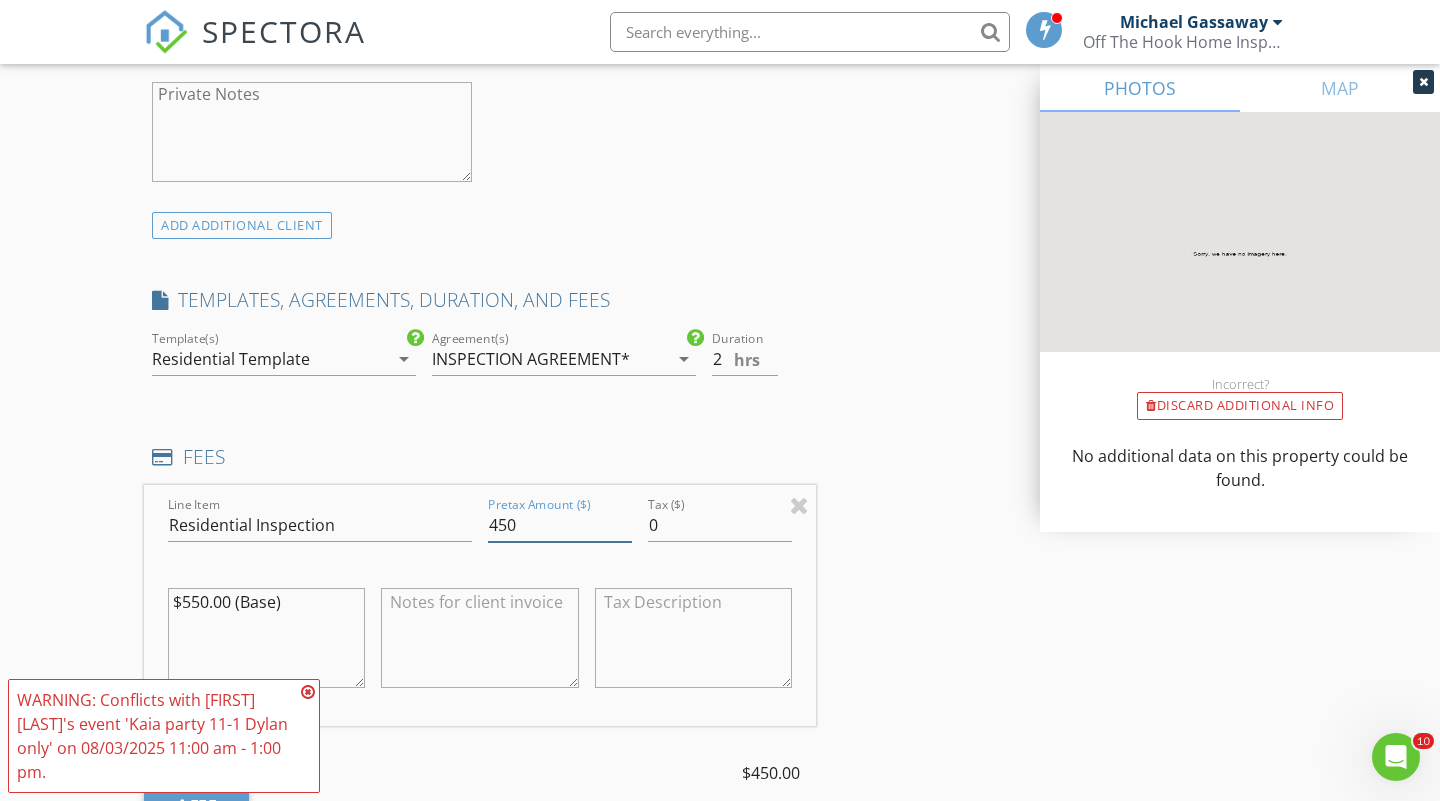 type on "450" 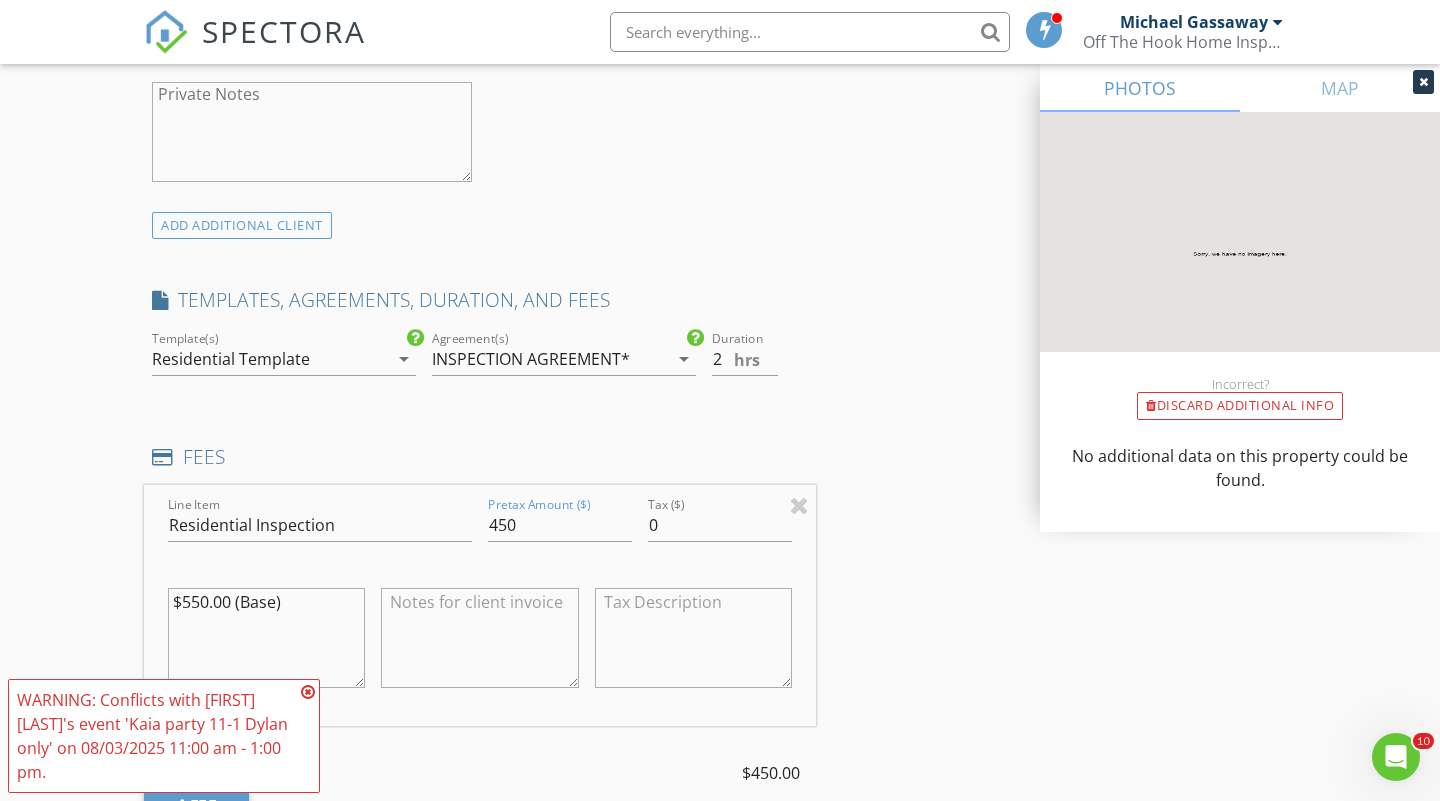 click on "FEES" at bounding box center [480, 457] 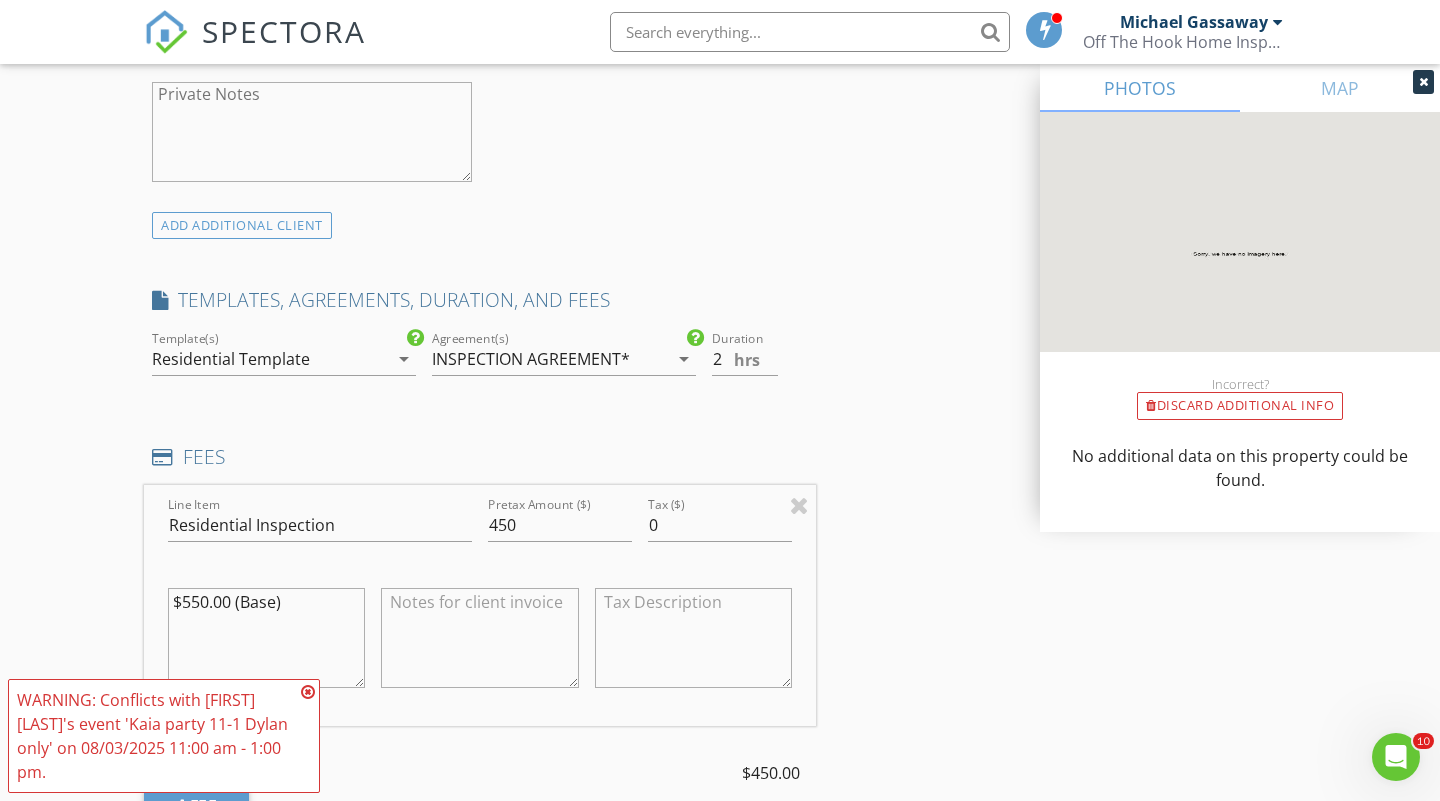click at bounding box center (308, 692) 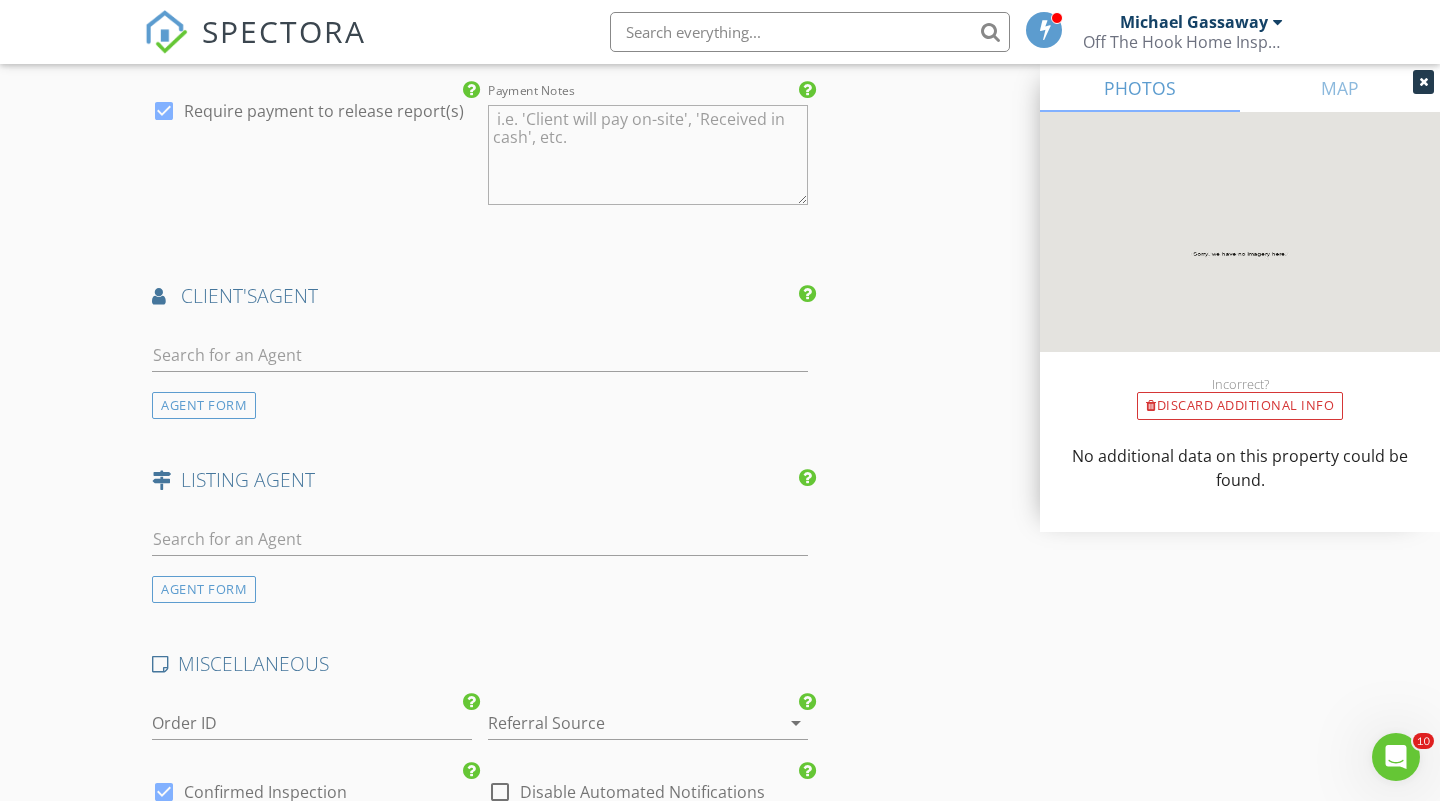 scroll, scrollTop: 2451, scrollLeft: 0, axis: vertical 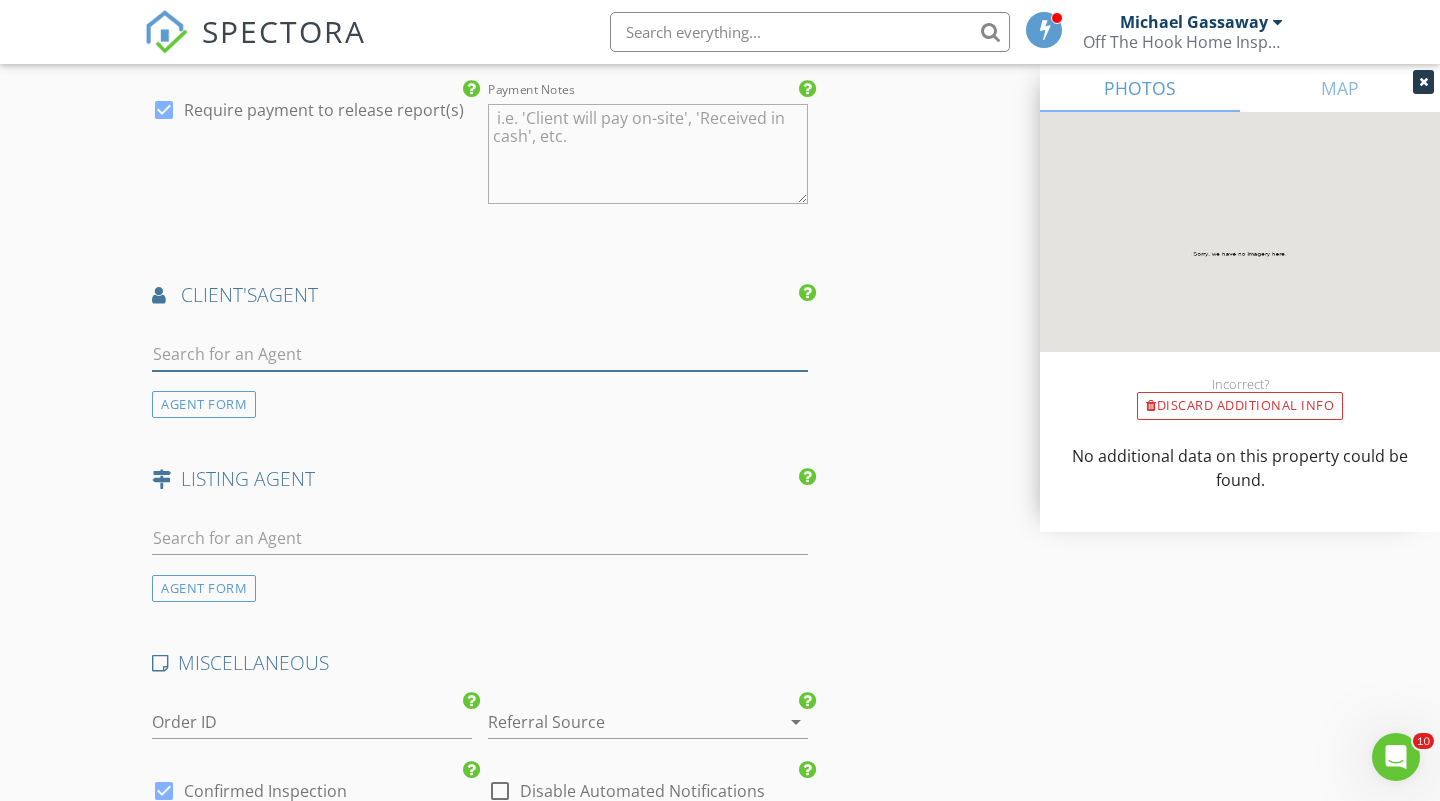 click at bounding box center (480, 354) 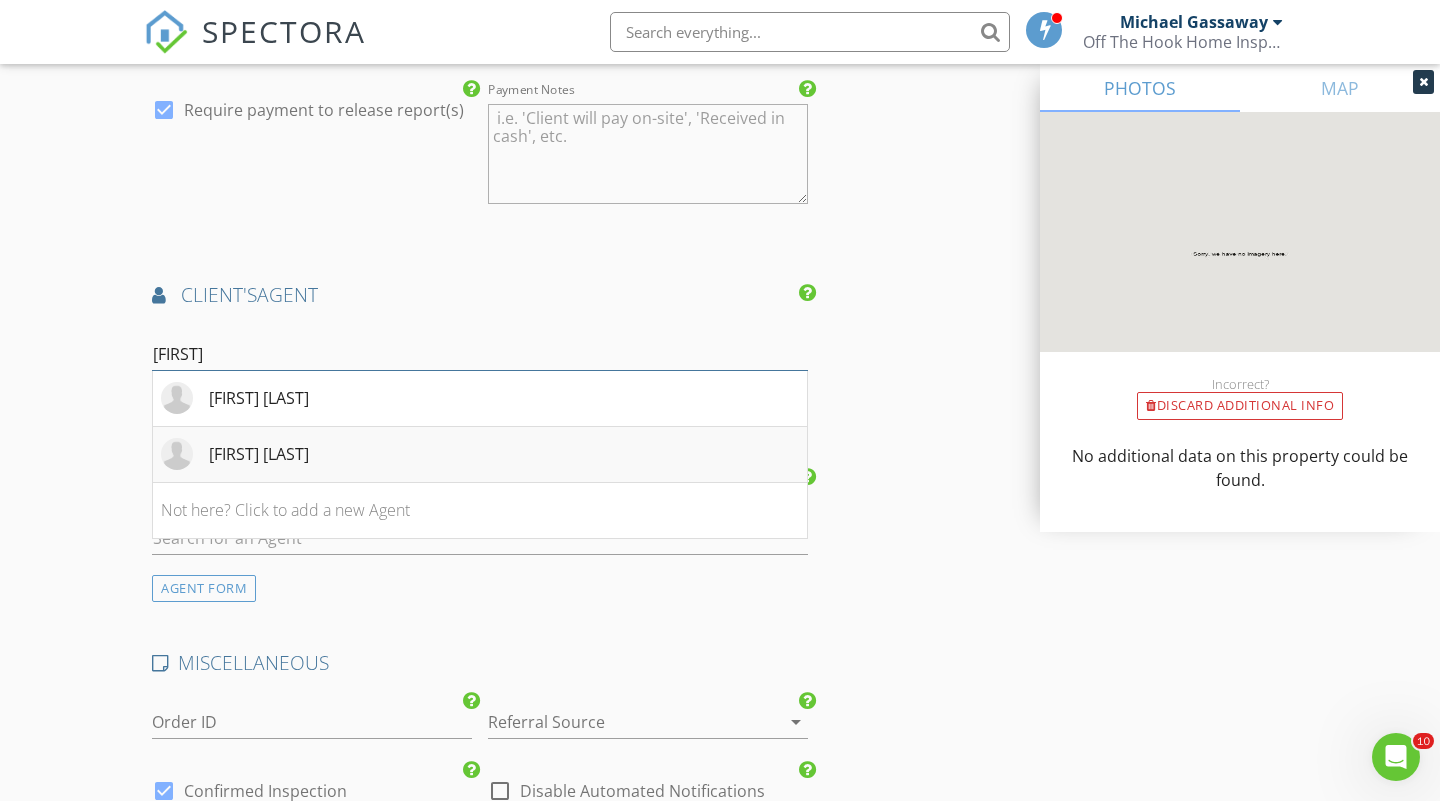 type on "danielle" 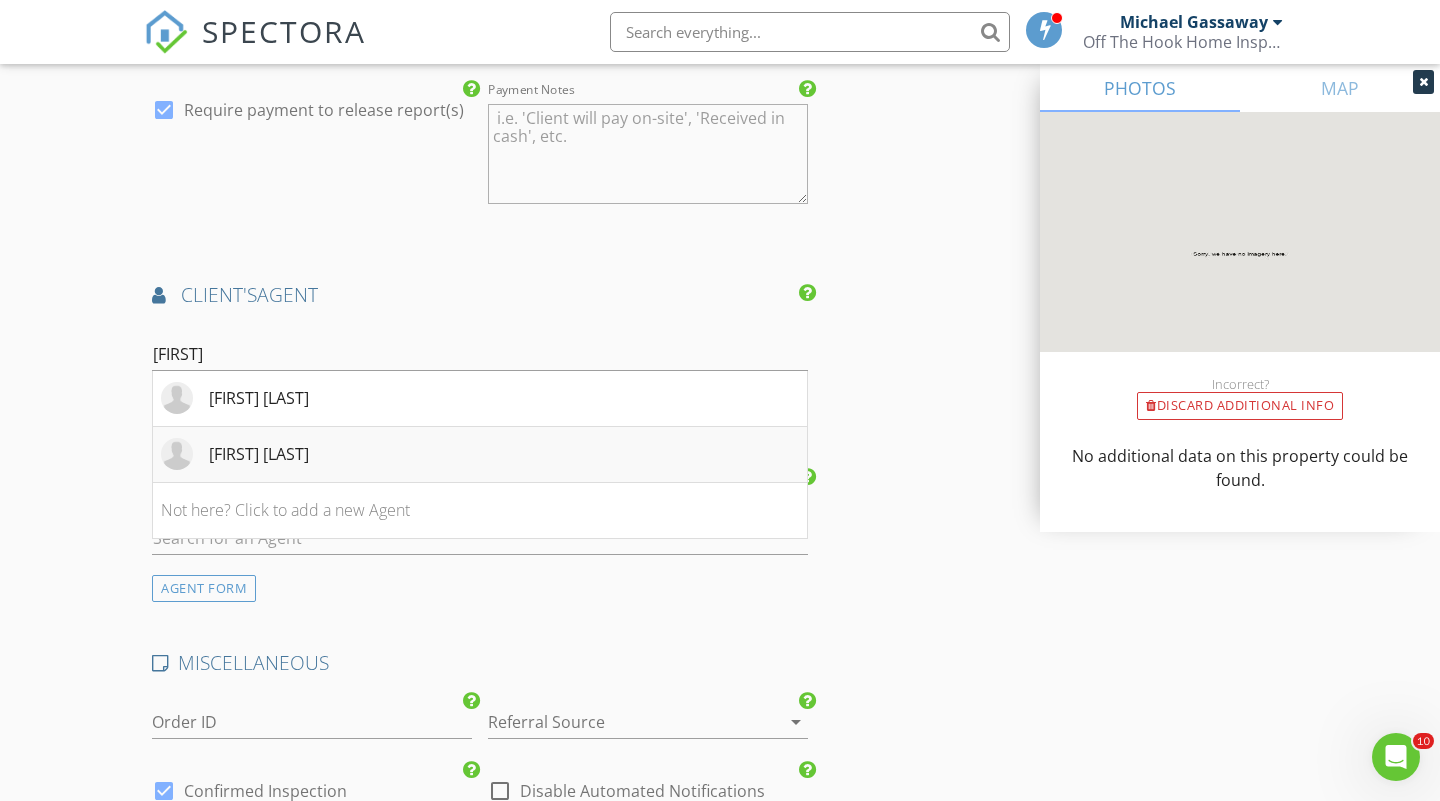 click on "Danielle landayan" at bounding box center [480, 455] 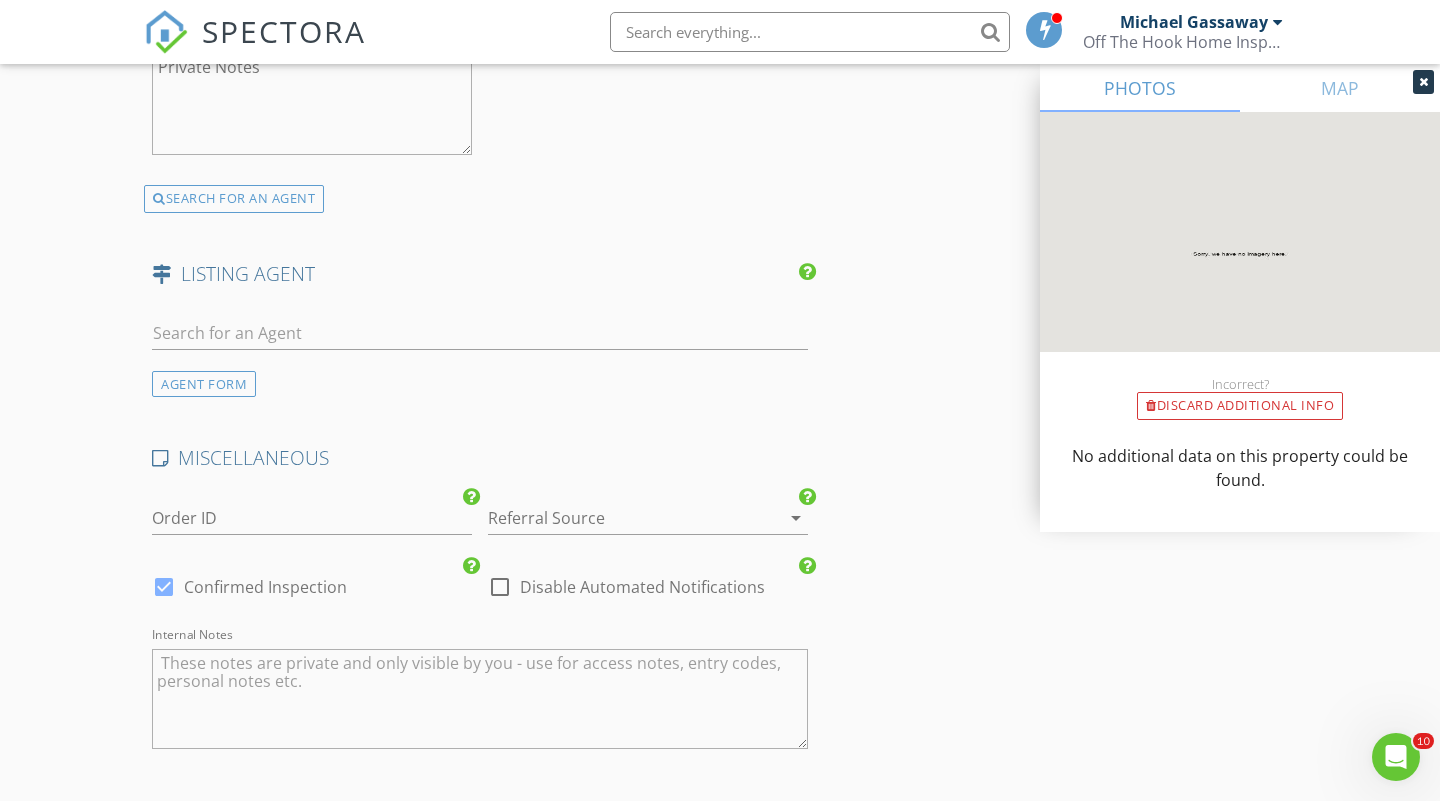 scroll, scrollTop: 3158, scrollLeft: 0, axis: vertical 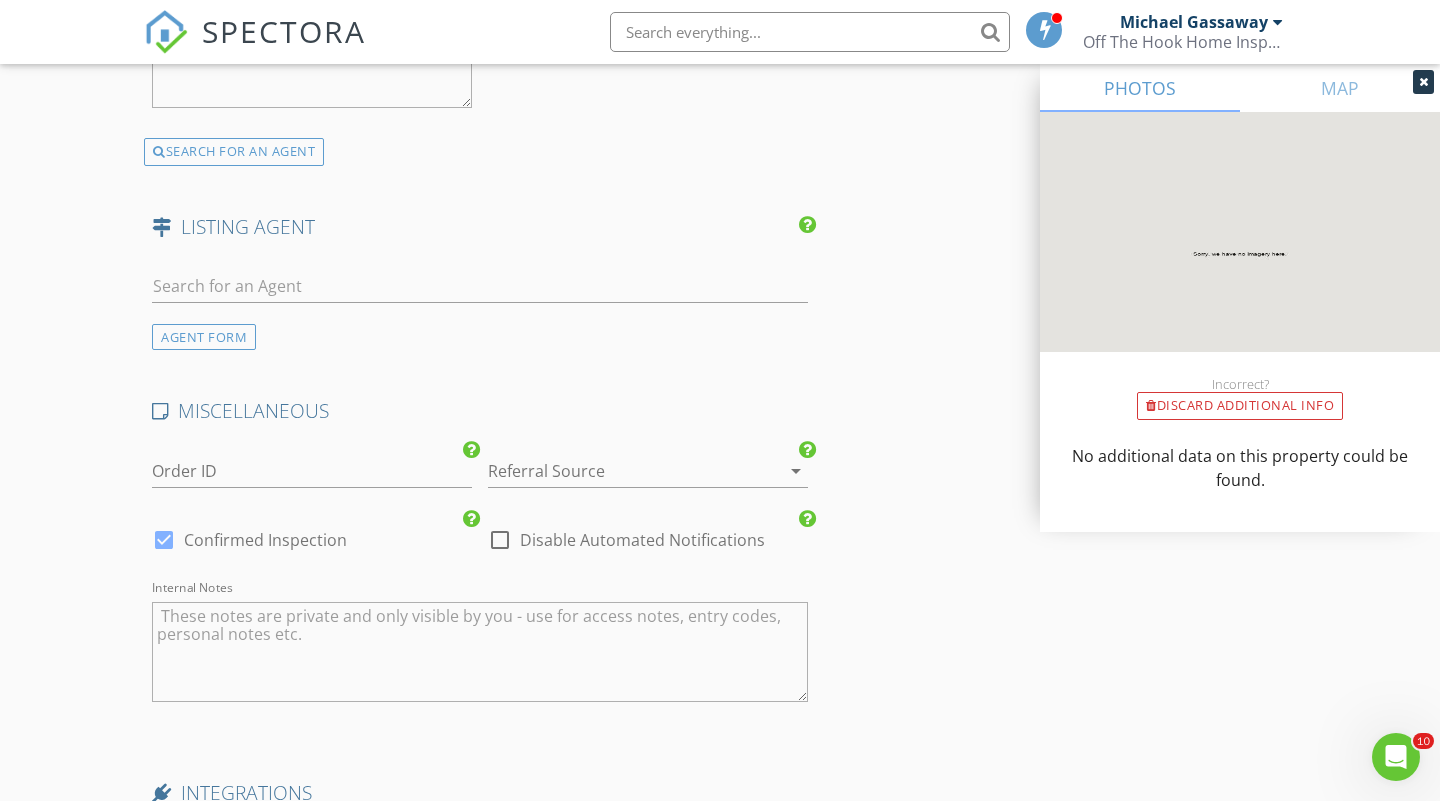 click at bounding box center [620, 471] 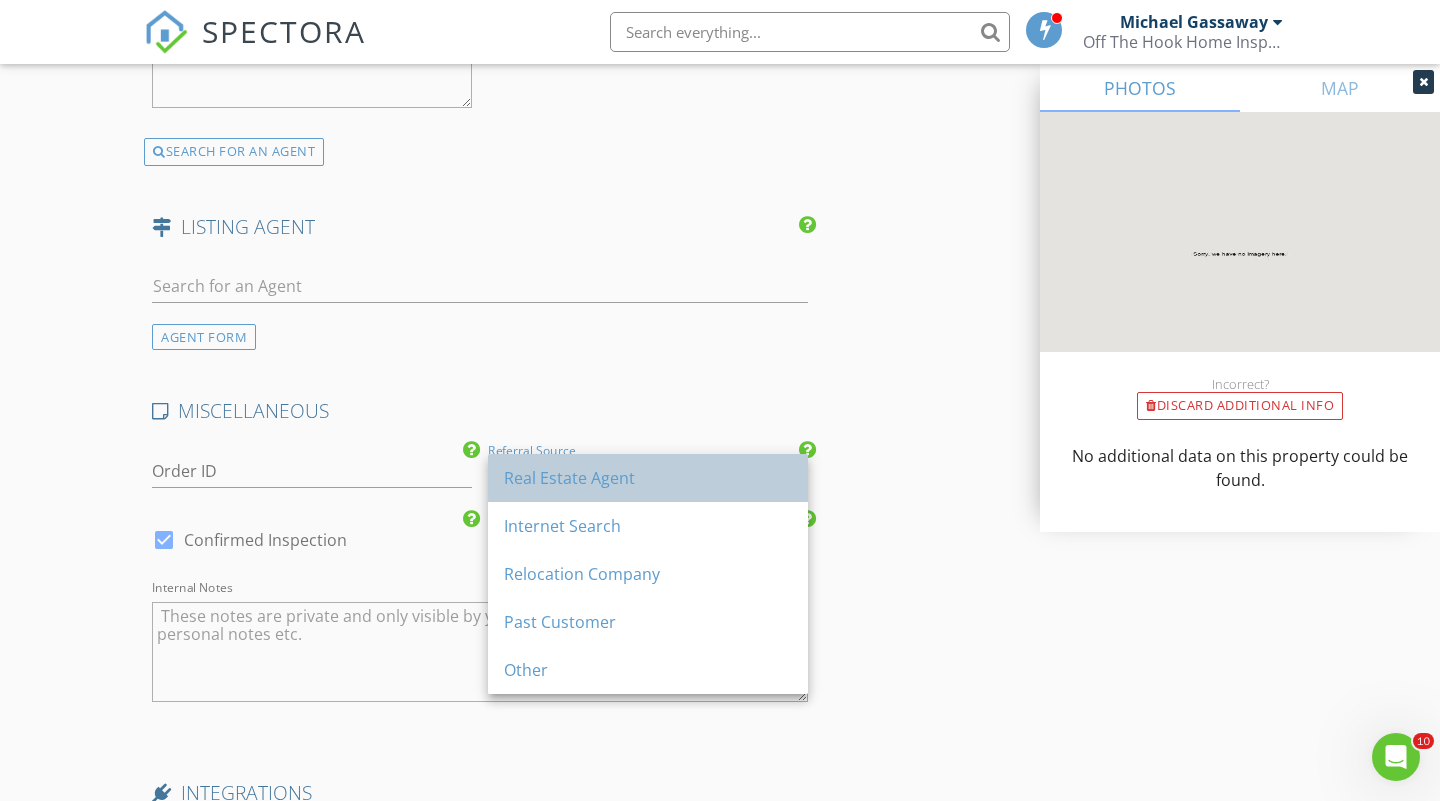 click on "Real Estate Agent" at bounding box center [648, 478] 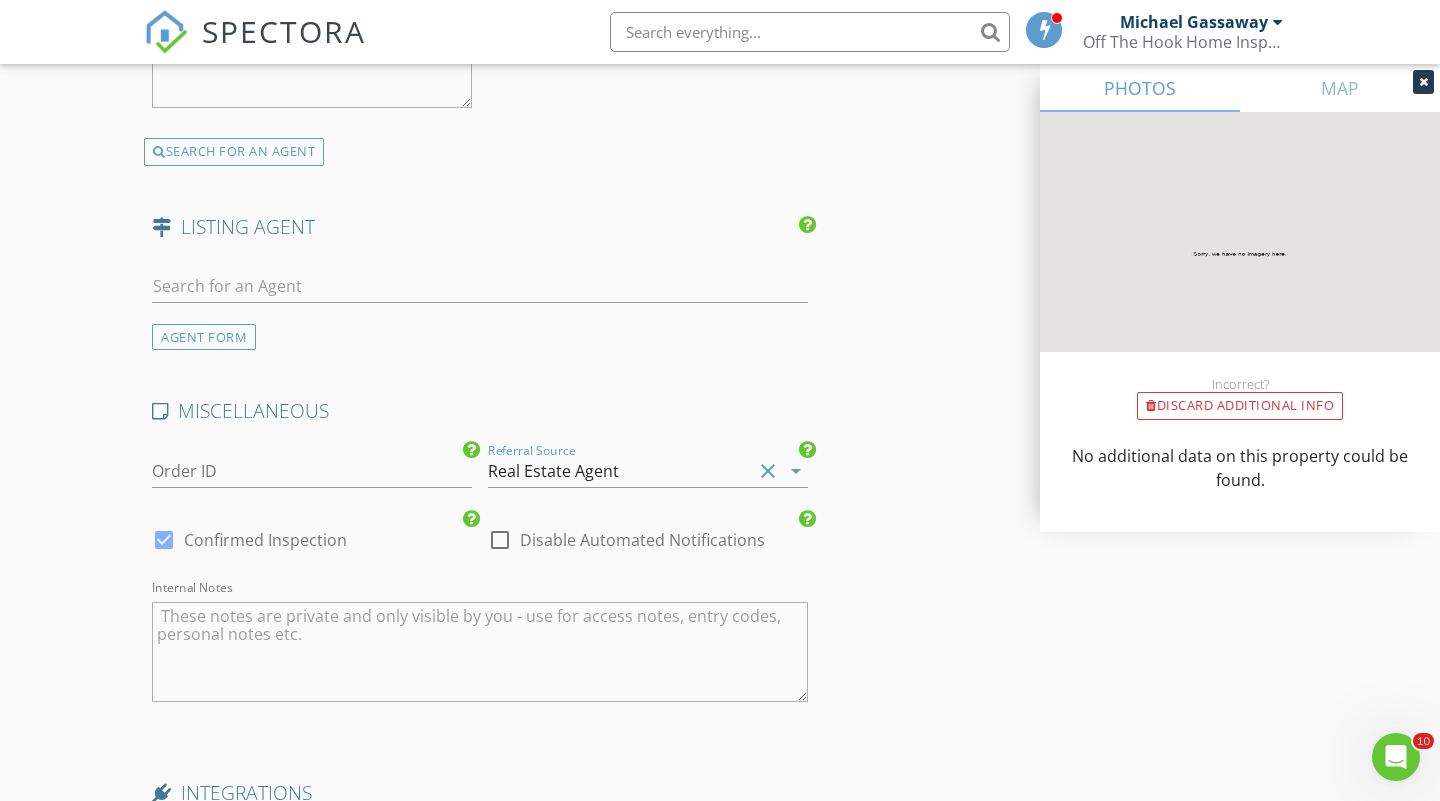 click on "INSPECTOR(S)
check_box   Michael Gassaway   PRIMARY   Michael Gassaway arrow_drop_down   check_box_outline_blank Michael Gassaway specifically requested
Date/Time
08/03/2025 12:00 PM
Location
Address Search       Address 13 Deer Brook Blvd   Unit   City North Brunswick Township   State NJ   Zip 08902   County Middlesex     Square Feet   Year Built   Foundation Crawlspace arrow_drop_down     Michael Gassaway     34.1 miles     (an hour)
client
check_box Enable Client CC email for this inspection   Client Search     check_box_outline_blank Client is a Company/Organization     First Name Maria   Last Name Landayan   Email Theresa_Landayan@yahoo.com   CC Email   Phone 732-532-4315           Notes   Private Notes
ADD ADDITIONAL client
SERVICES
check_box   Residential Inspection" at bounding box center (720, -863) 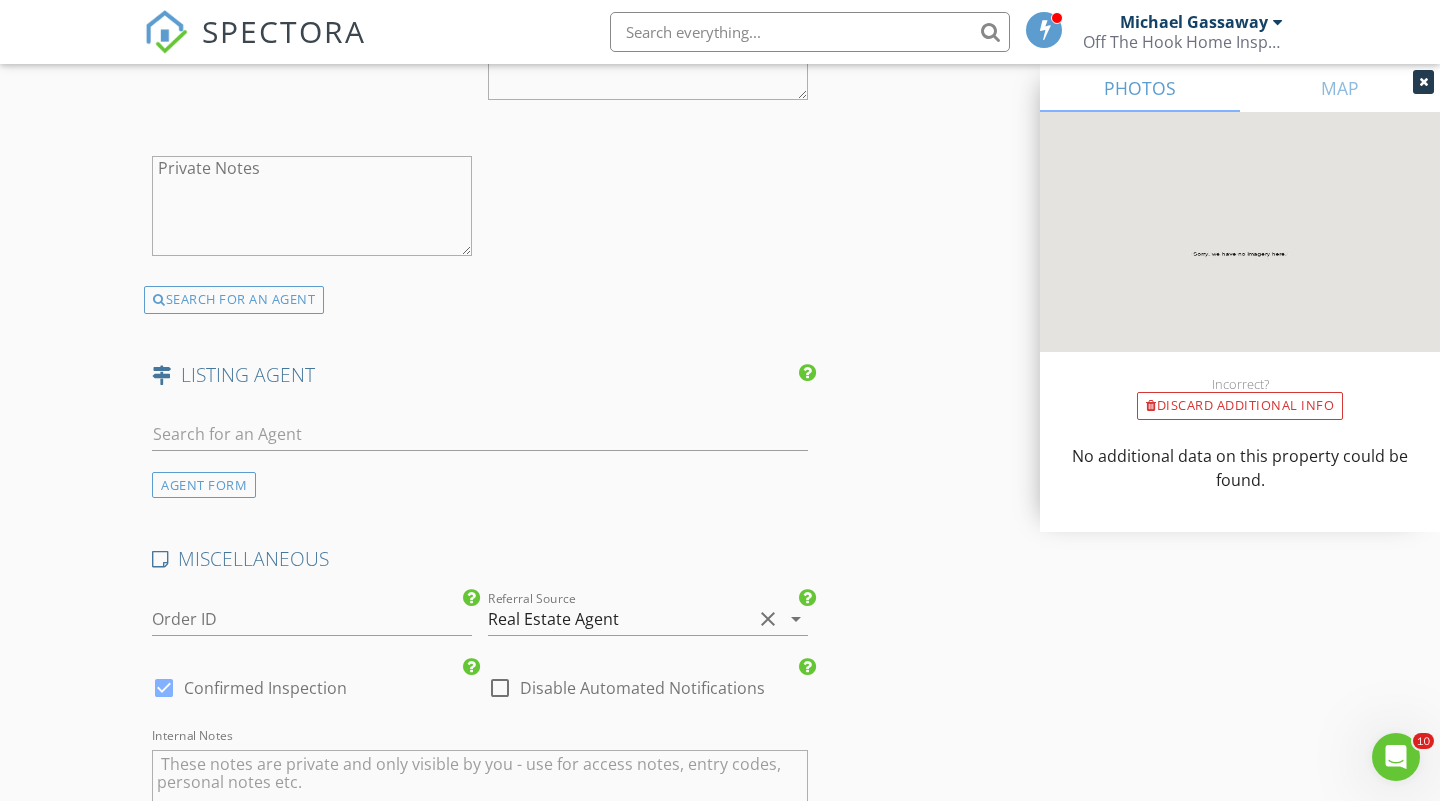 scroll, scrollTop: 3605, scrollLeft: 0, axis: vertical 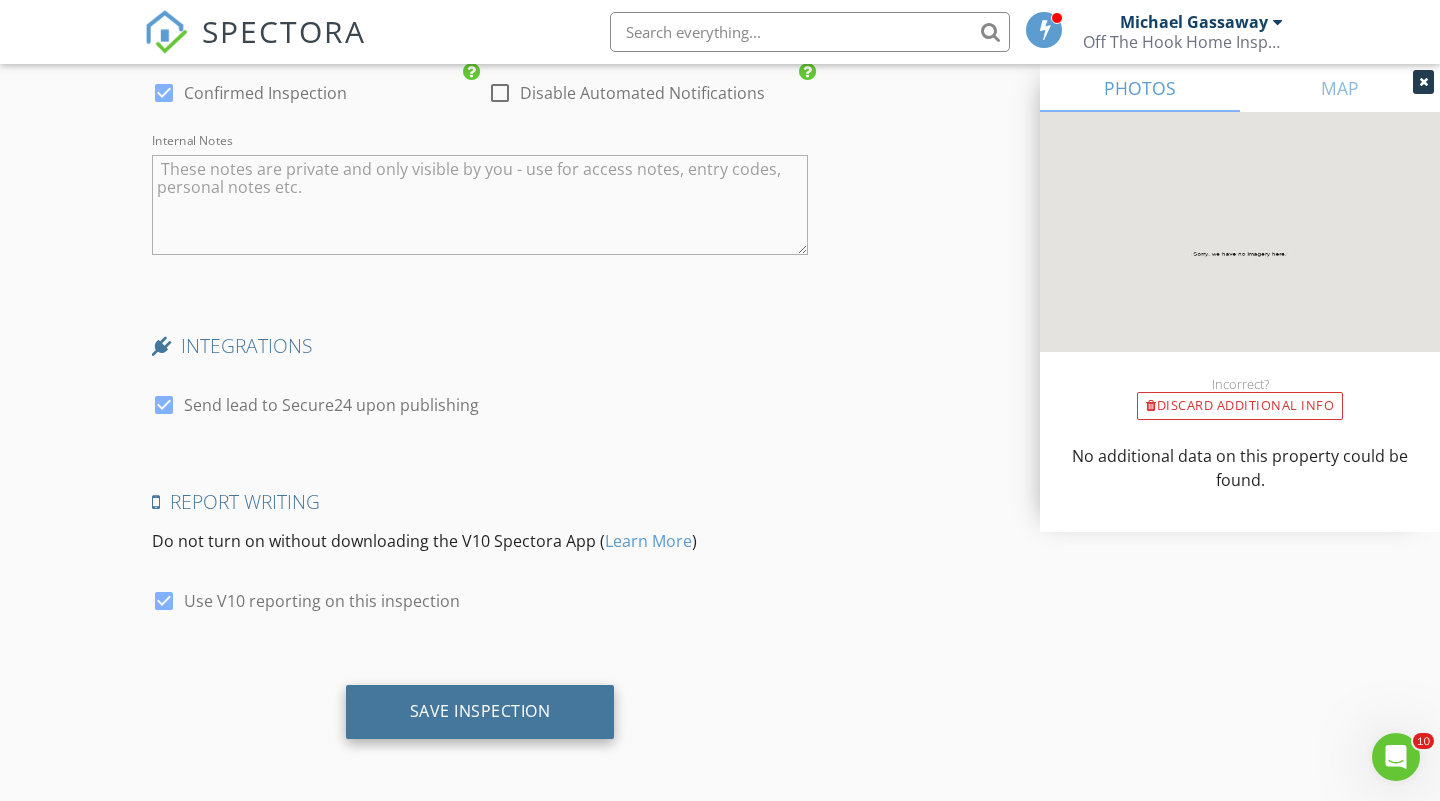click on "Save Inspection" at bounding box center [480, 712] 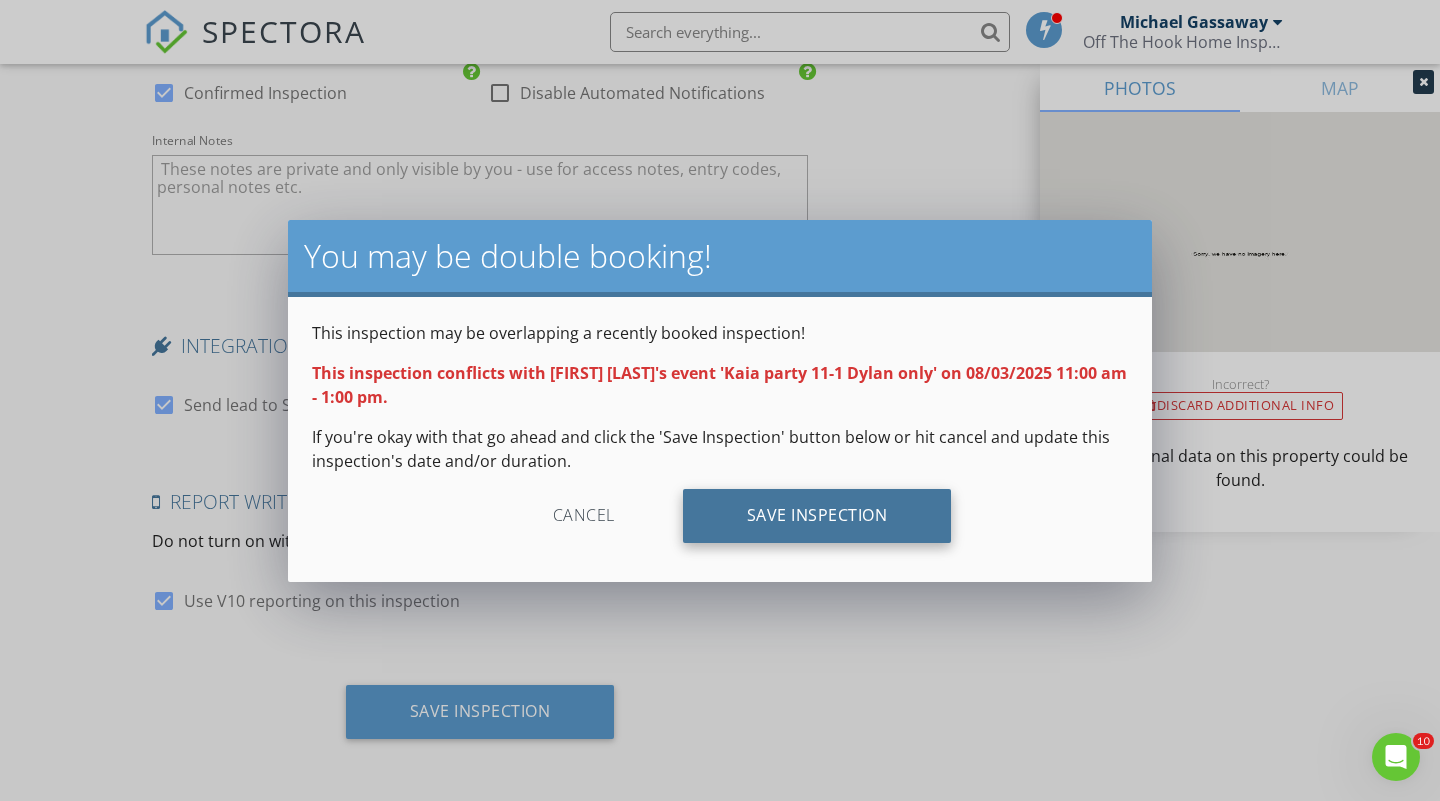 click on "Save Inspection" at bounding box center (817, 516) 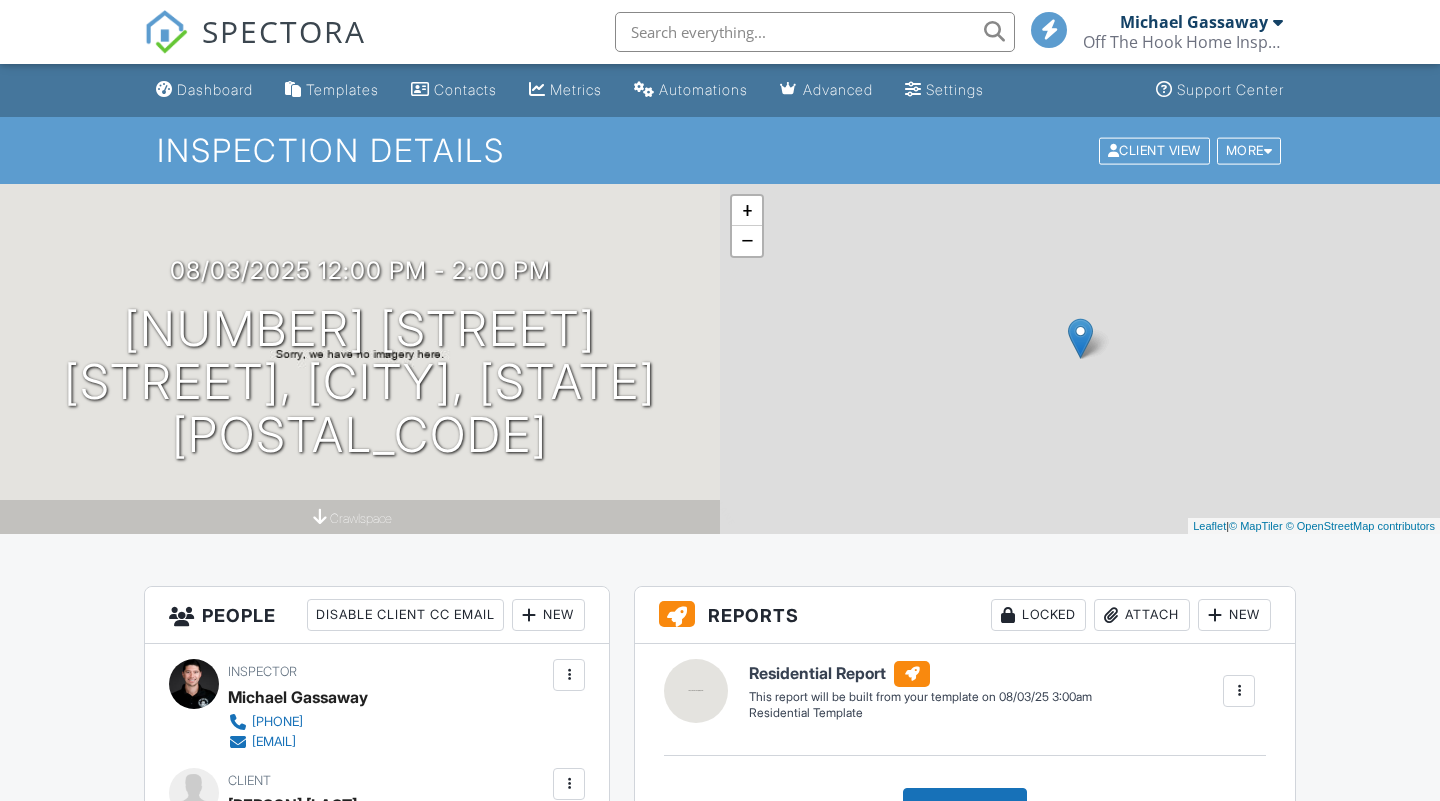 scroll, scrollTop: 0, scrollLeft: 0, axis: both 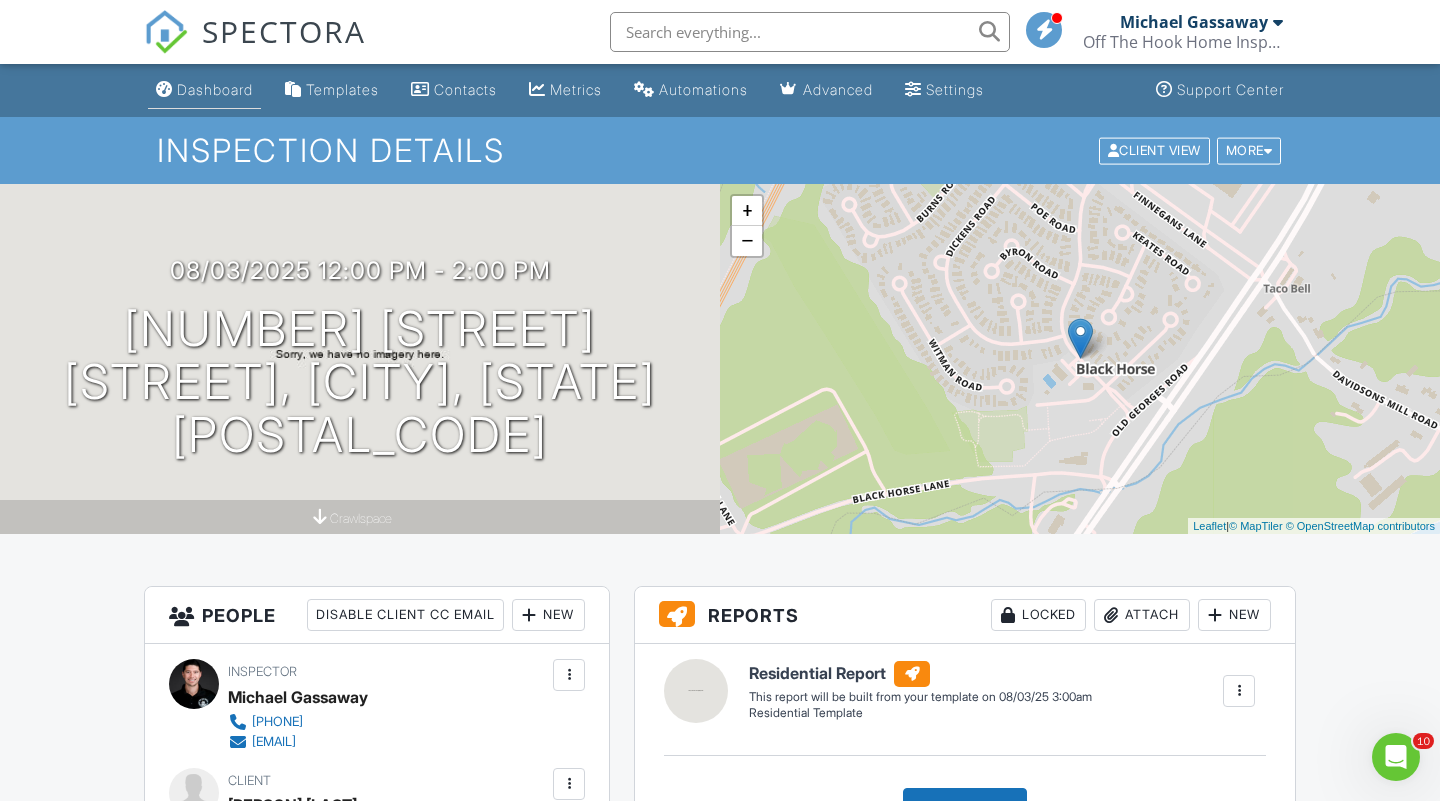 click on "Dashboard" at bounding box center [215, 89] 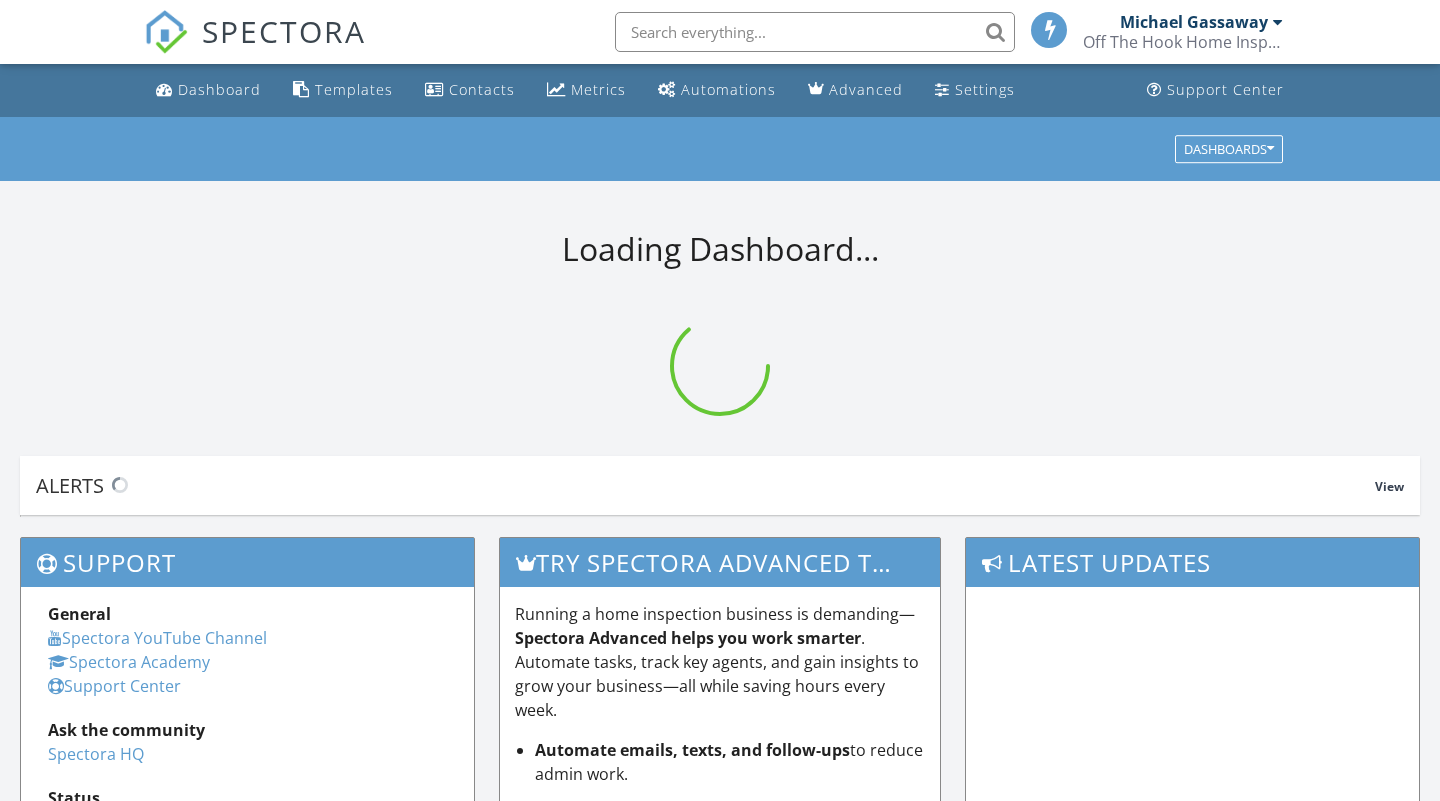 scroll, scrollTop: 0, scrollLeft: 0, axis: both 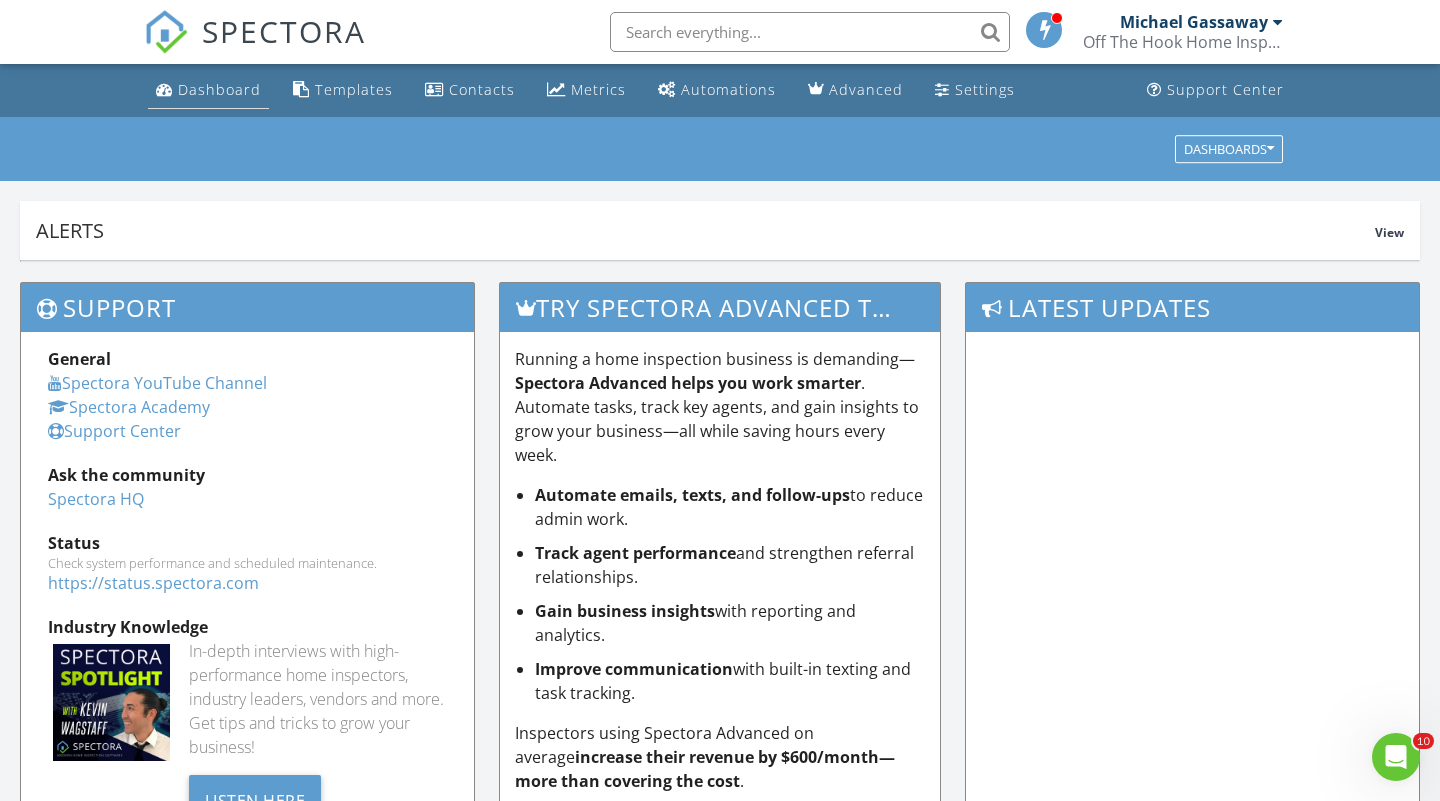 click on "Dashboard" at bounding box center [219, 89] 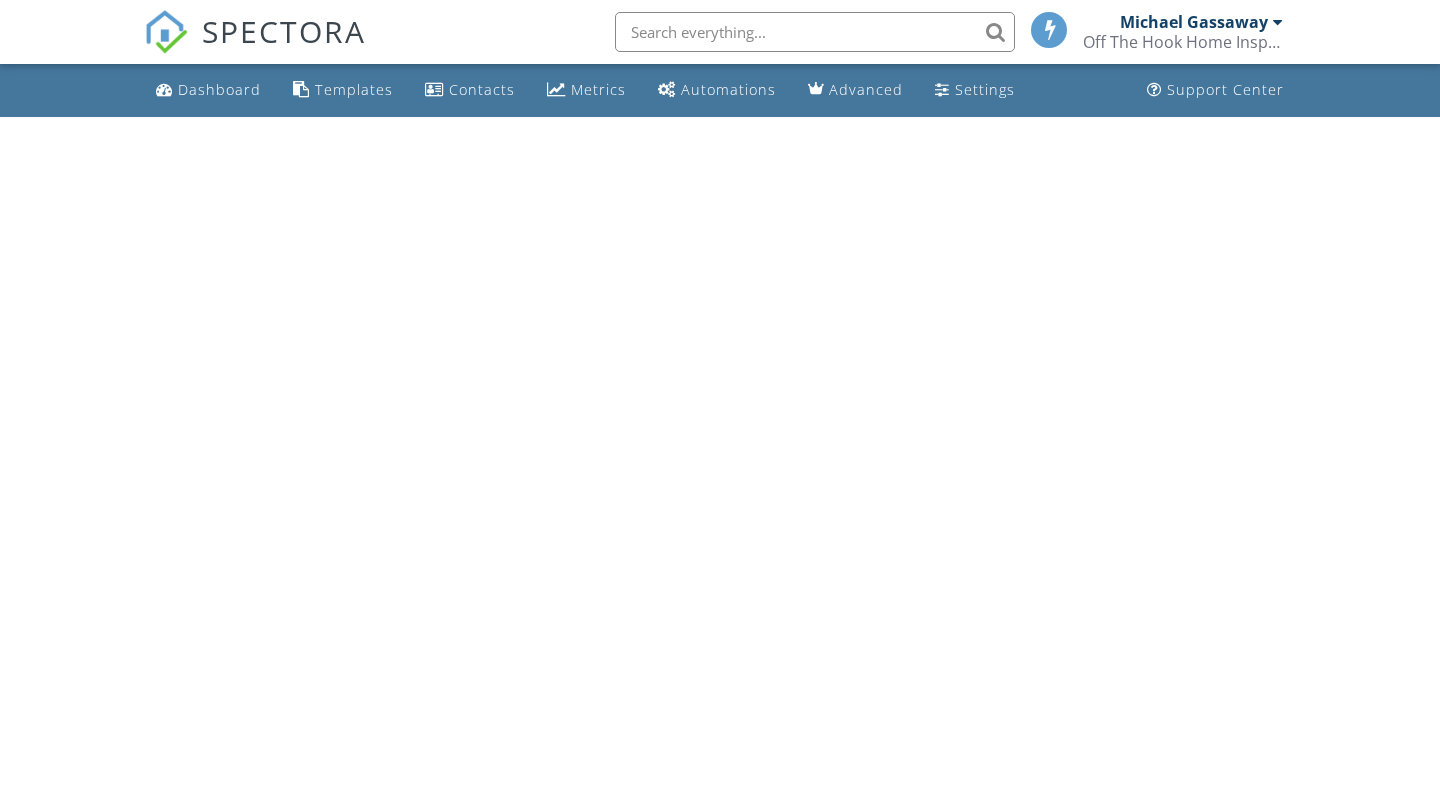 scroll, scrollTop: 0, scrollLeft: 0, axis: both 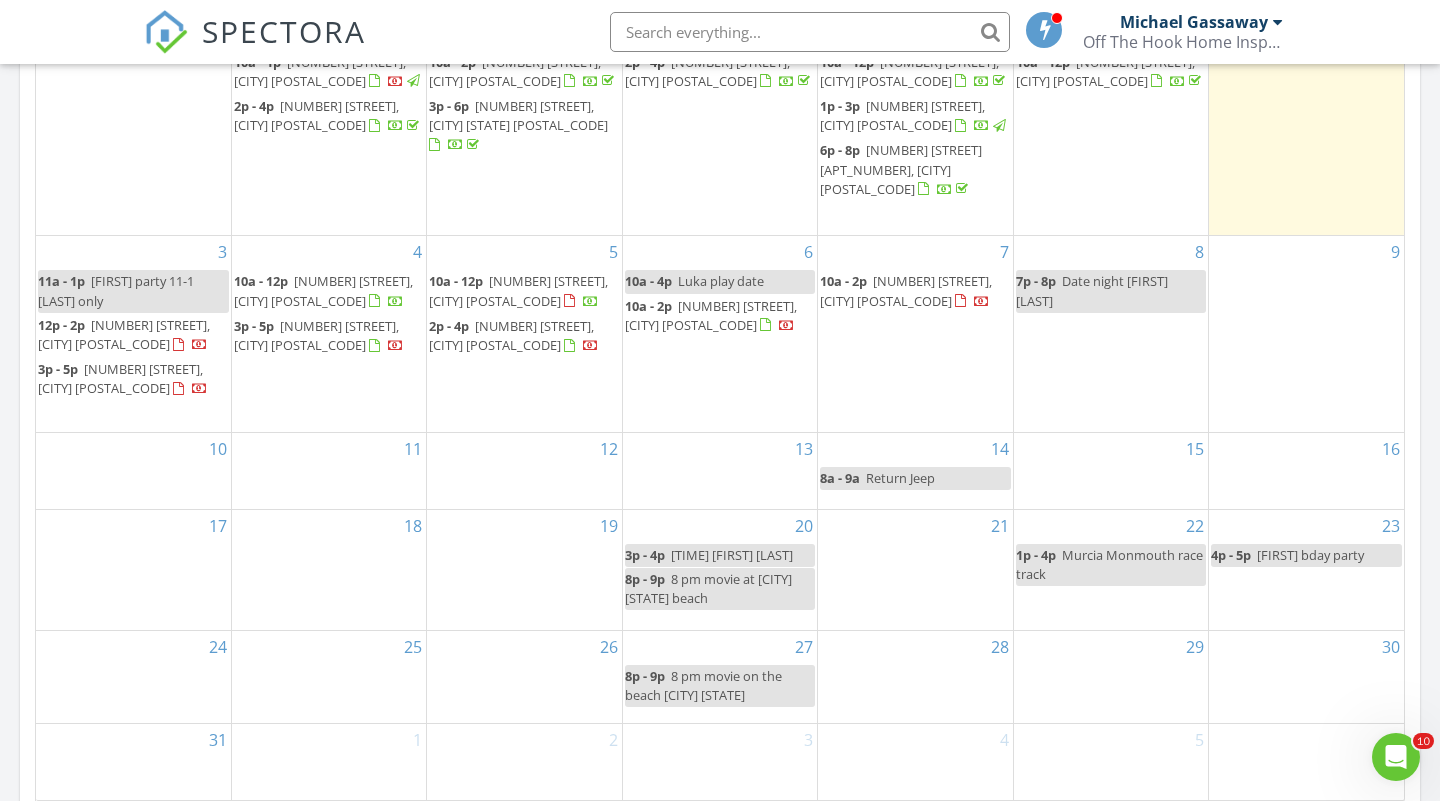 click on "195 Atlantic St, Keyport 07735" at bounding box center (518, 290) 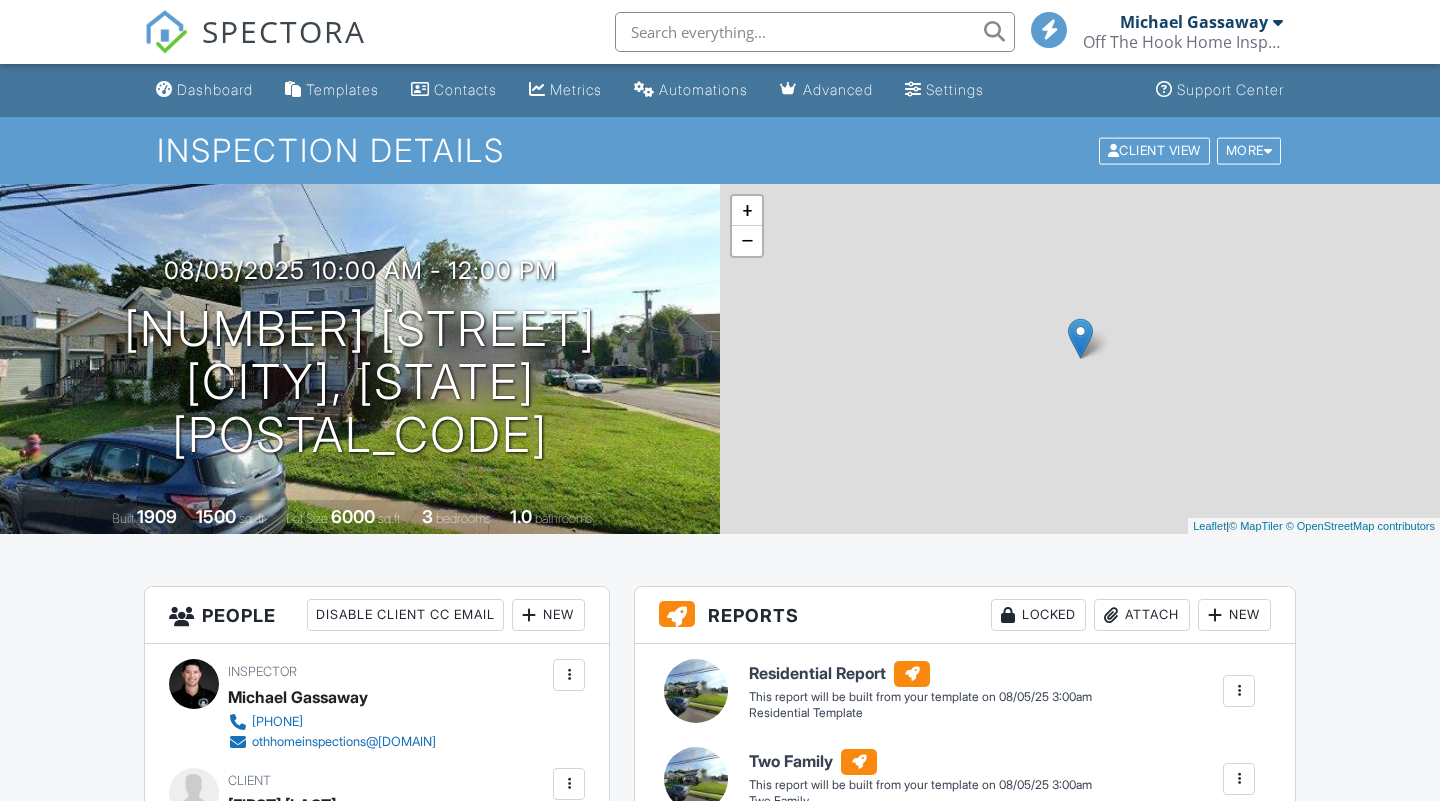 scroll, scrollTop: 0, scrollLeft: 0, axis: both 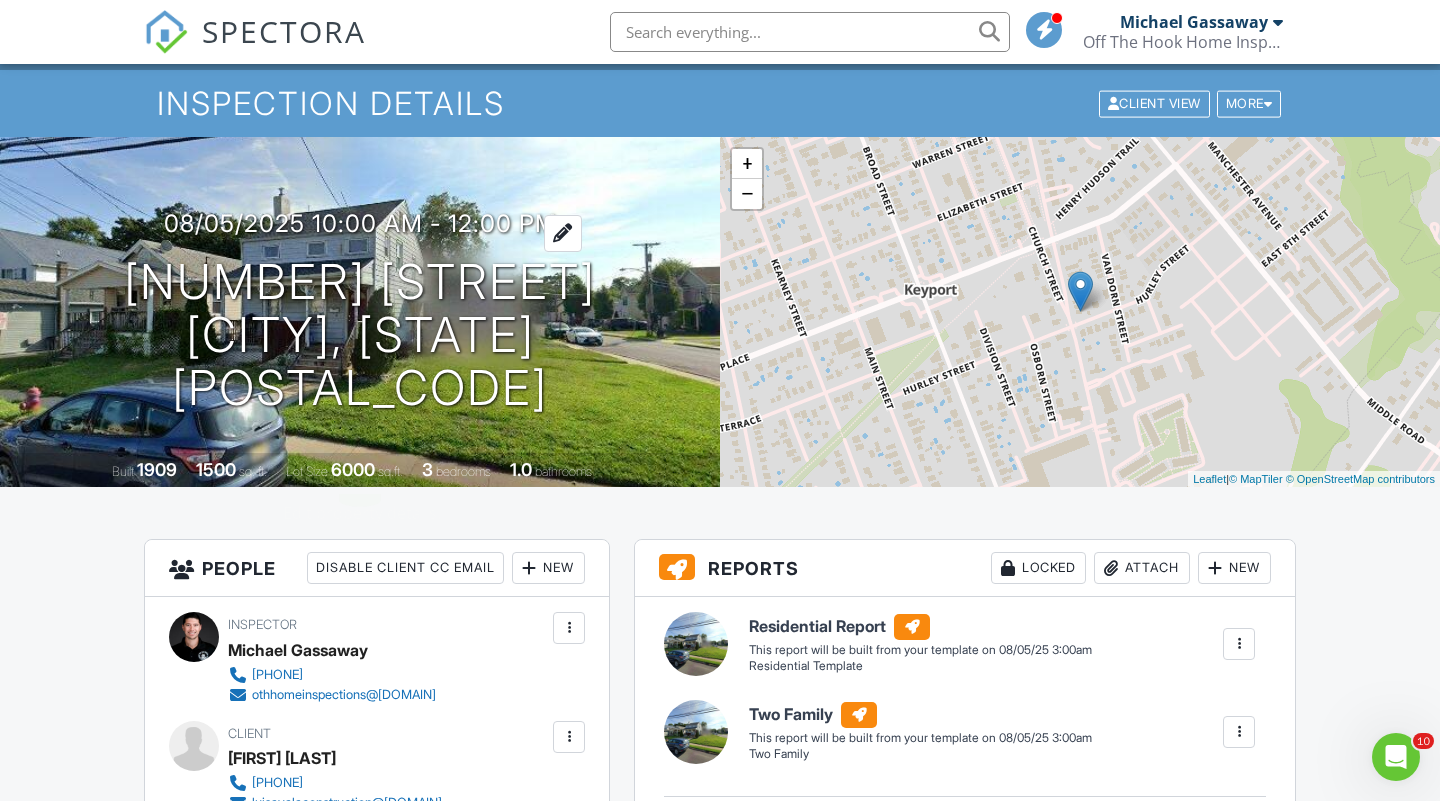 click on "08/05/2025 10:00 am
- 12:00 pm" at bounding box center [360, 223] 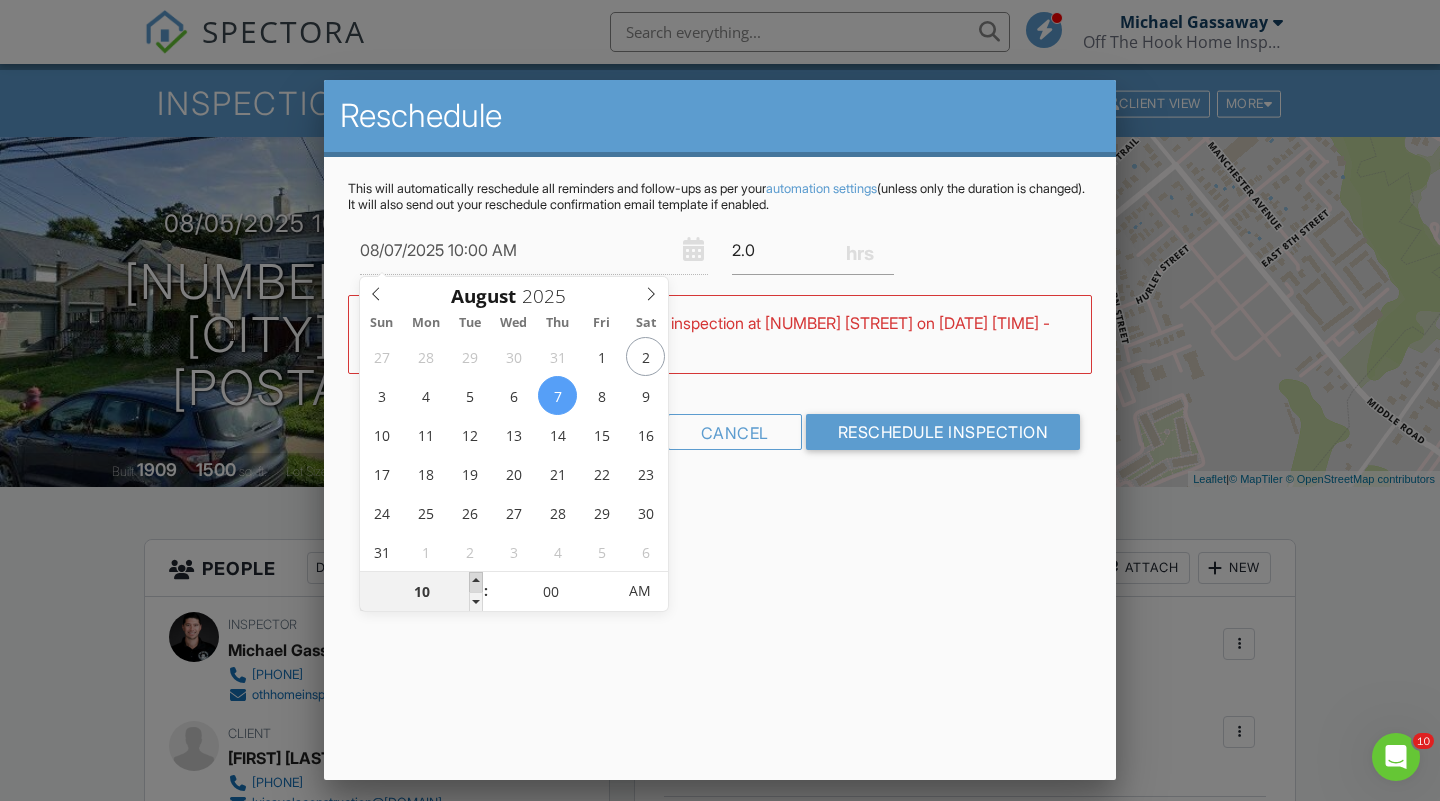 type on "08/07/2025 11:00 AM" 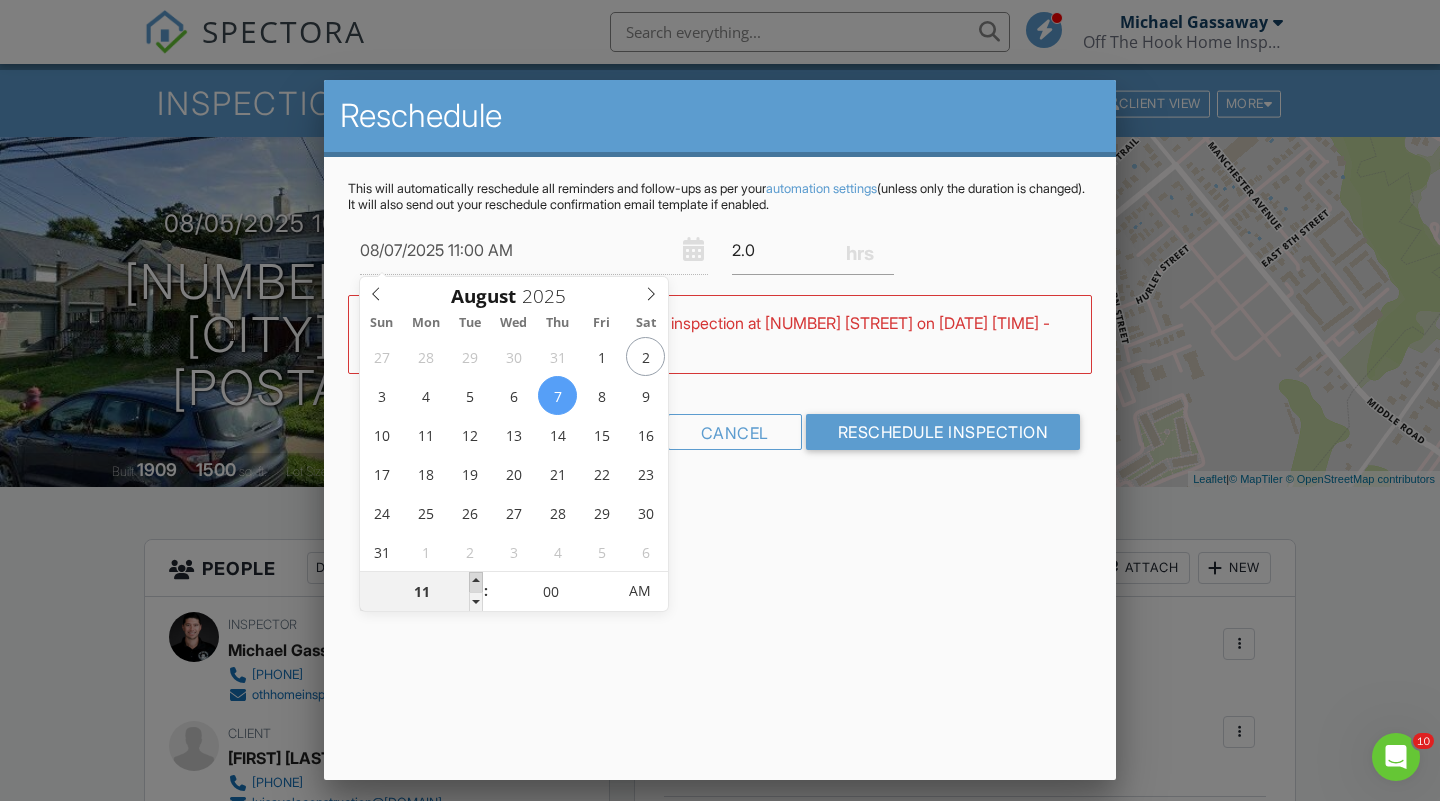 click at bounding box center [476, 582] 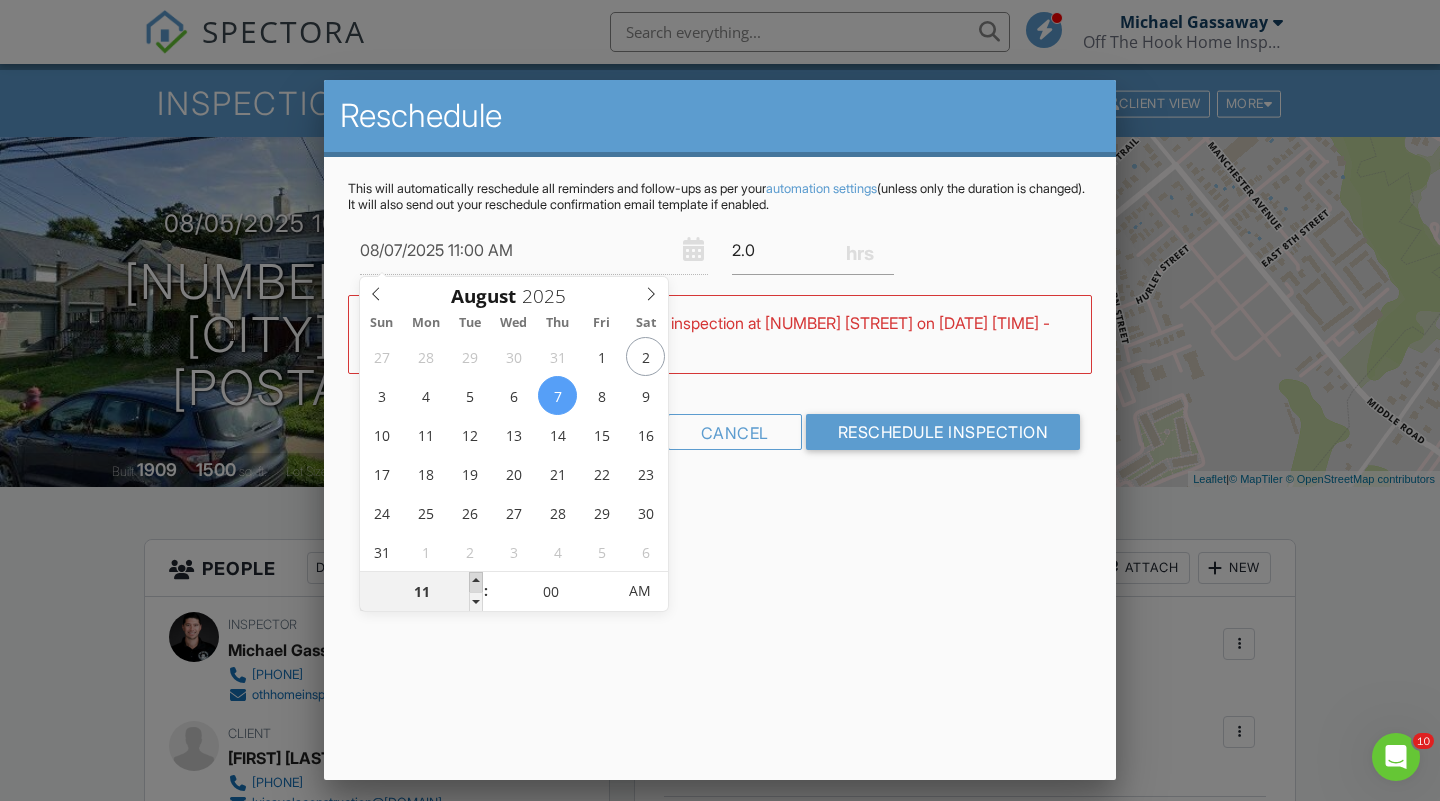 type on "08/07/2025 12:00 PM" 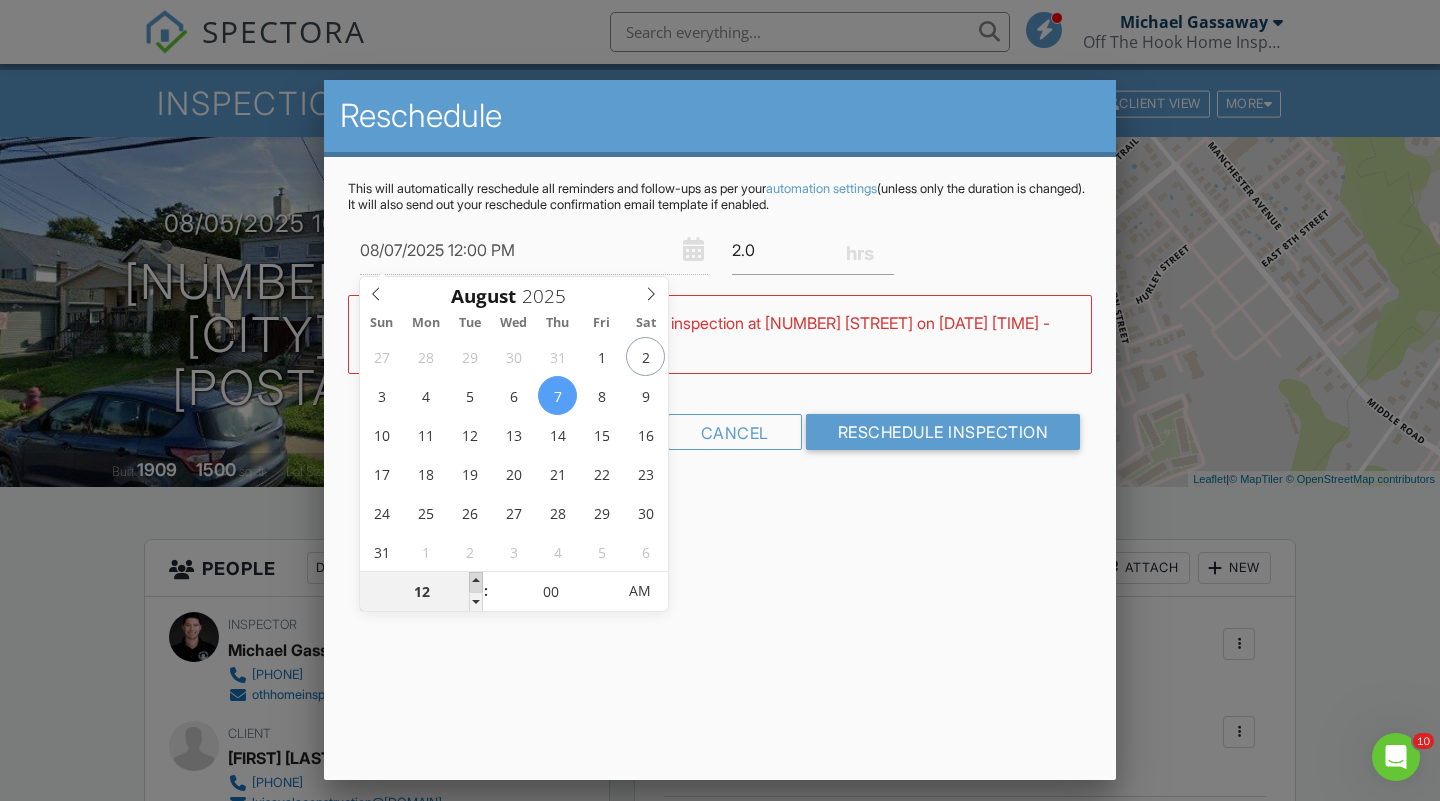 click at bounding box center (476, 582) 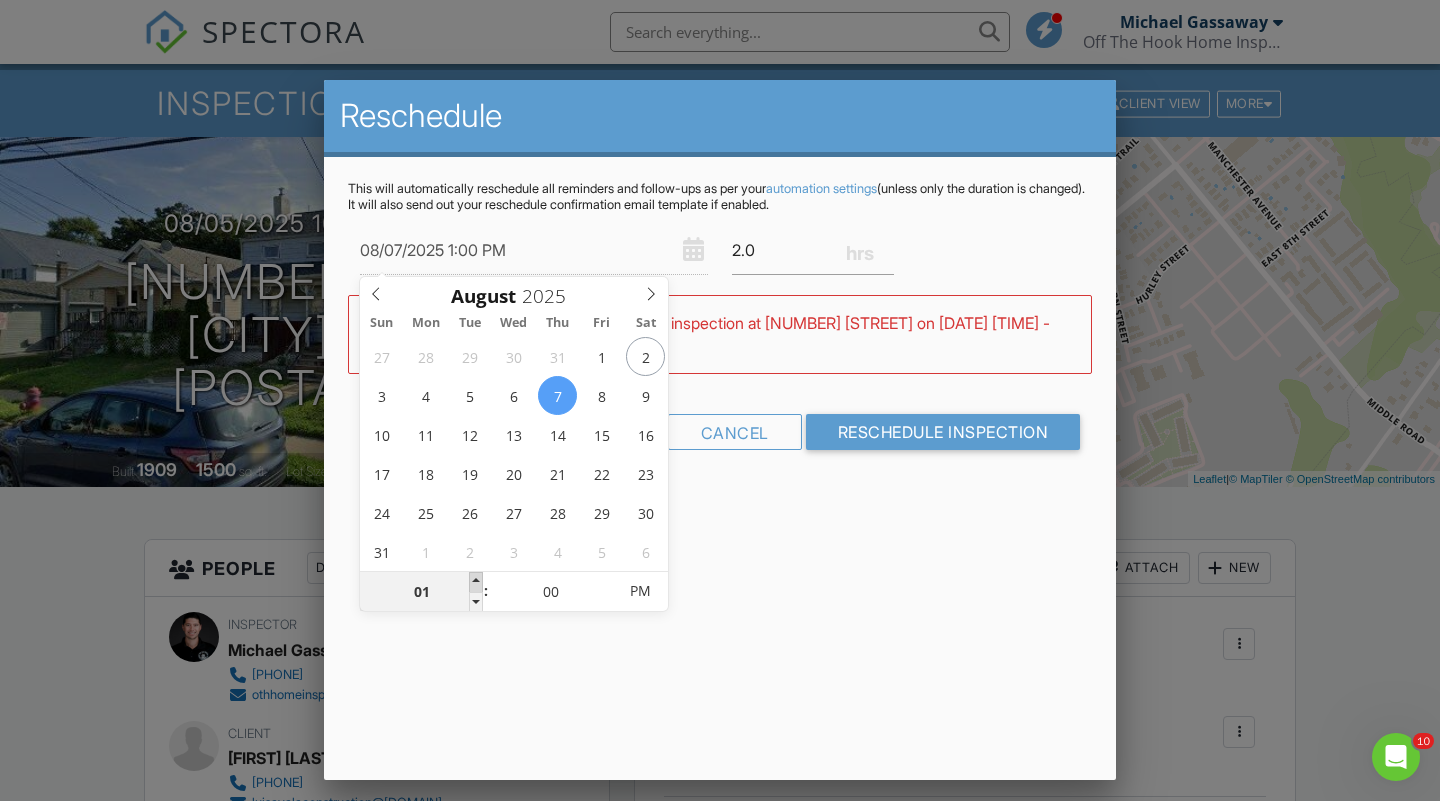 click at bounding box center (476, 582) 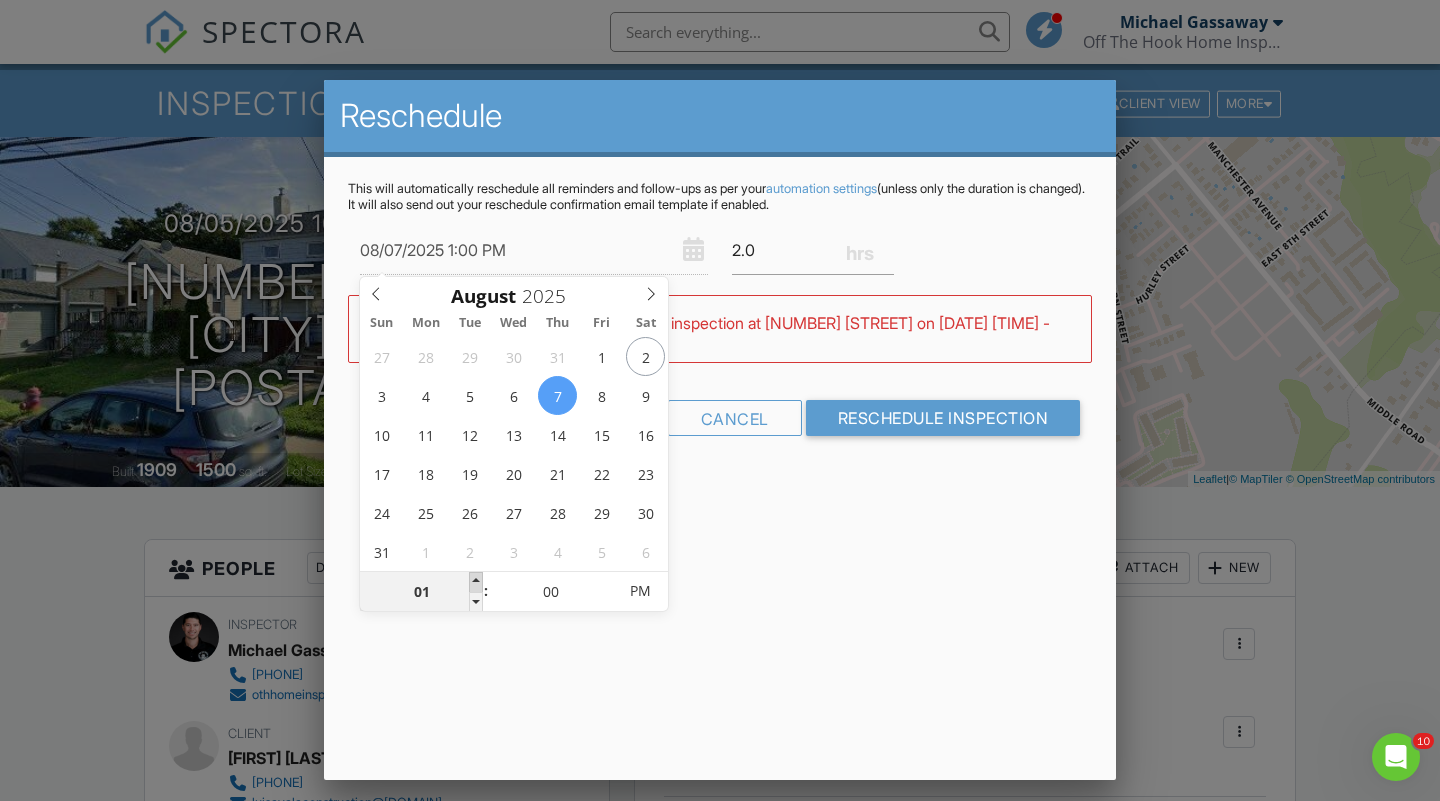 type on "08/07/2025 2:00 PM" 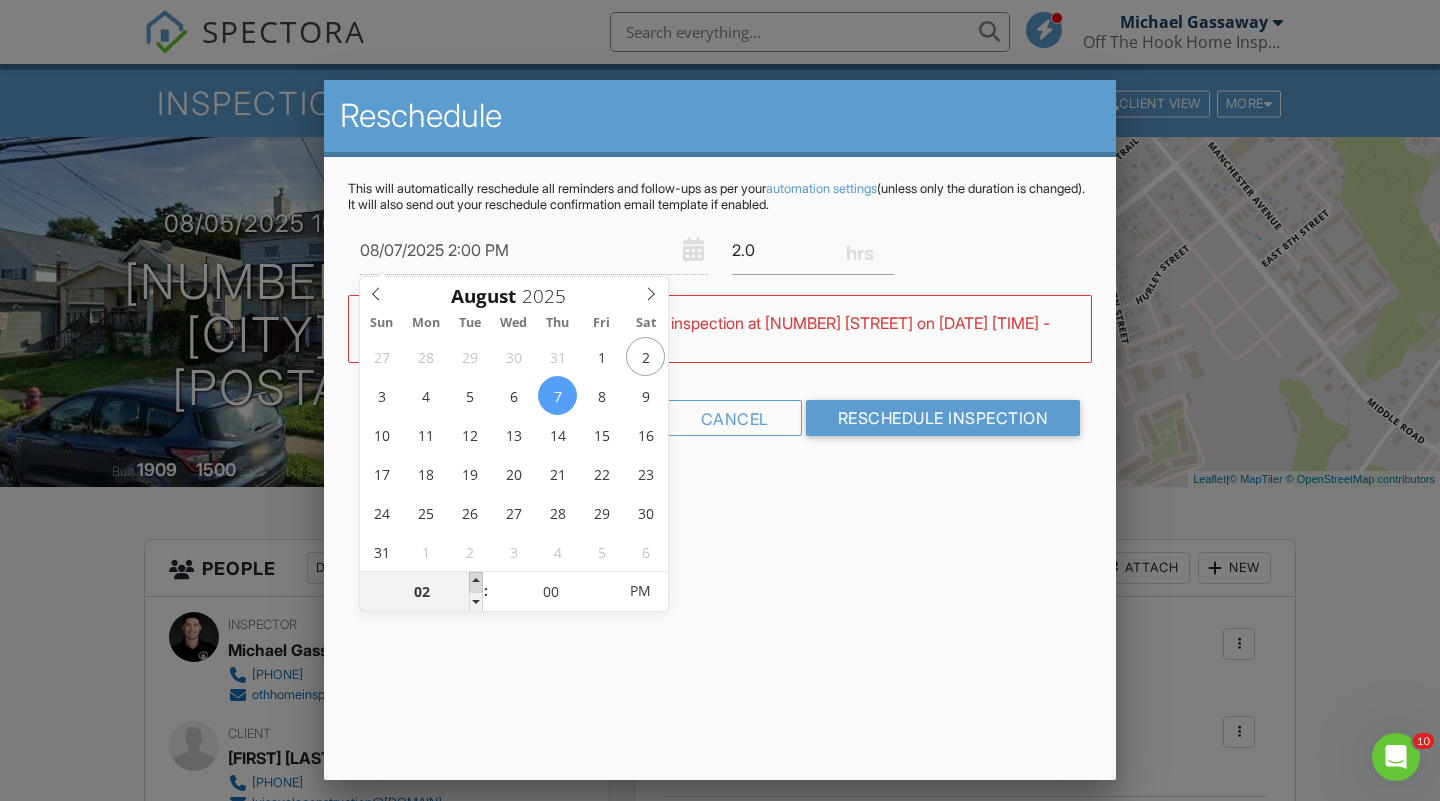 click at bounding box center (476, 582) 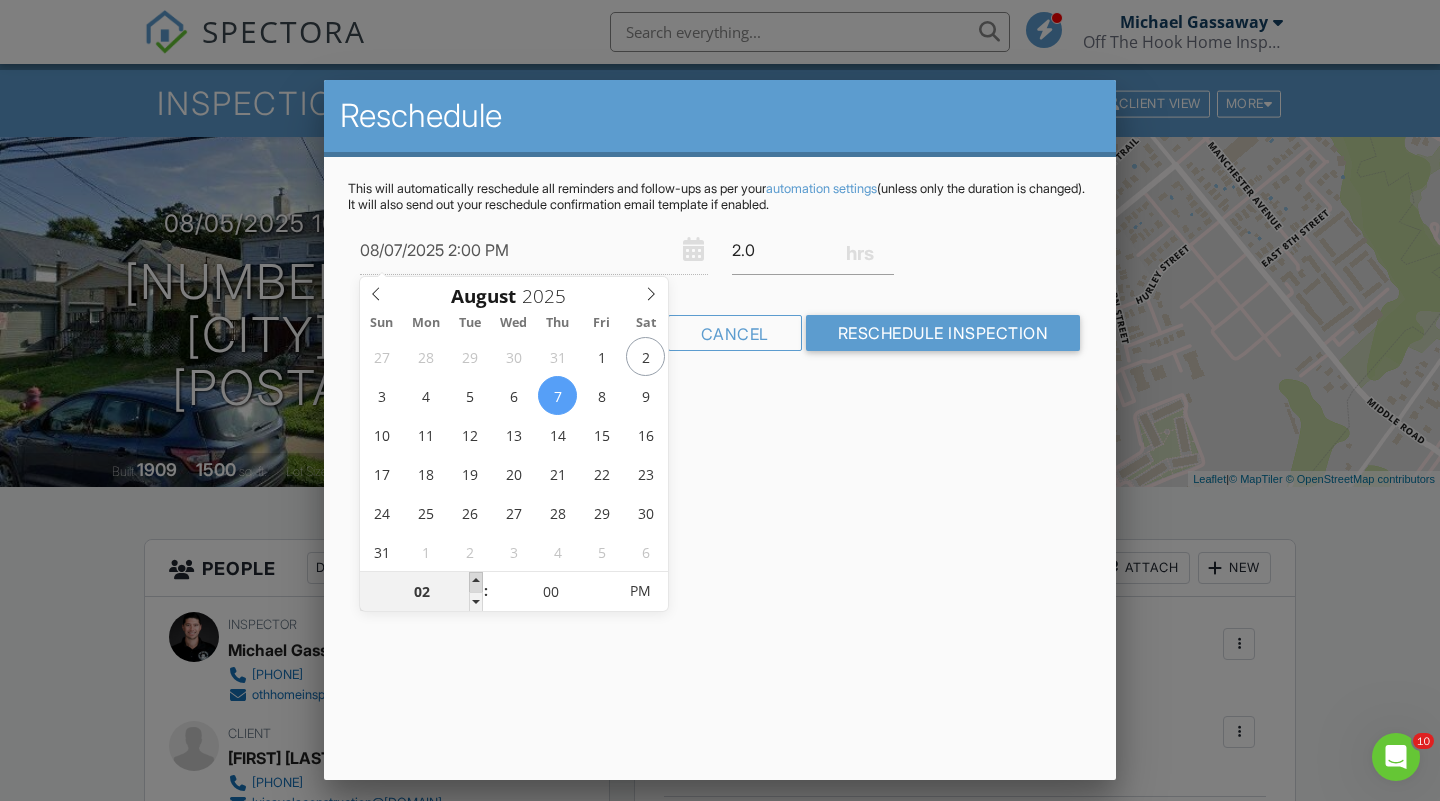 type on "08/07/2025 3:00 PM" 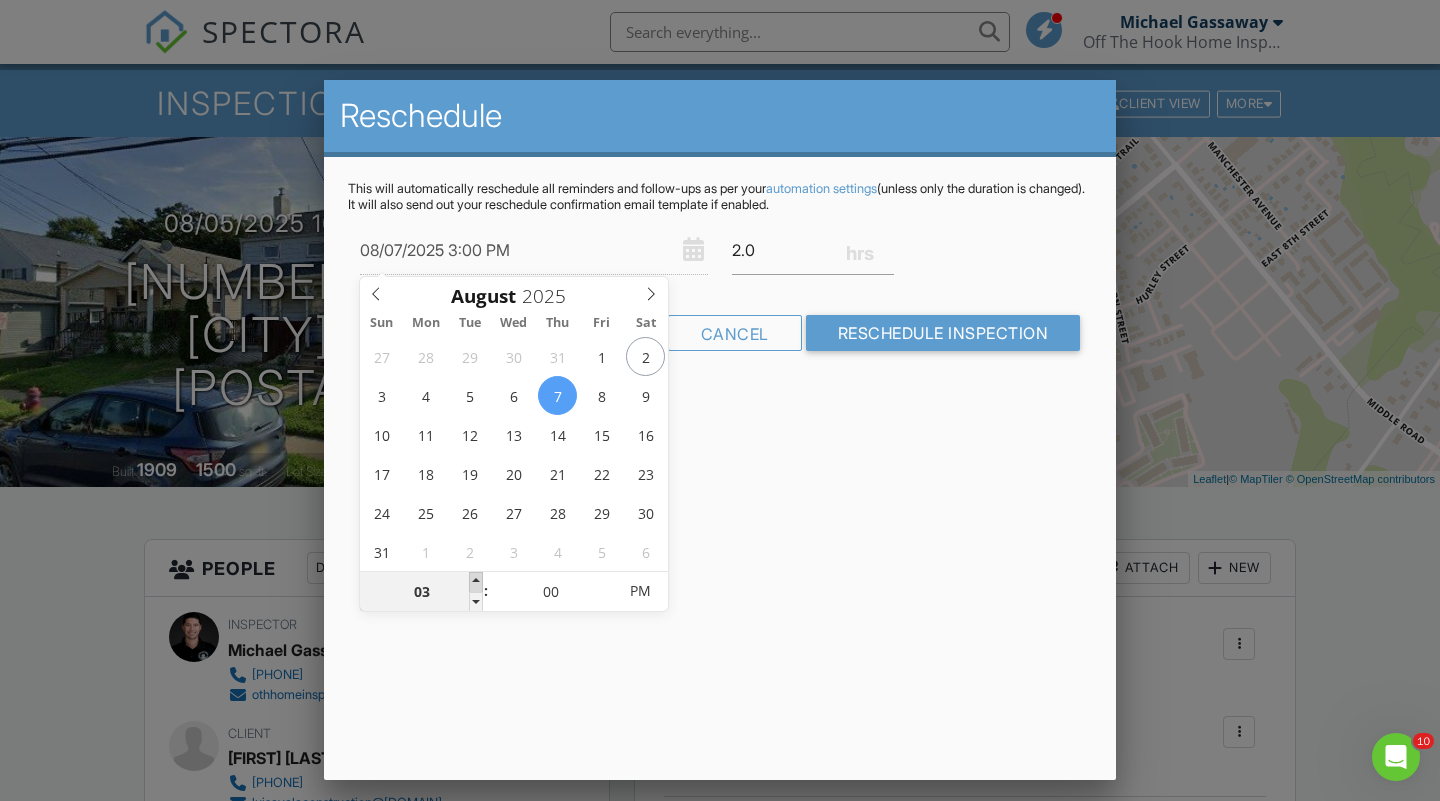 click at bounding box center [476, 582] 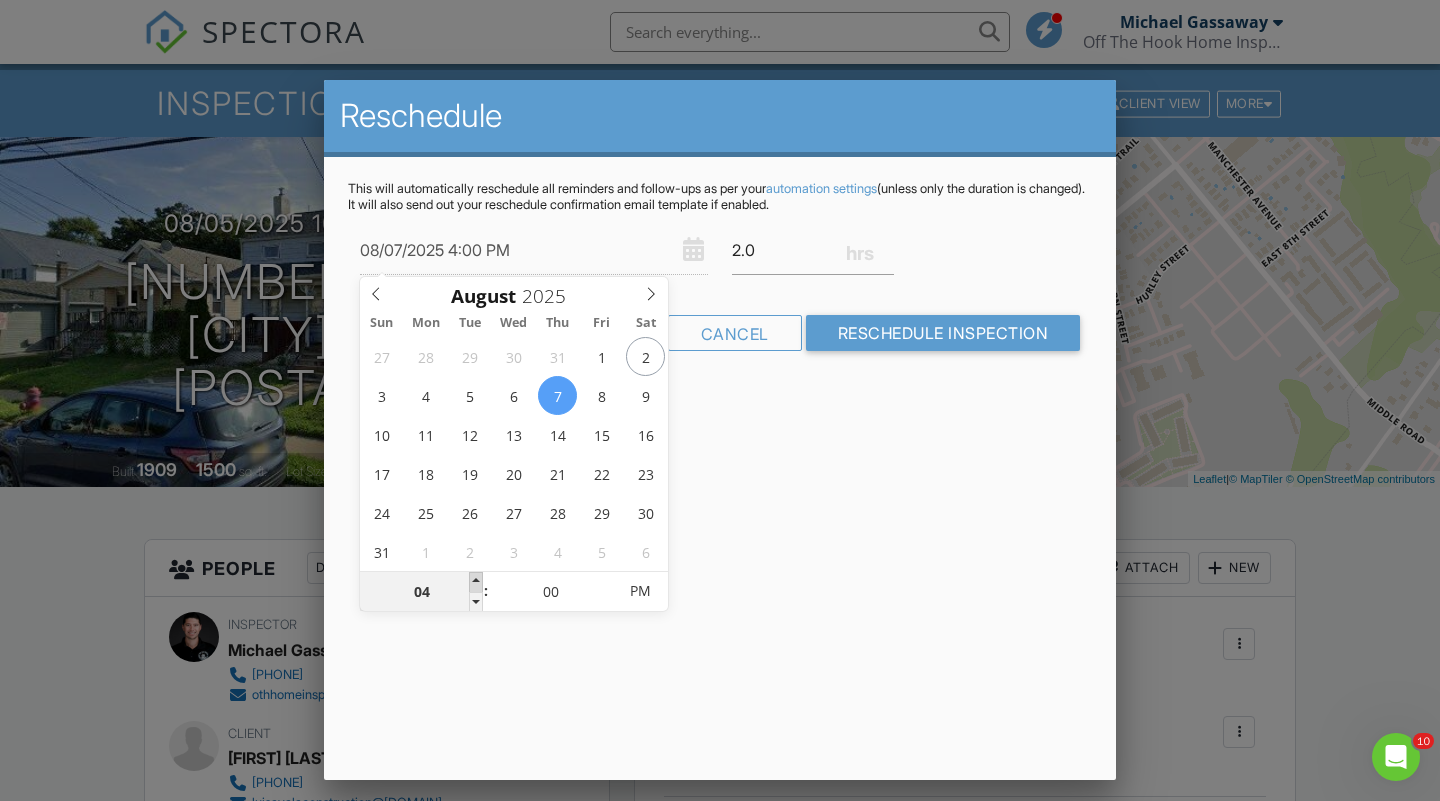 click at bounding box center [476, 582] 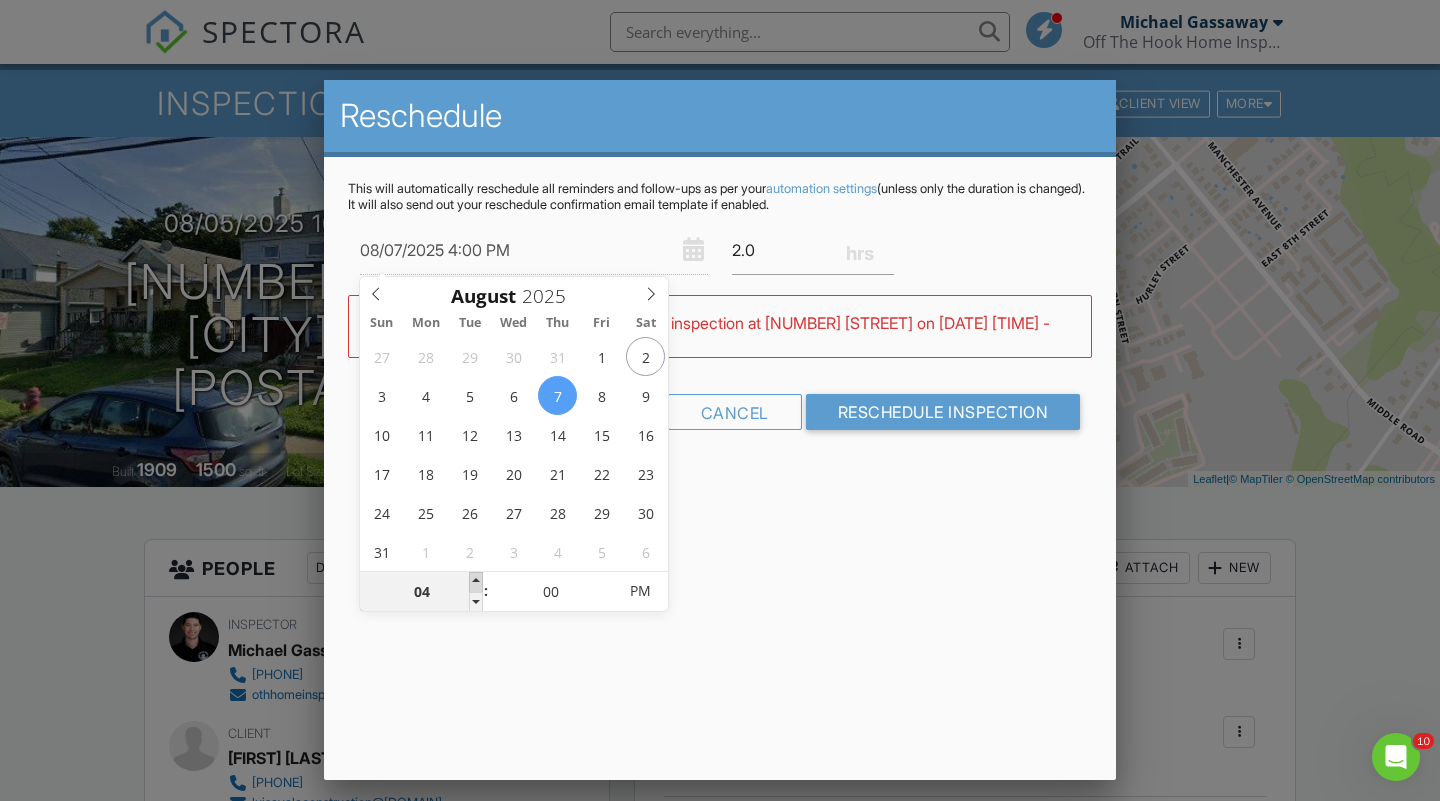type on "08/07/2025 5:00 PM" 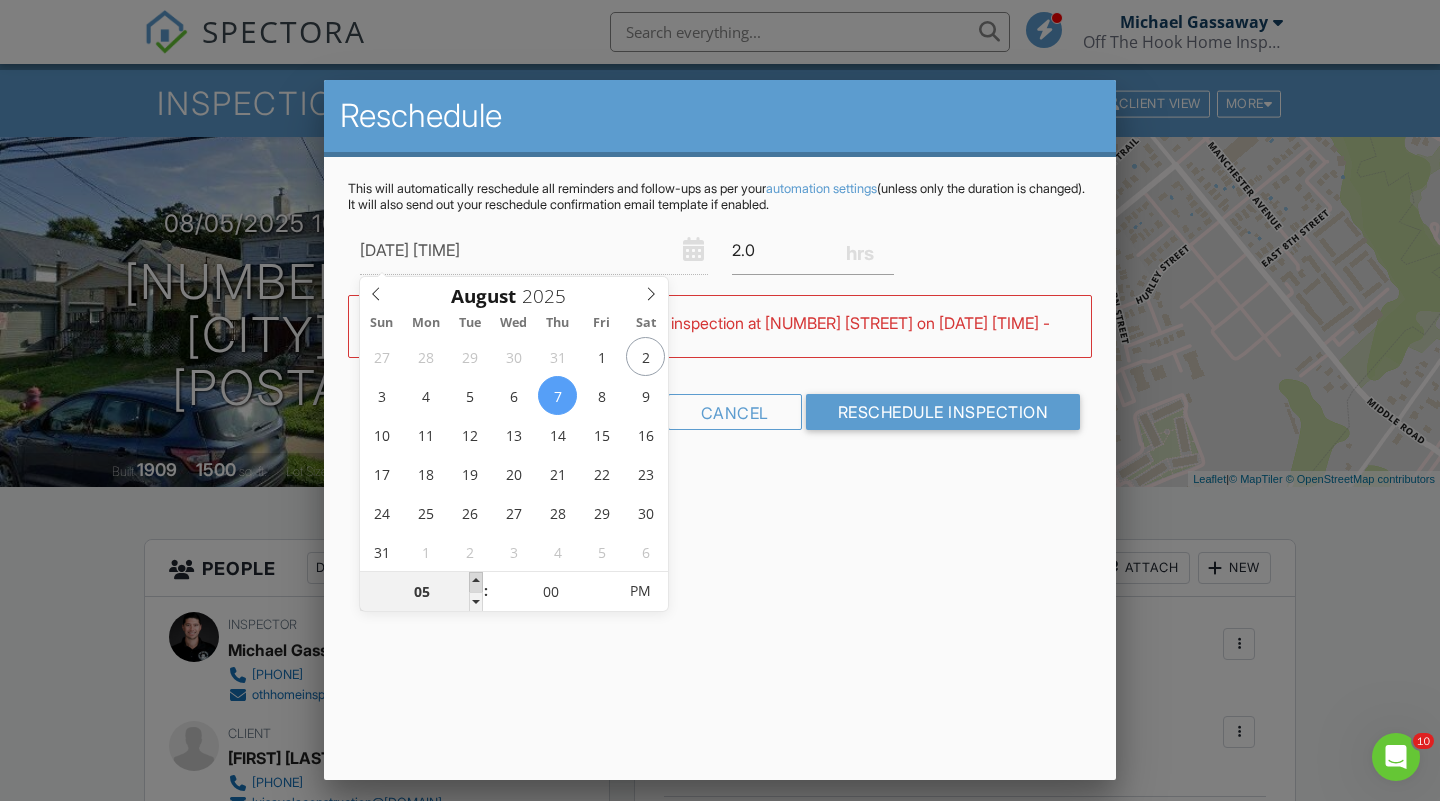click at bounding box center (476, 582) 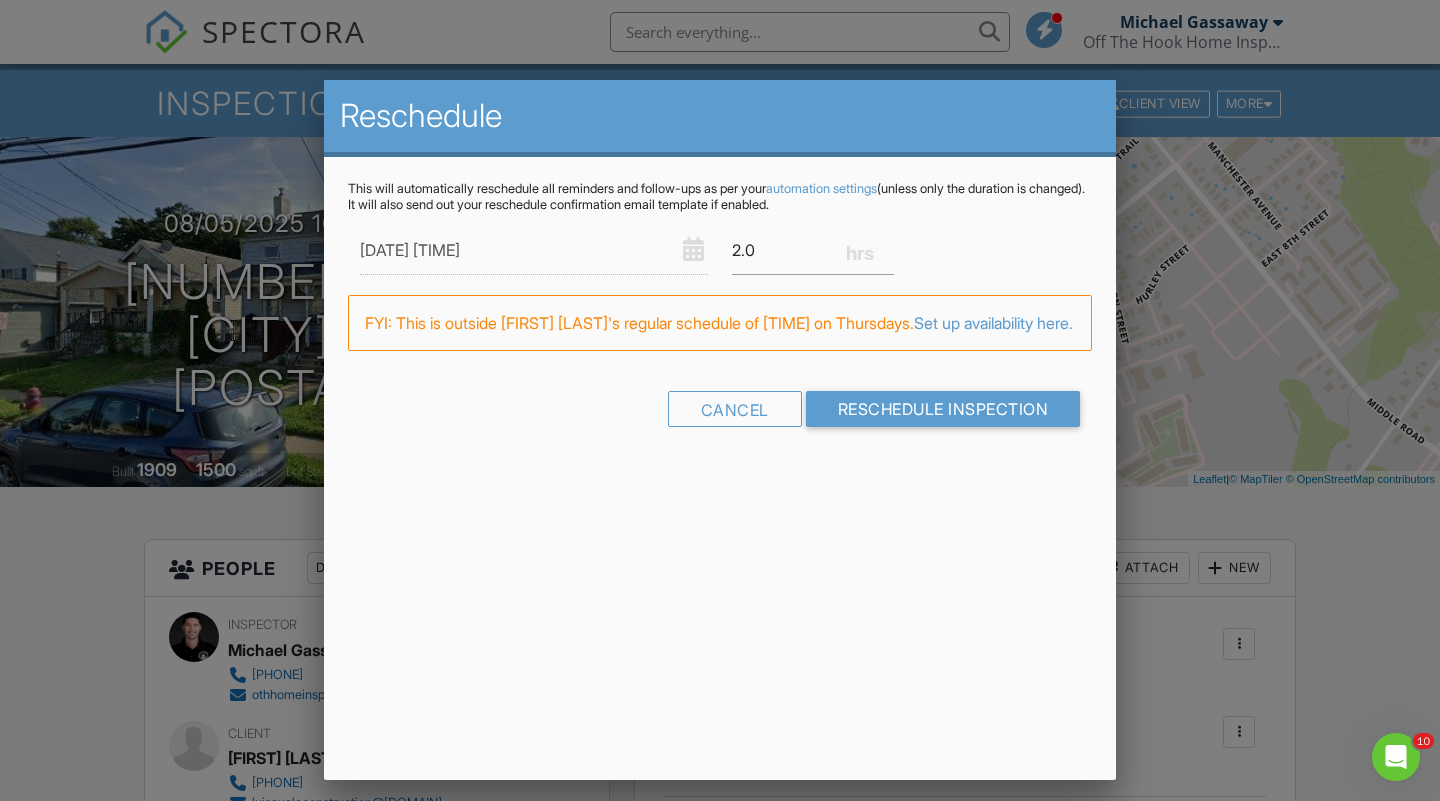 click on "Reschedule
This will automatically reschedule all reminders and follow-ups as per your  automation settings  (unless only the duration is changed). It will also send out your reschedule confirmation email template if enabled.
08/07/2025 5:00 PM
2.0
Warning: this date/time is in the past.
WARNING: Conflicts with Michael Gassaway's inspection at 12 Lafayette Dr on 08/07/2025 10:00 am - 2:00 pm.
FYI: This is outside Michael Gassaway's regular schedule of 08:00 AM-05:00 PM on Thursdays.  Set up availability here.
Cancel
Reschedule Inspection" at bounding box center [720, 430] 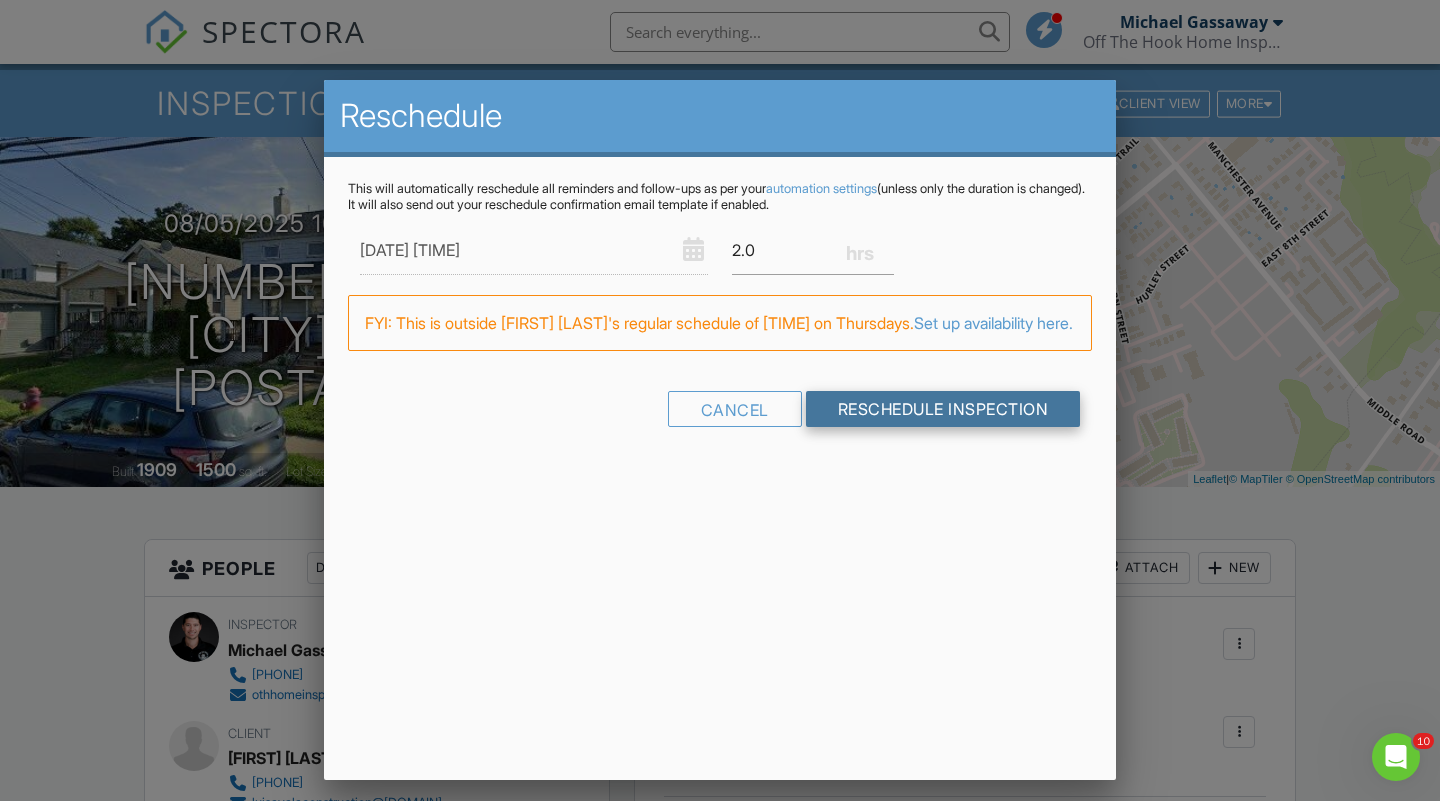 click on "Reschedule Inspection" at bounding box center (943, 409) 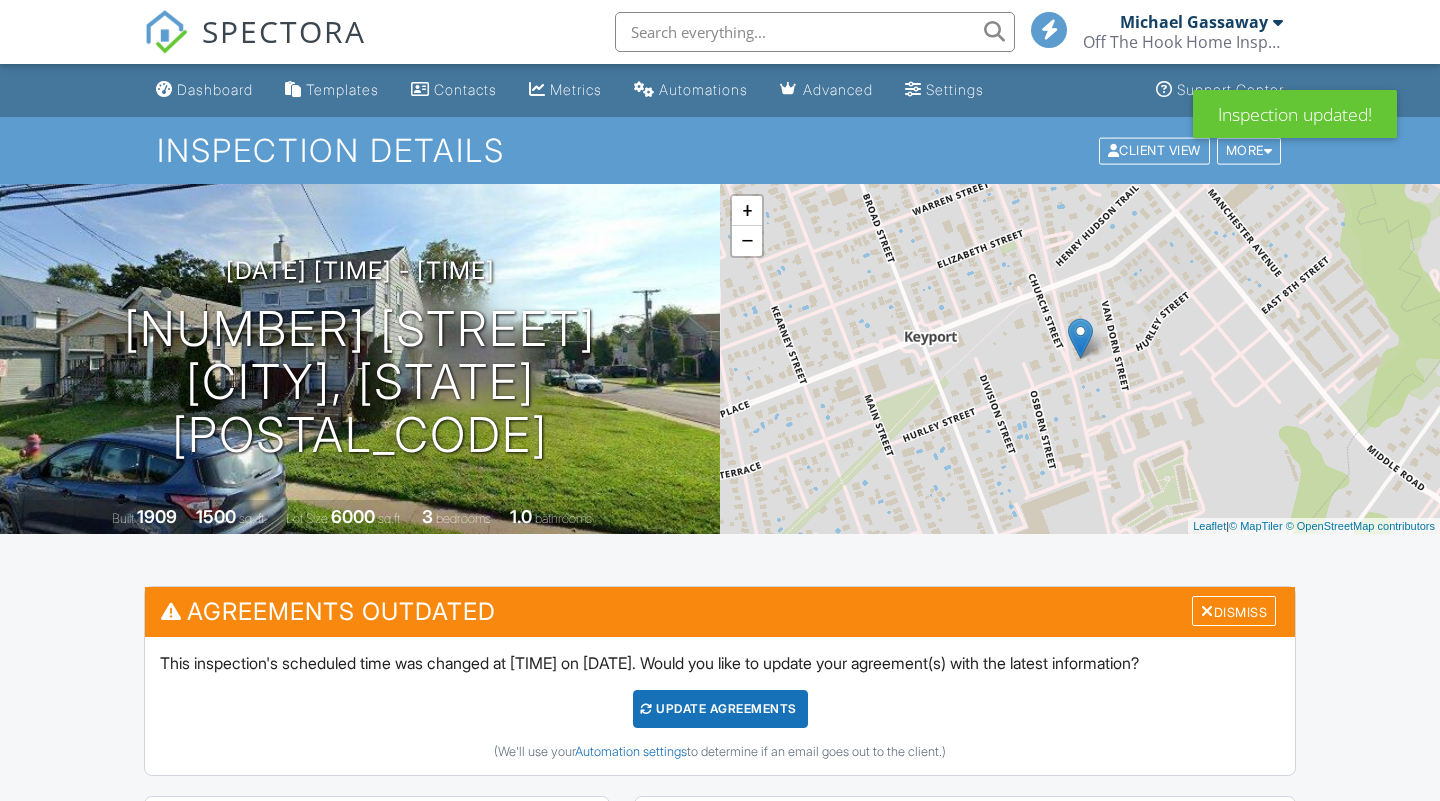 scroll, scrollTop: 0, scrollLeft: 0, axis: both 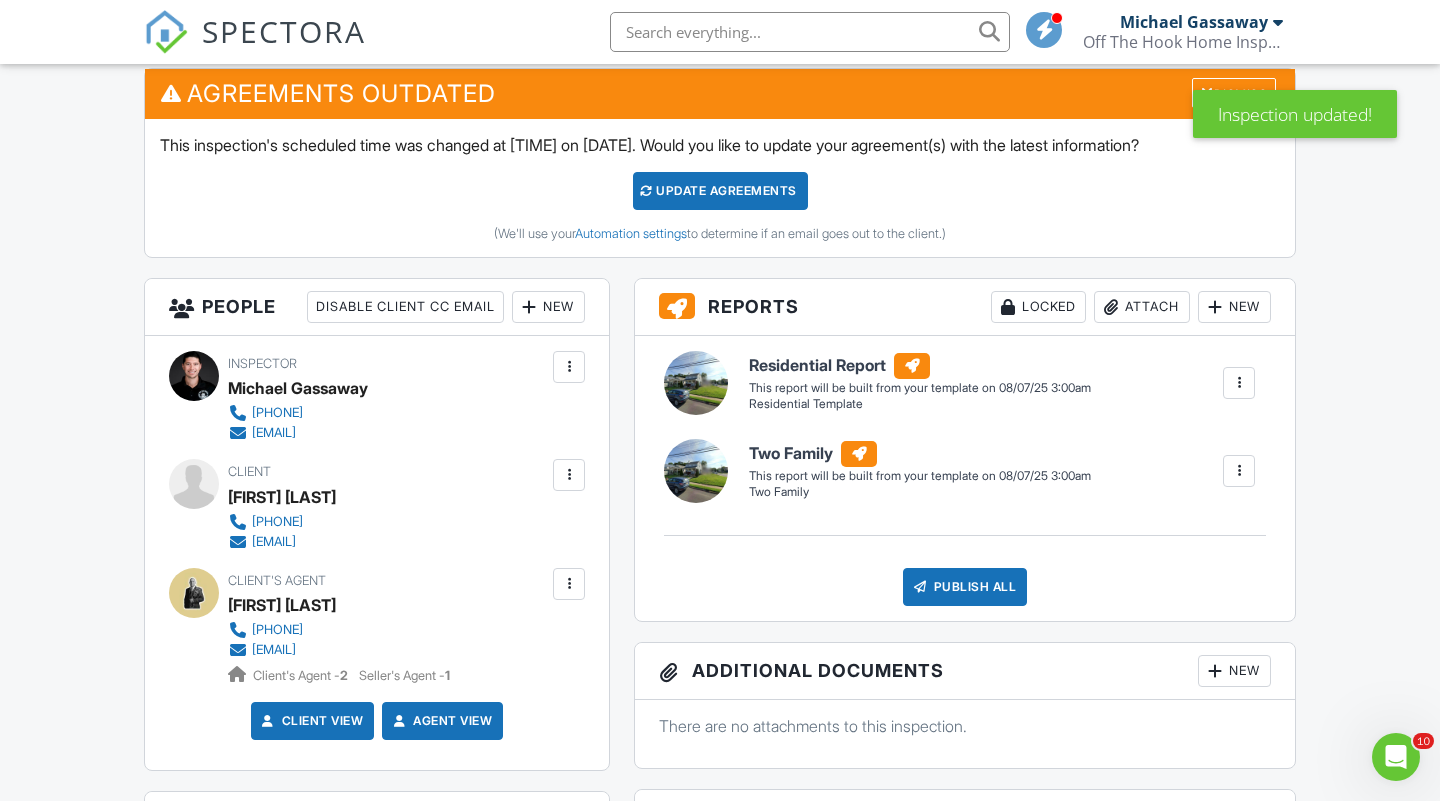 click on "Update Agreements" at bounding box center [720, 191] 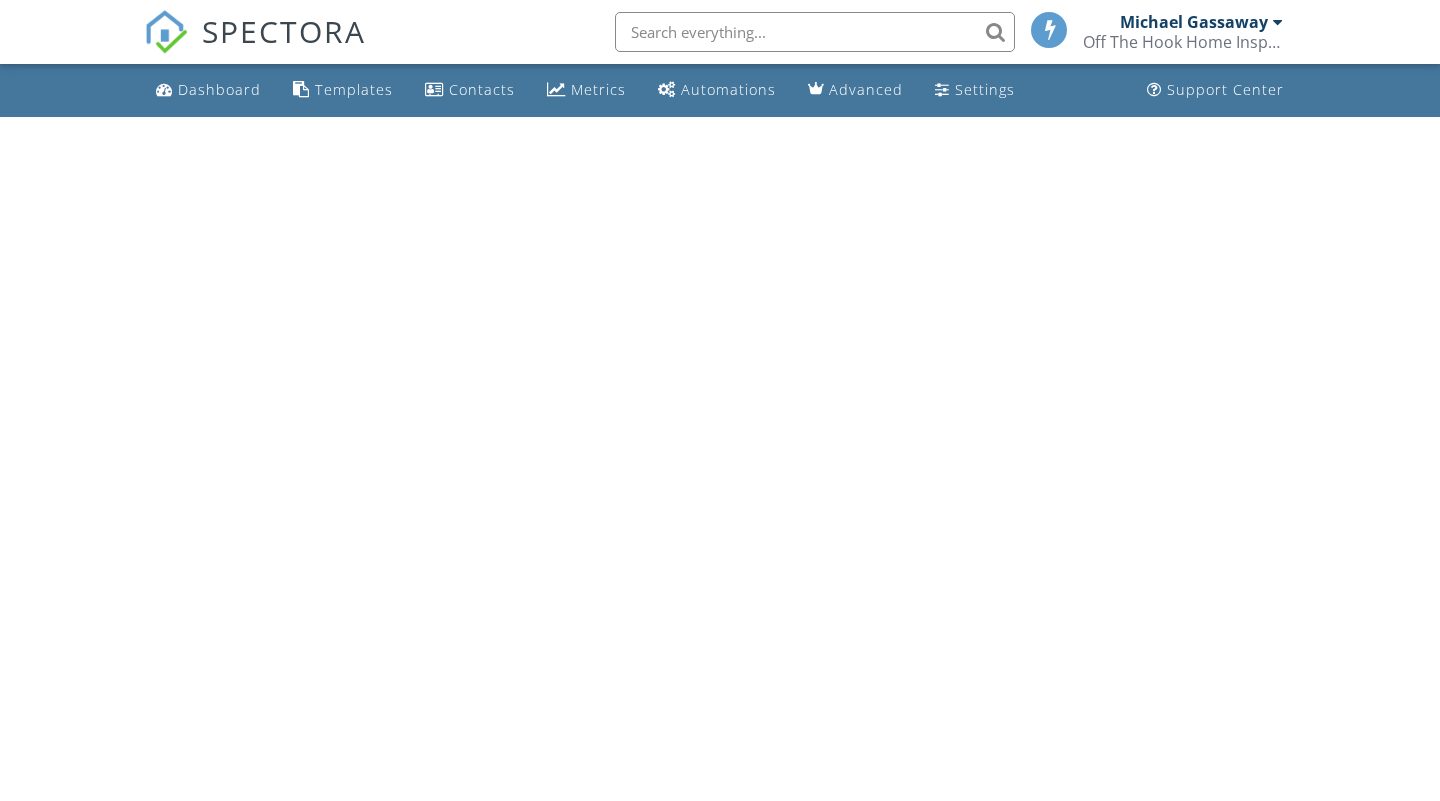 scroll, scrollTop: 0, scrollLeft: 0, axis: both 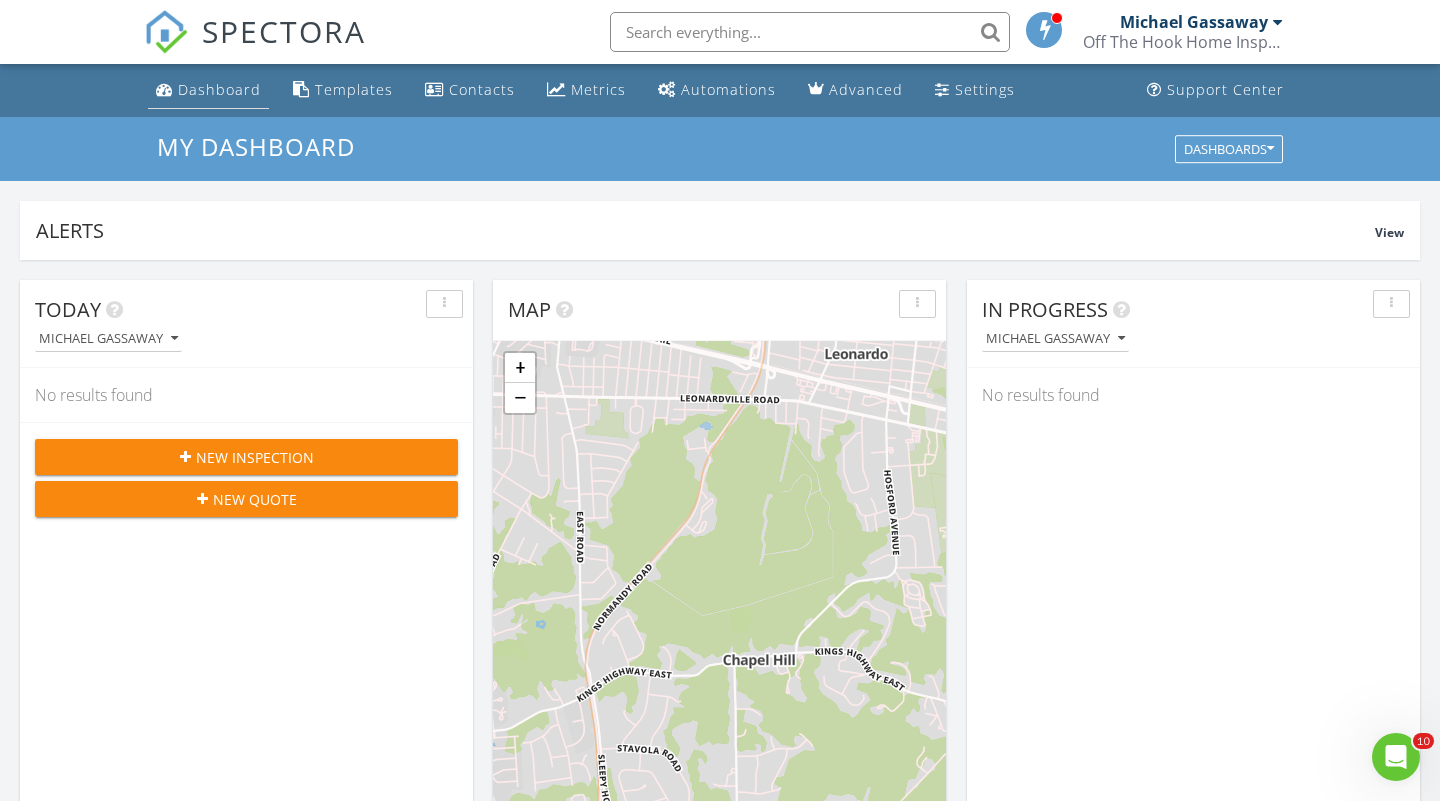 click on "Dashboard" at bounding box center (219, 89) 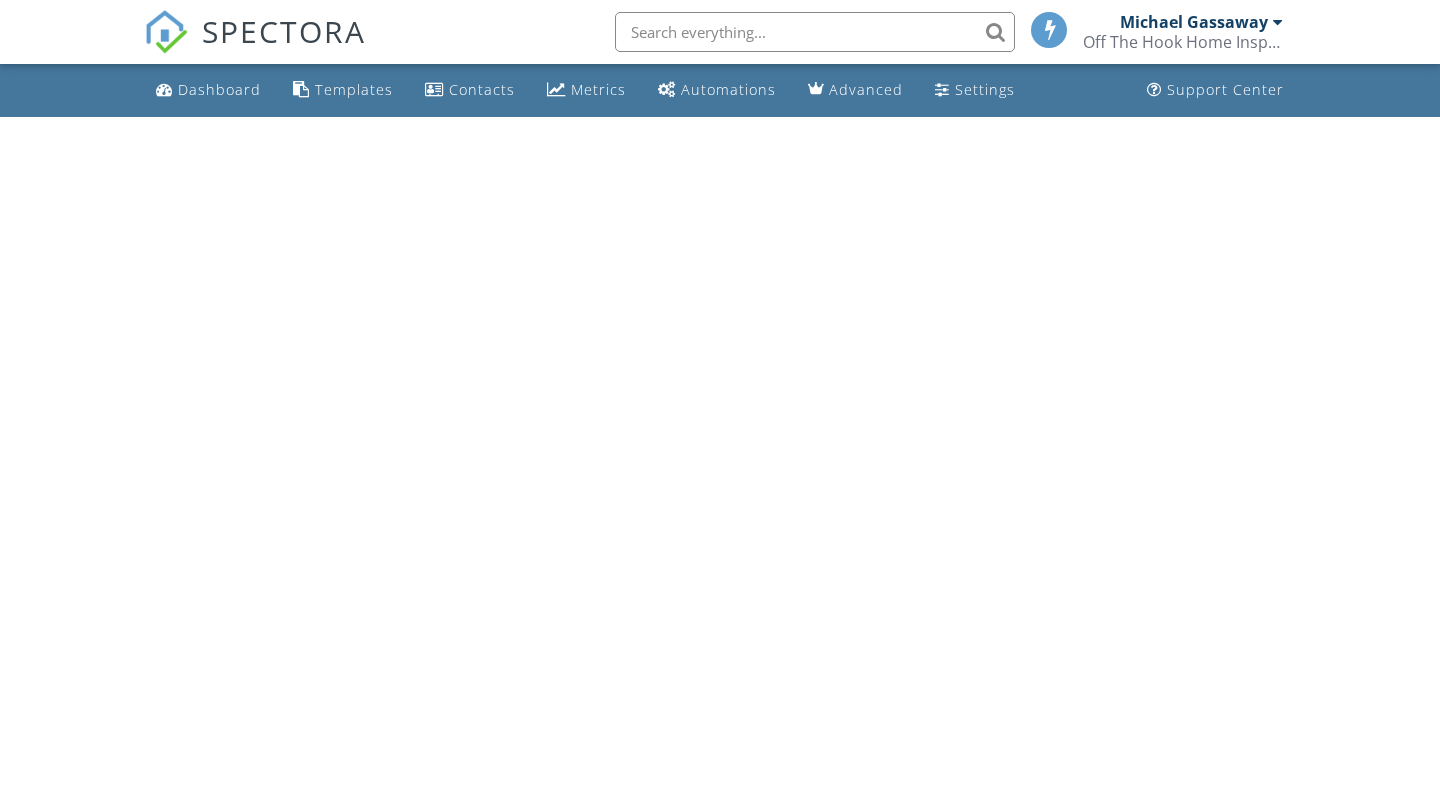 scroll, scrollTop: 0, scrollLeft: 0, axis: both 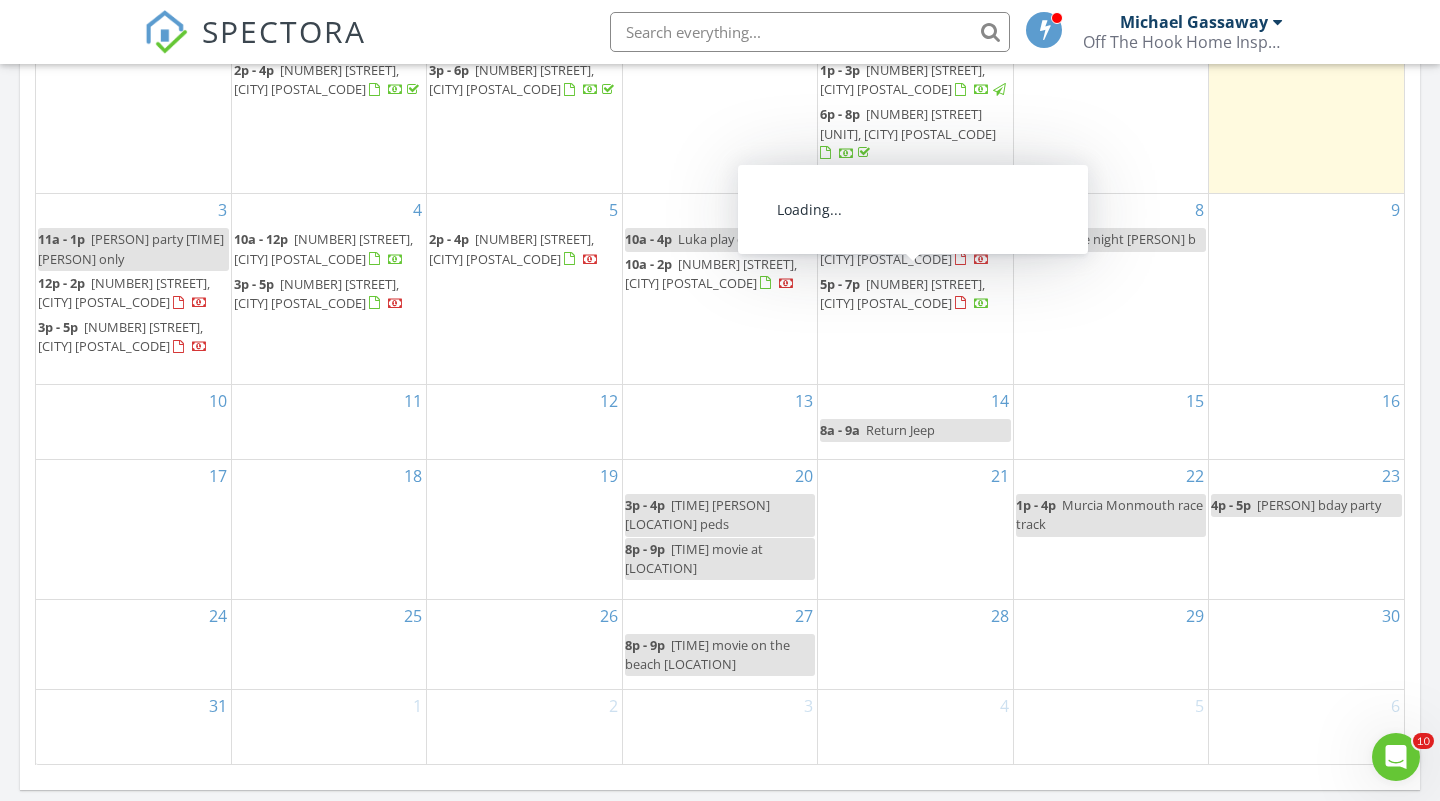 click on "195 Atlantic St, Keyport 07735" at bounding box center [902, 293] 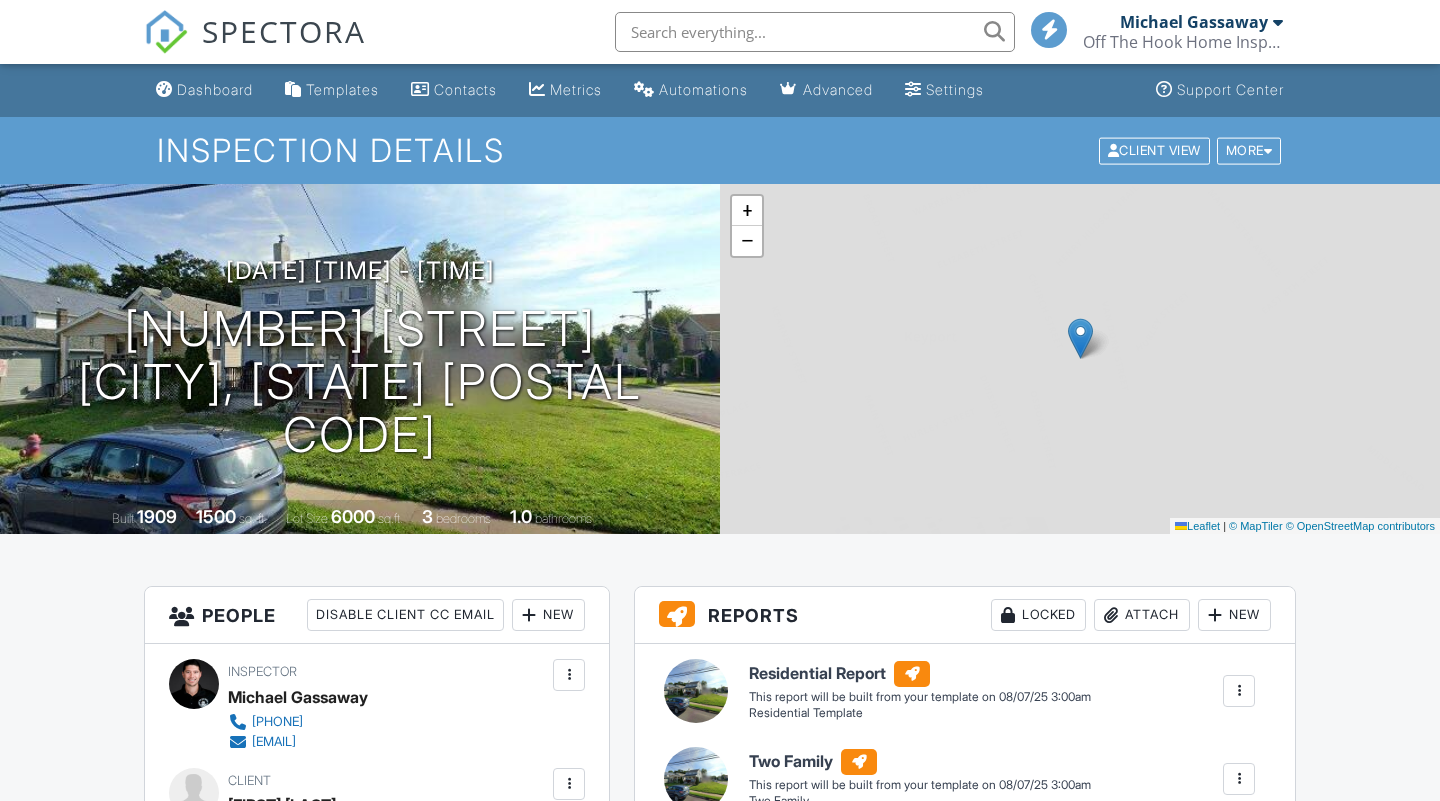 scroll, scrollTop: 29, scrollLeft: 0, axis: vertical 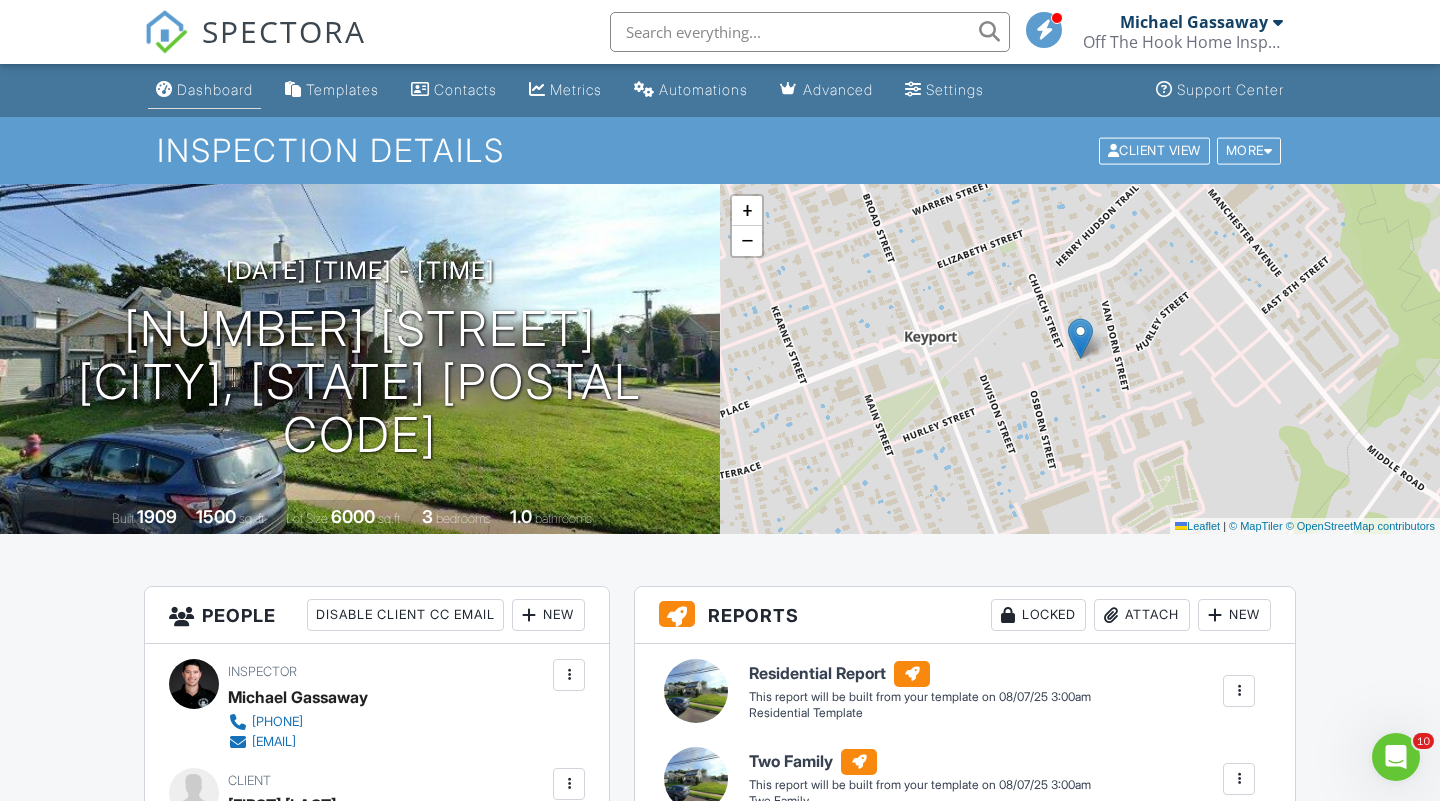 click on "Dashboard" at bounding box center [204, 90] 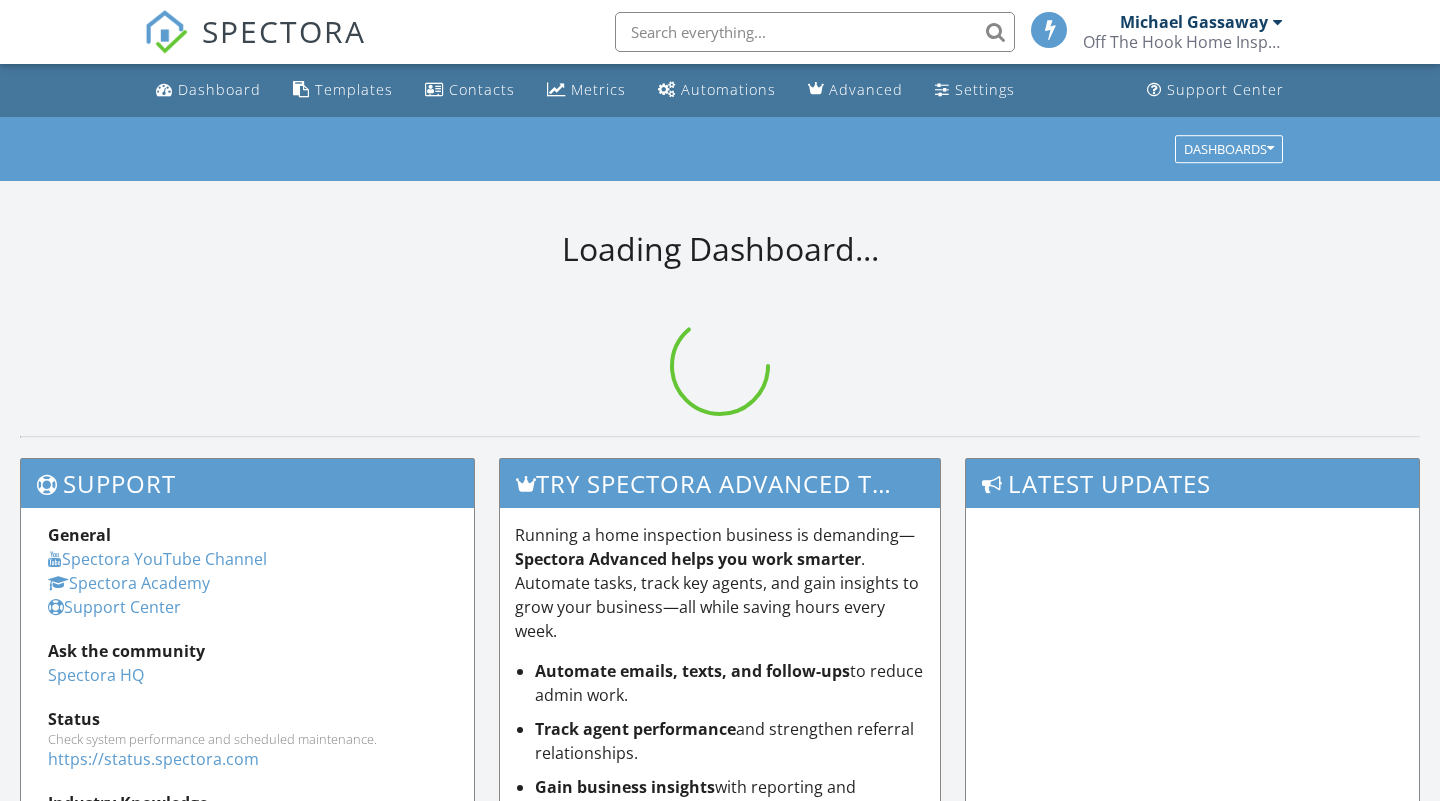 scroll, scrollTop: 0, scrollLeft: 0, axis: both 